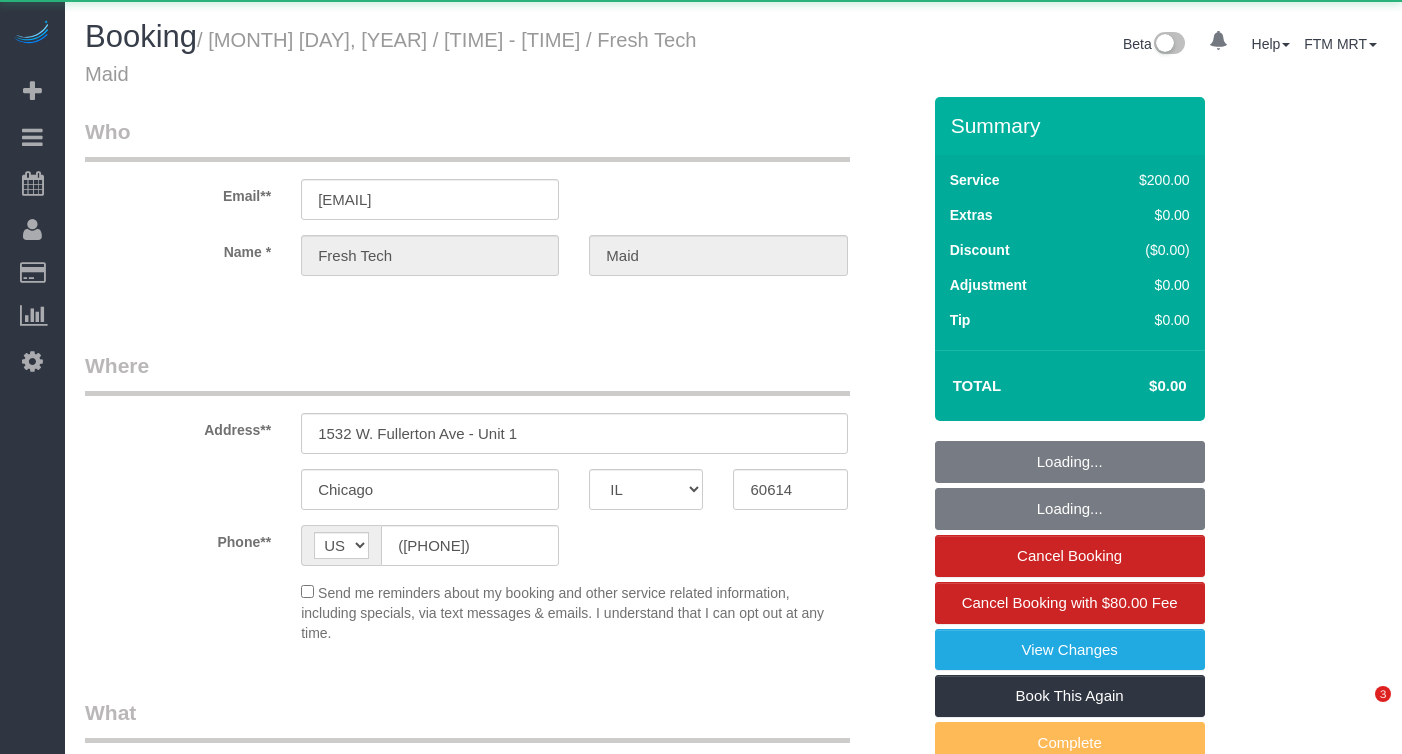 select on "IL" 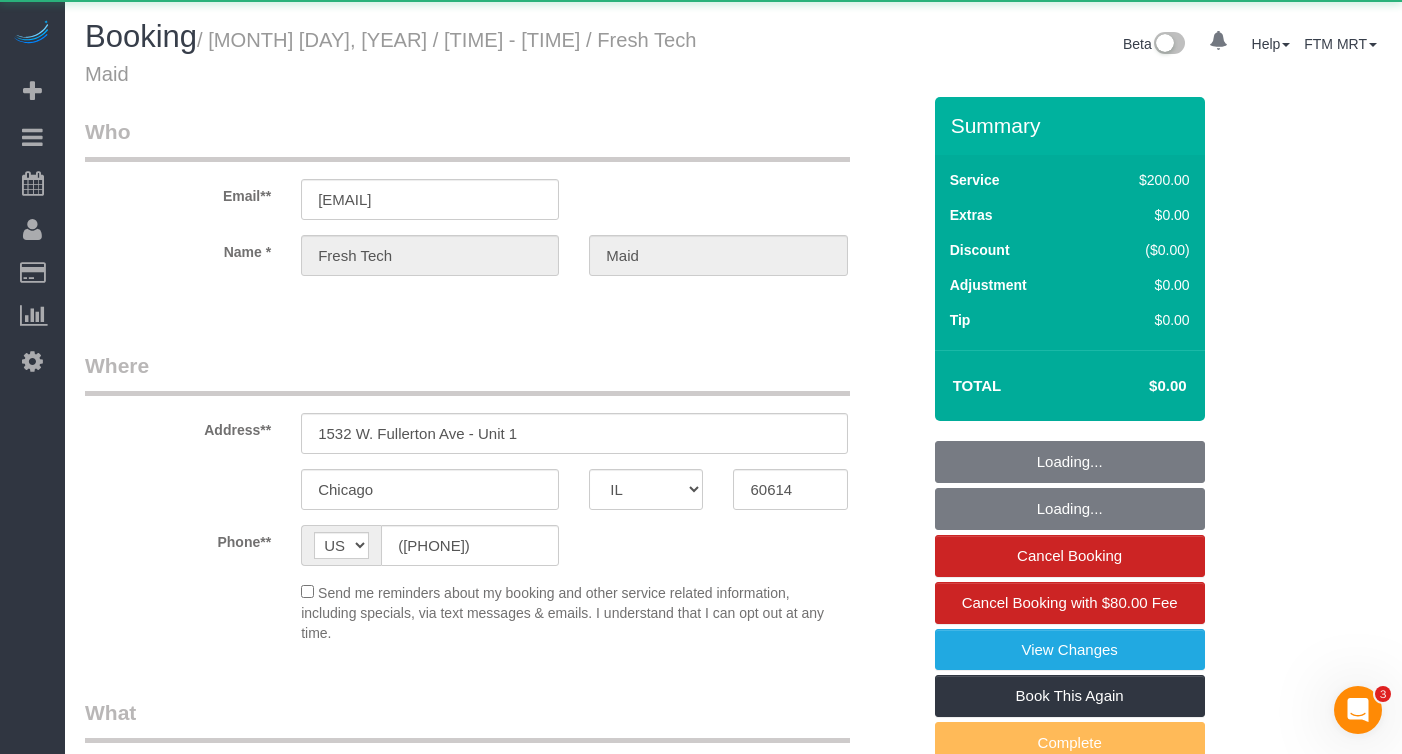 scroll, scrollTop: 0, scrollLeft: 0, axis: both 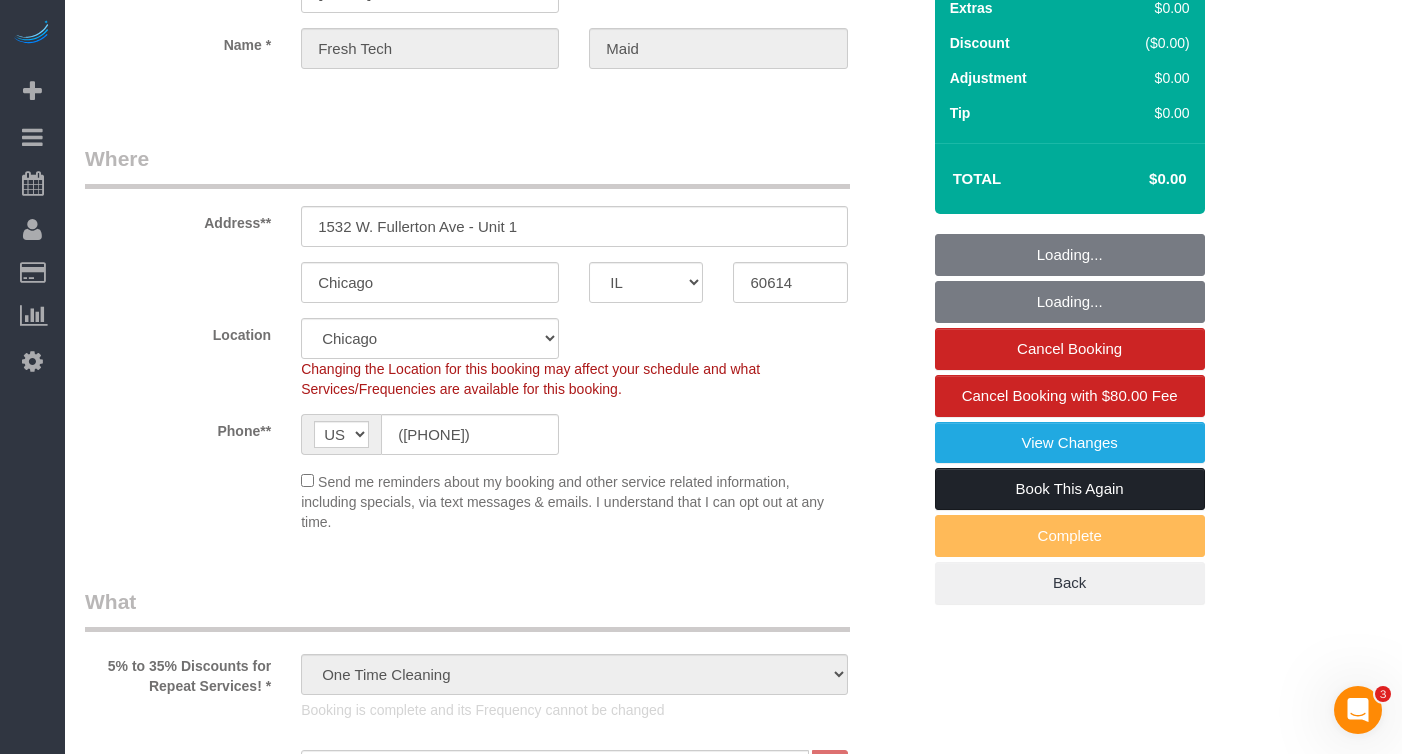 click on "Book This Again" at bounding box center (1070, 489) 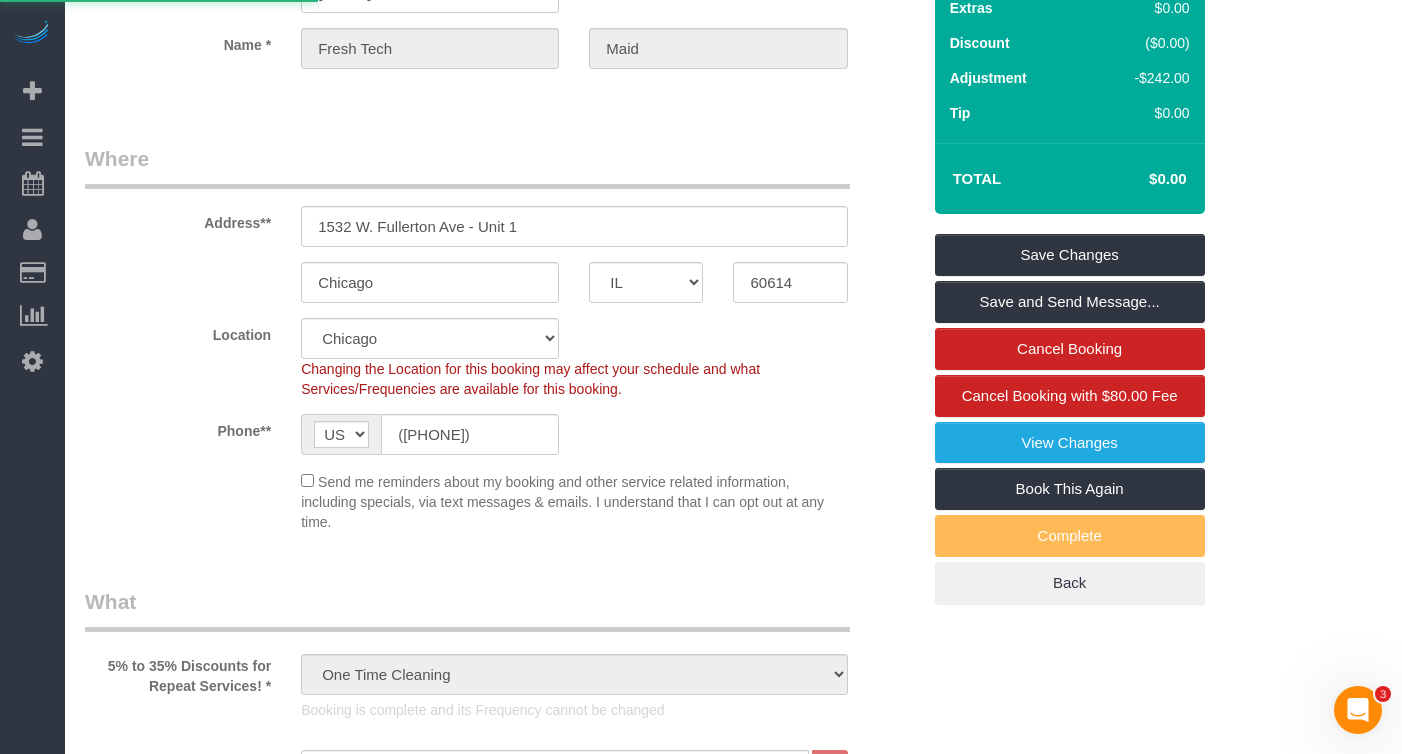 scroll, scrollTop: 0, scrollLeft: 0, axis: both 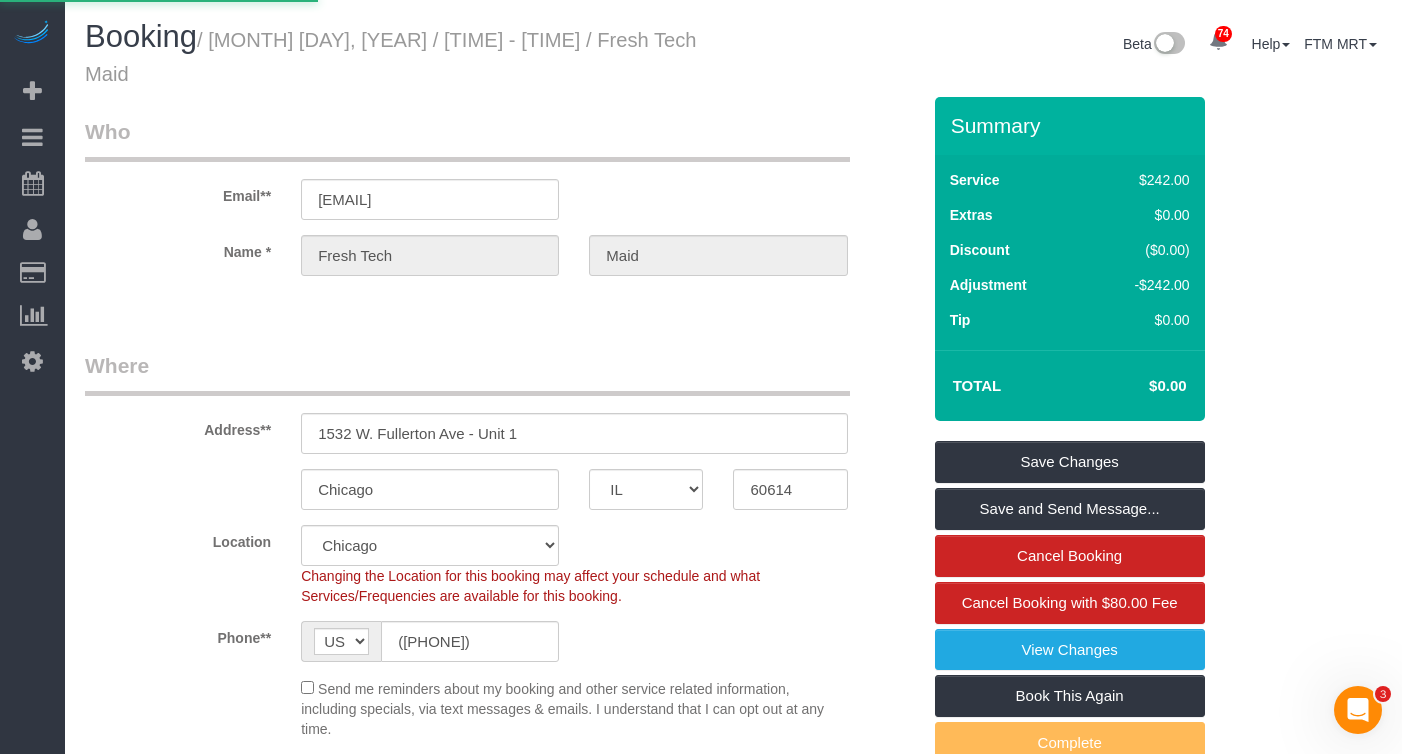 select on "IL" 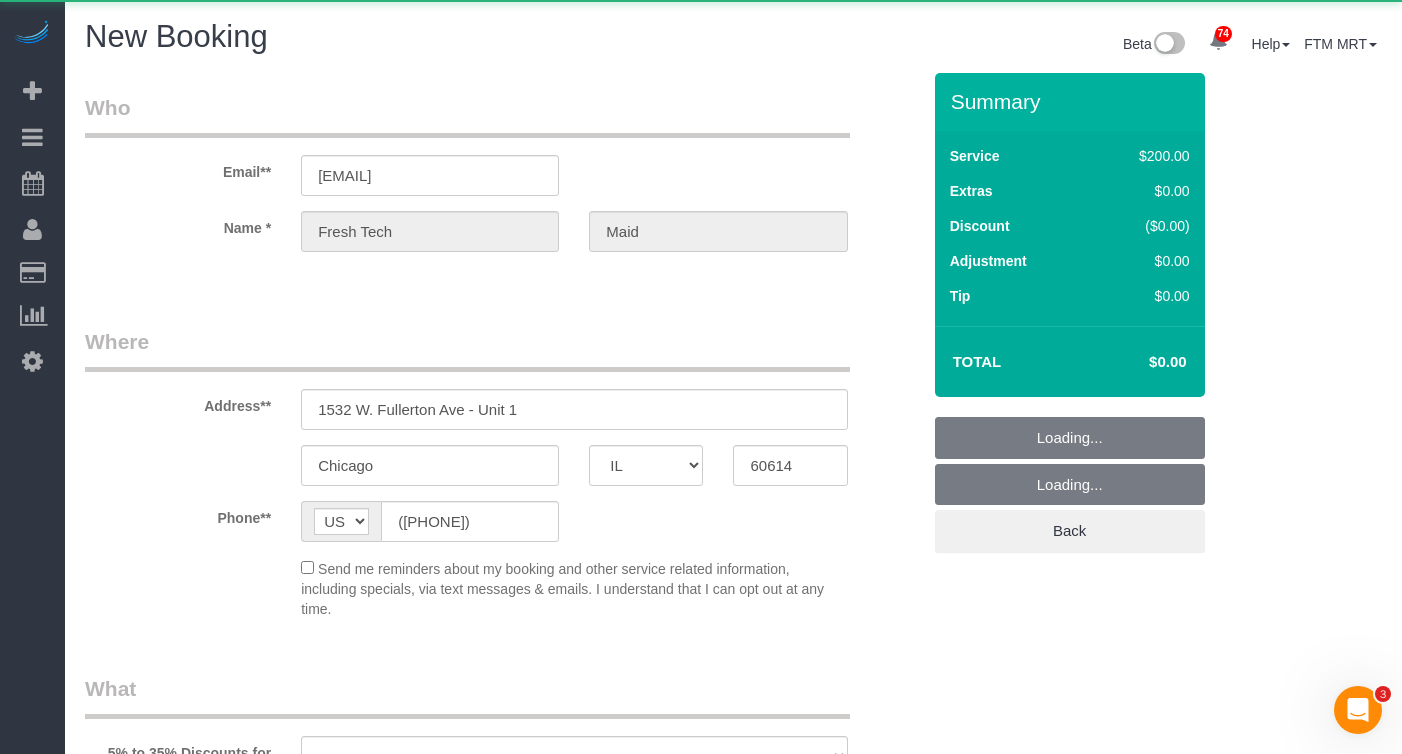 select on "object:2114" 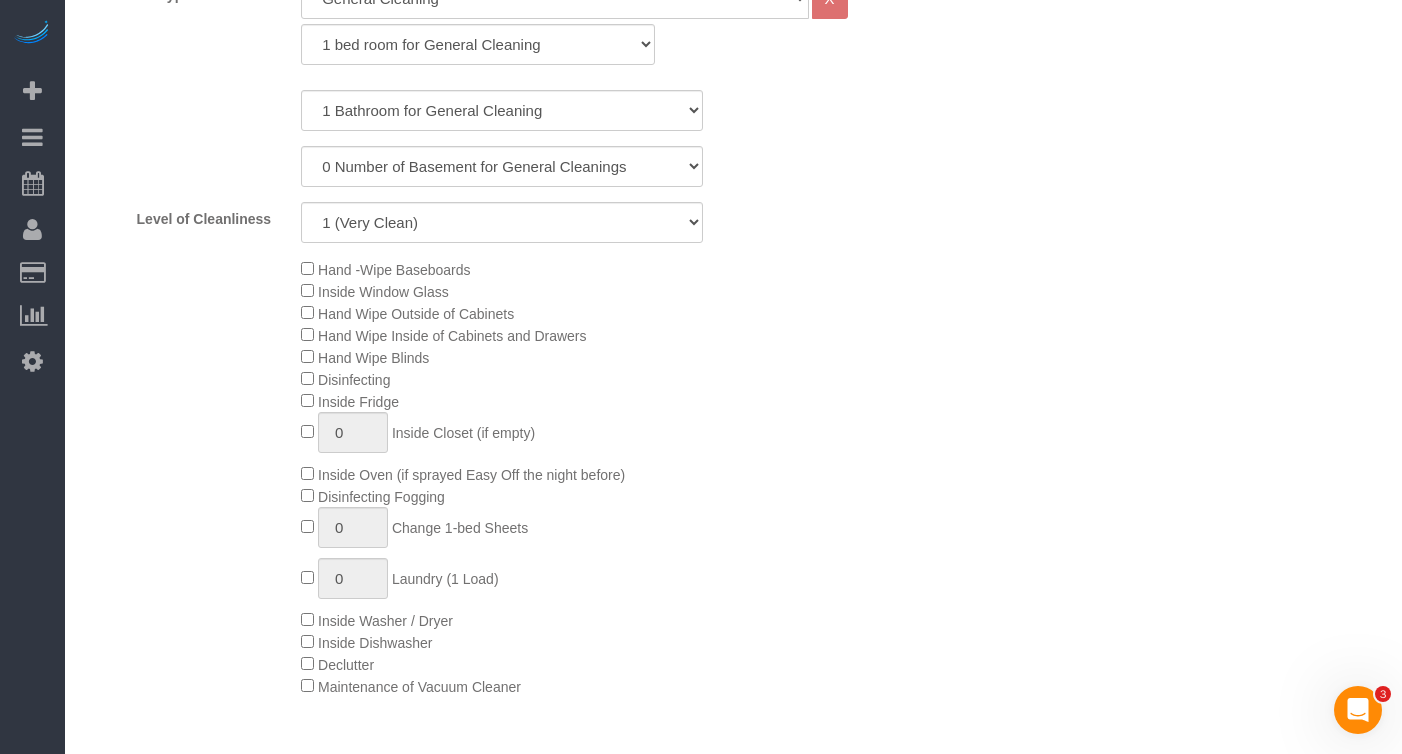 select on "object:2195" 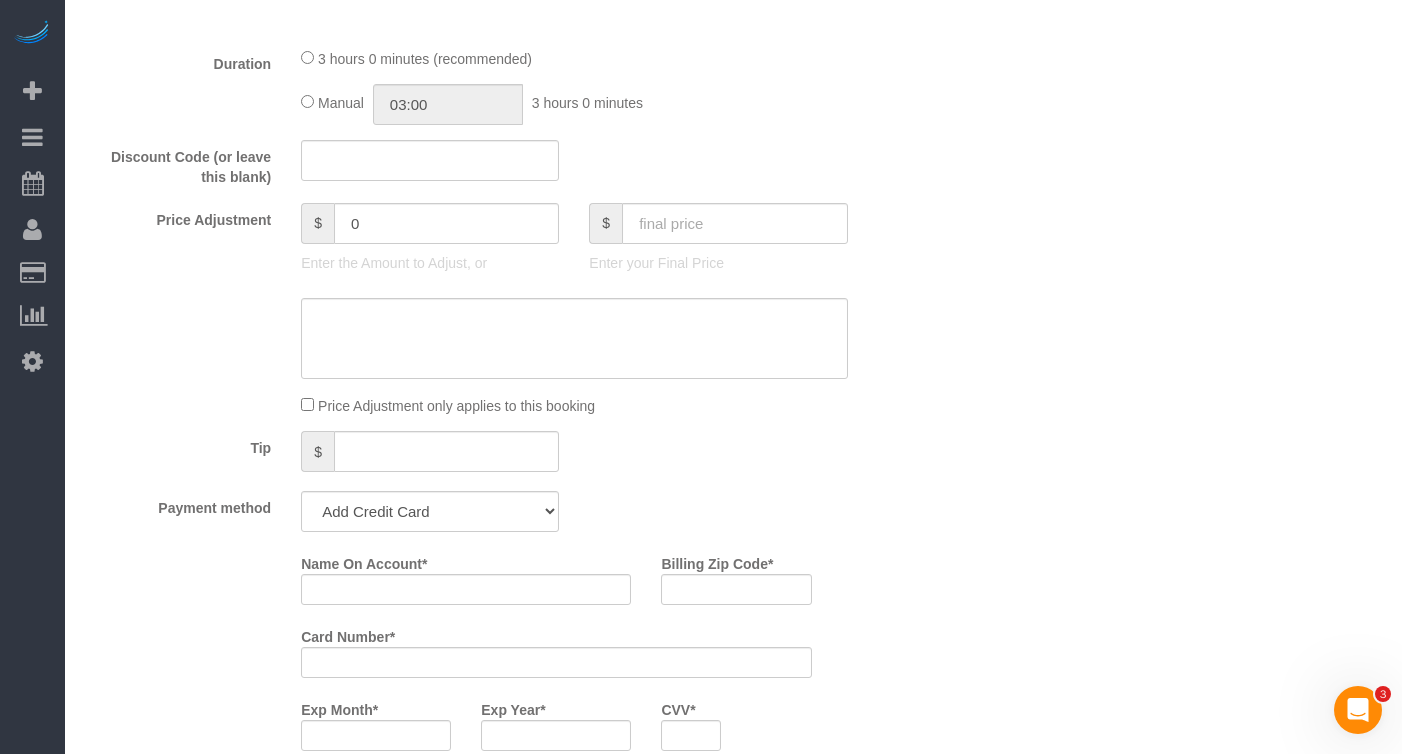 scroll, scrollTop: 1675, scrollLeft: 0, axis: vertical 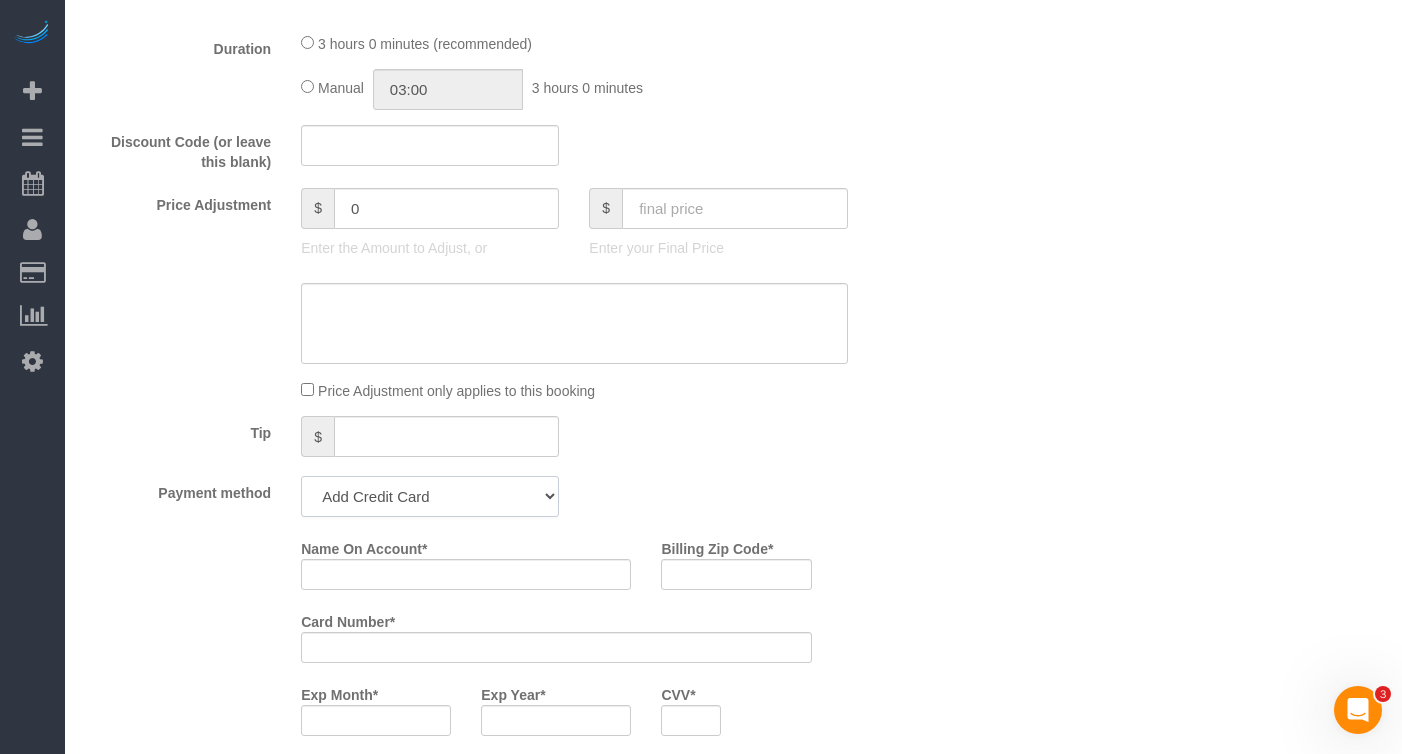 click on "Visa - 6576 - 12/2023 Mastercard - 6509 - 11/2018 Visa - 3648 - 05/2022 (Default) Add Credit Card ─────────────── Cash Check Paypal" 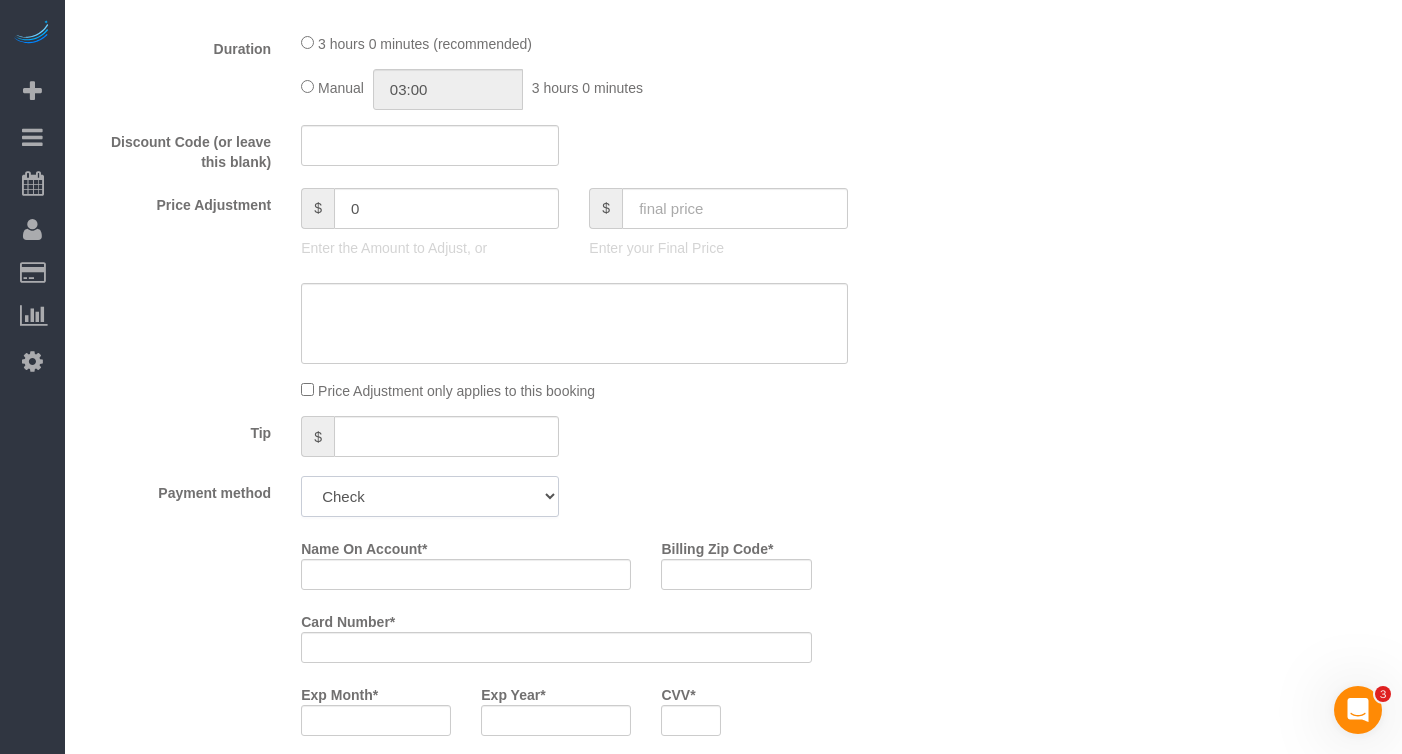 click on "Visa - 6576 - 12/2023 Mastercard - 6509 - 11/2018 Visa - 3648 - 05/2022 (Default) Add Credit Card ─────────────── Cash Check Paypal" 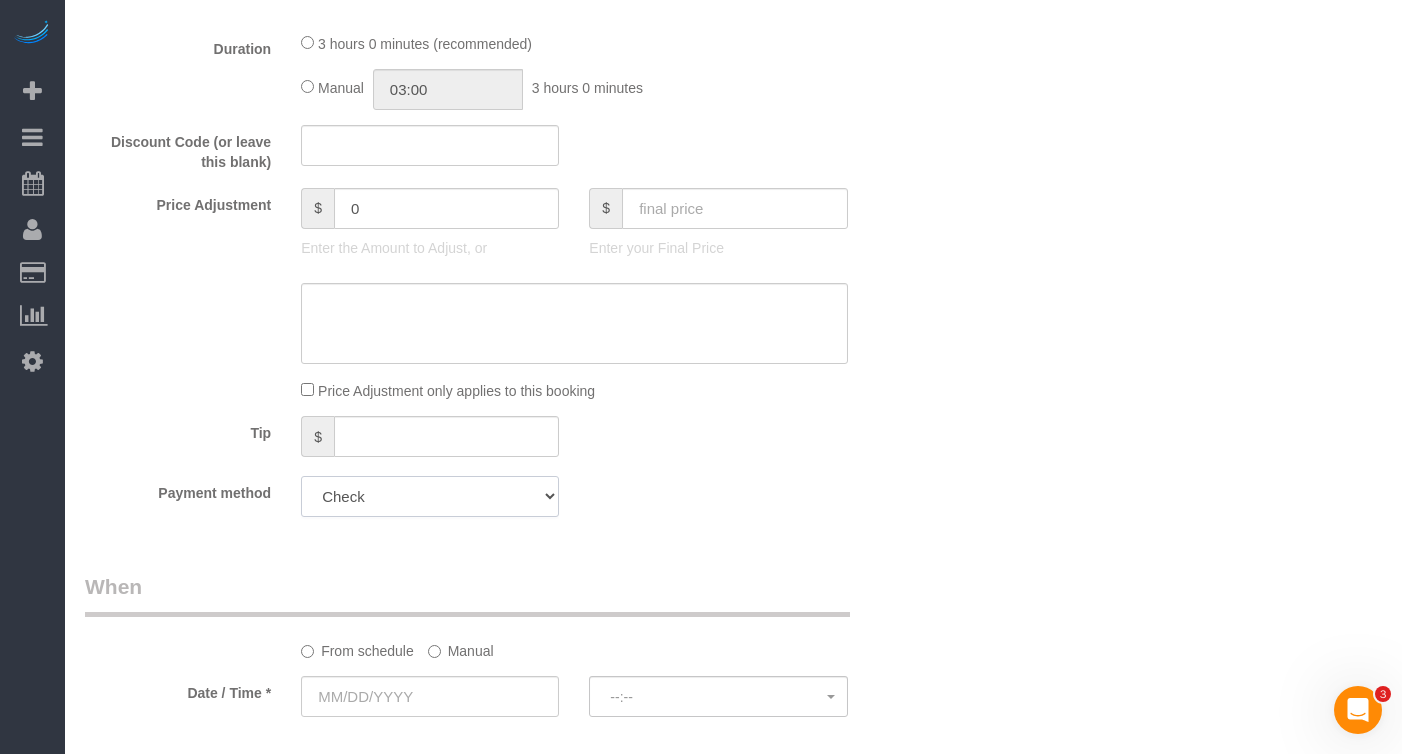 select on "string:cash" 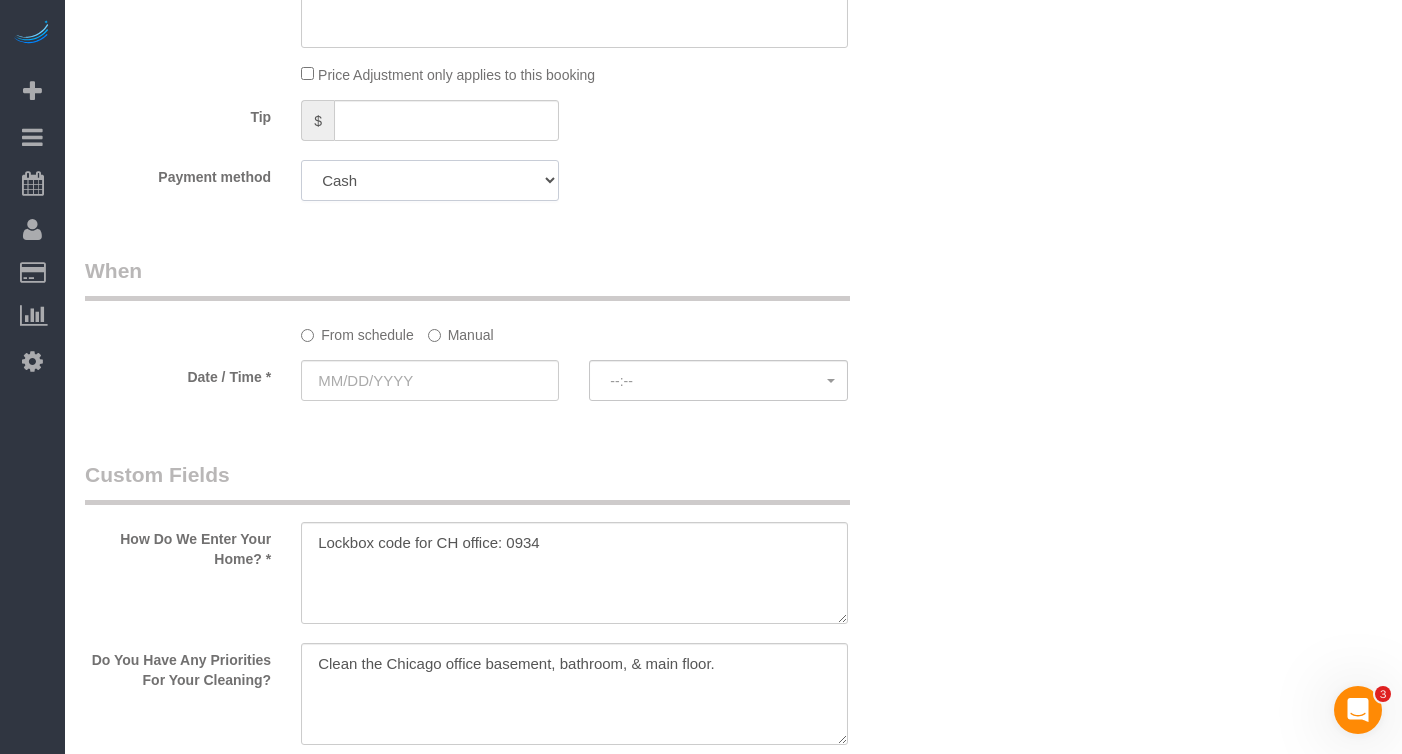 scroll, scrollTop: 2083, scrollLeft: 0, axis: vertical 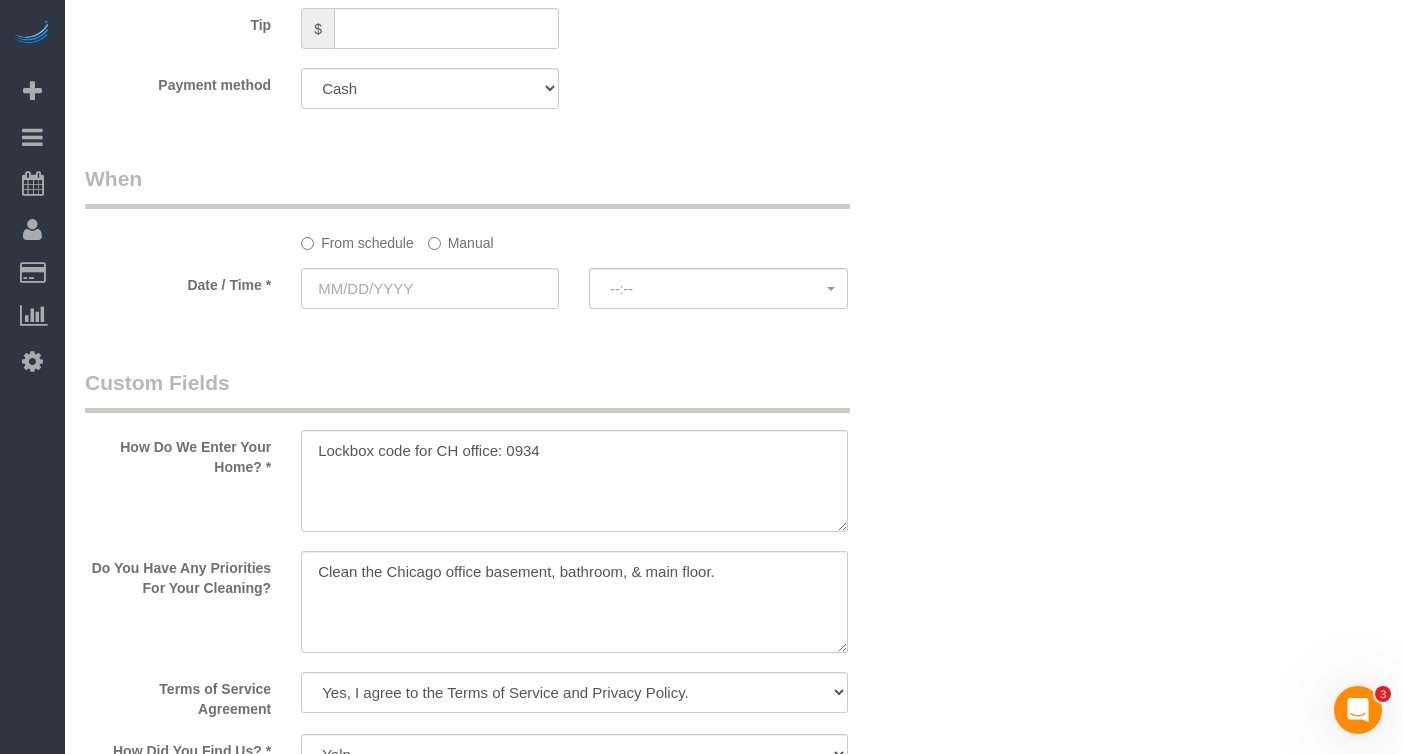 click on "From schedule
Manual" 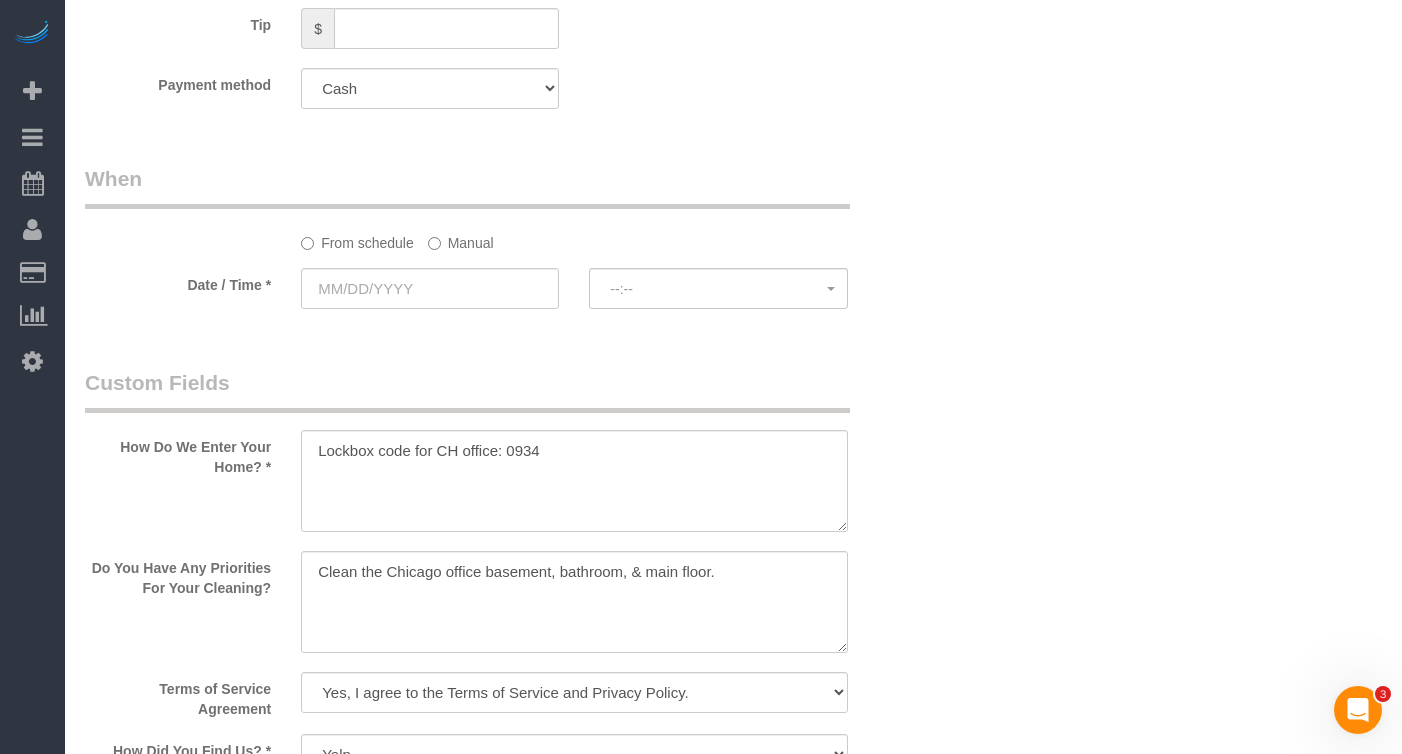 click on "Manual" 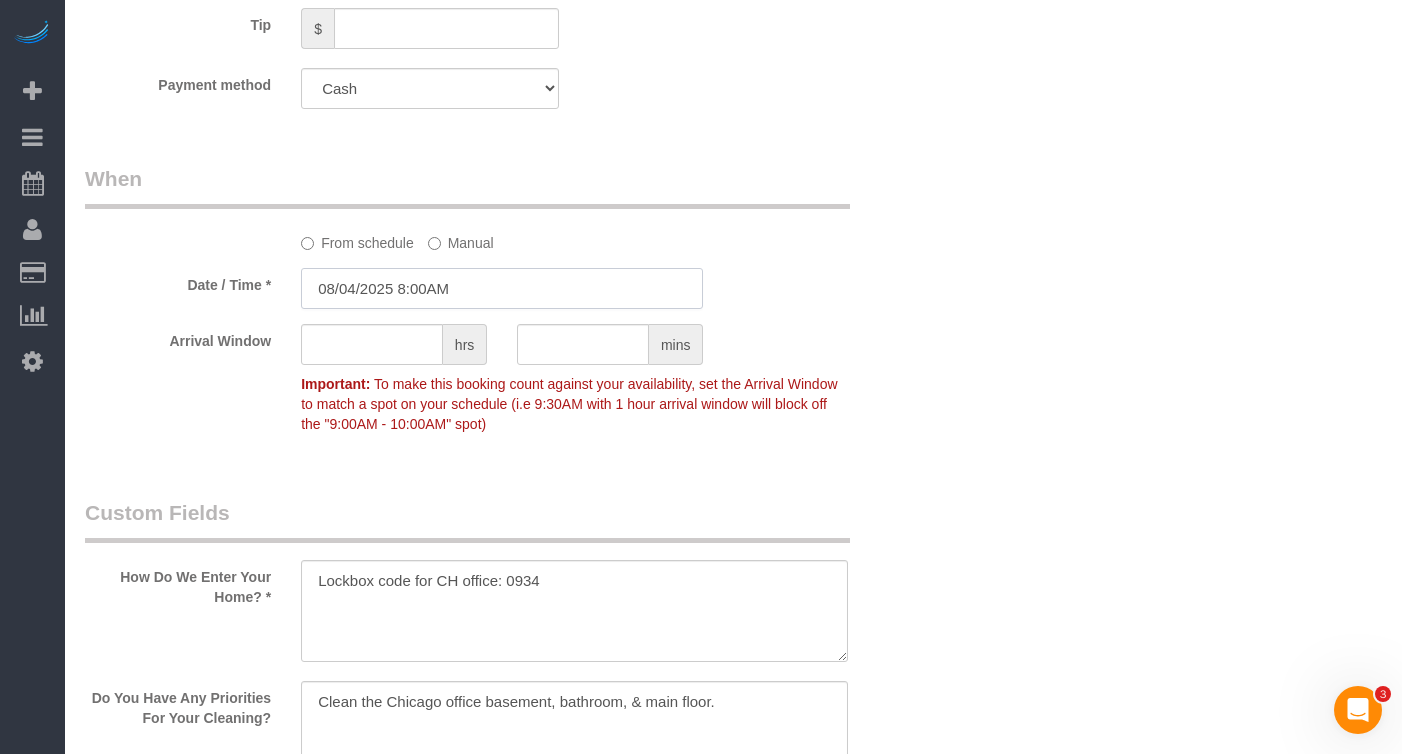 click on "08/04/2025 8:00AM" at bounding box center (502, 288) 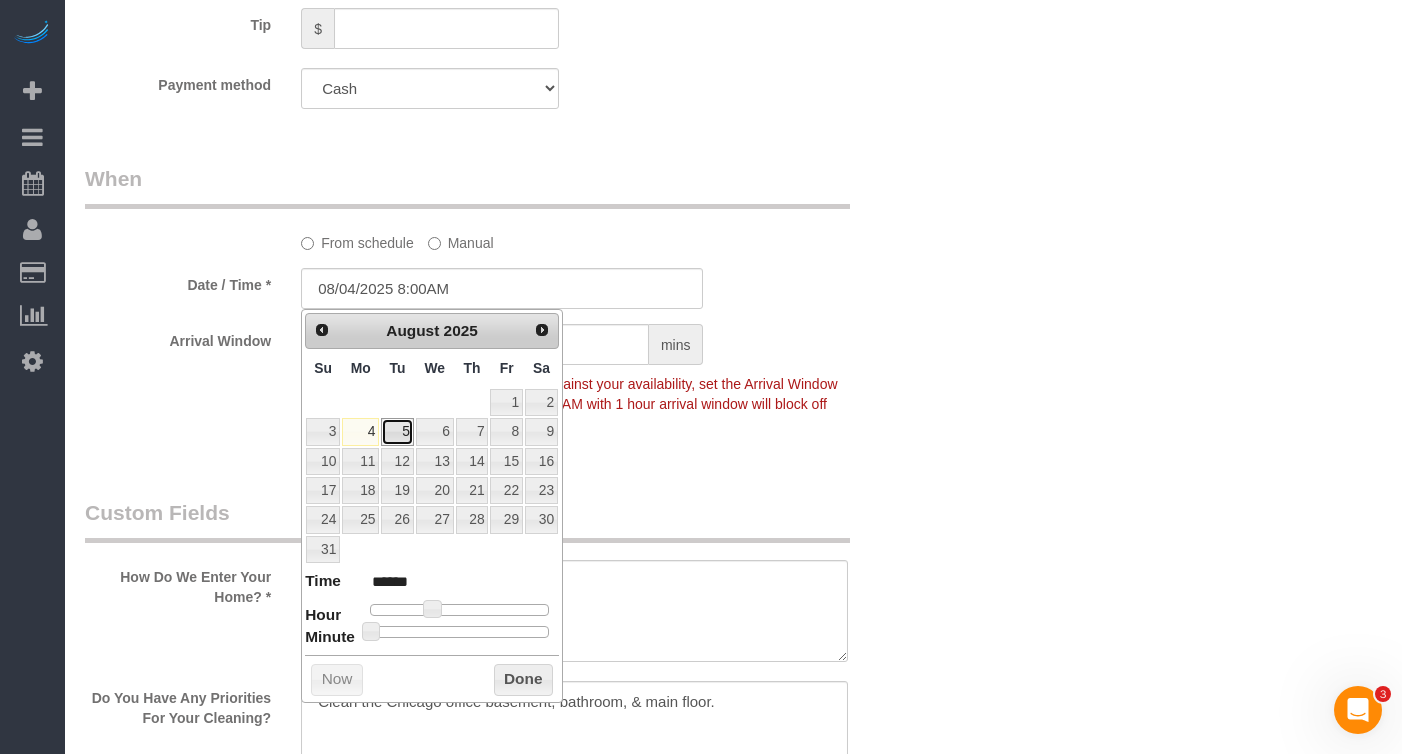 click on "5" at bounding box center (397, 431) 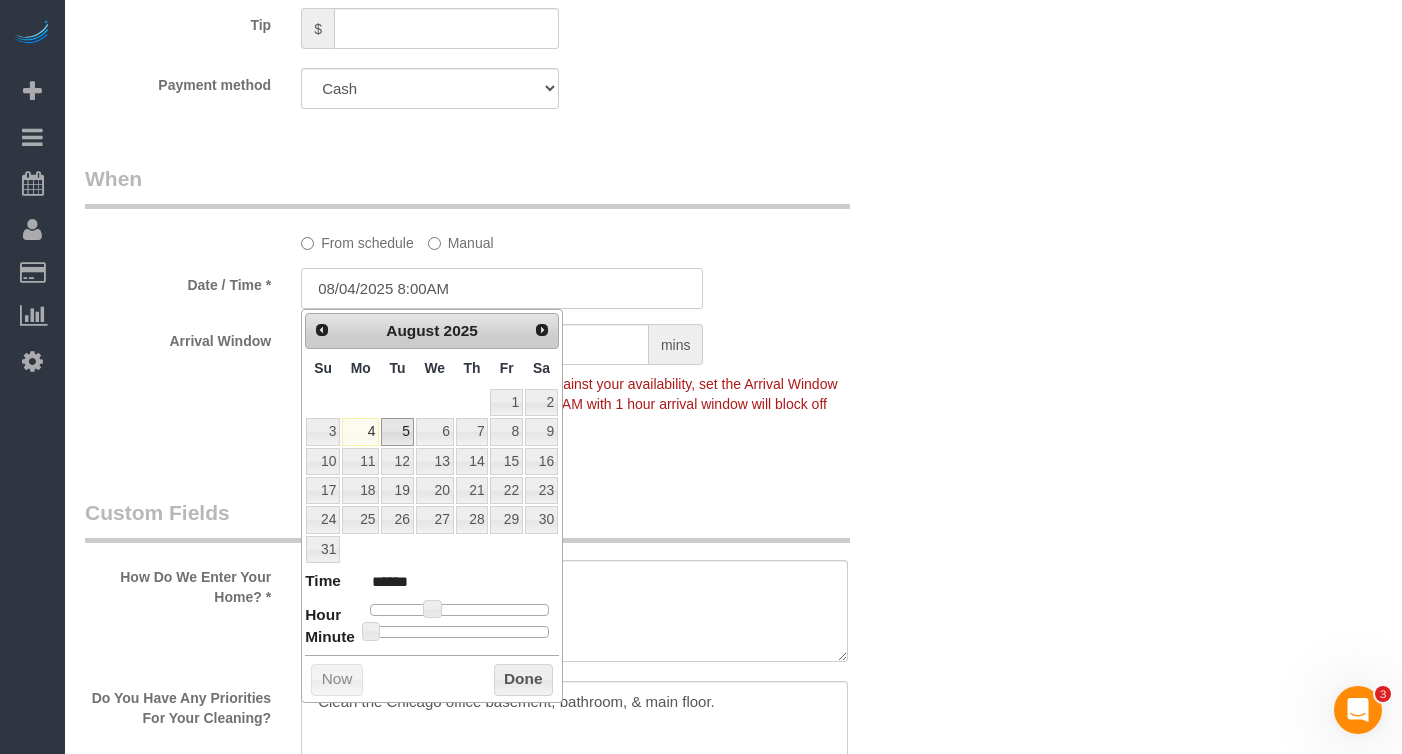 type on "08/05/2025 8:00AM" 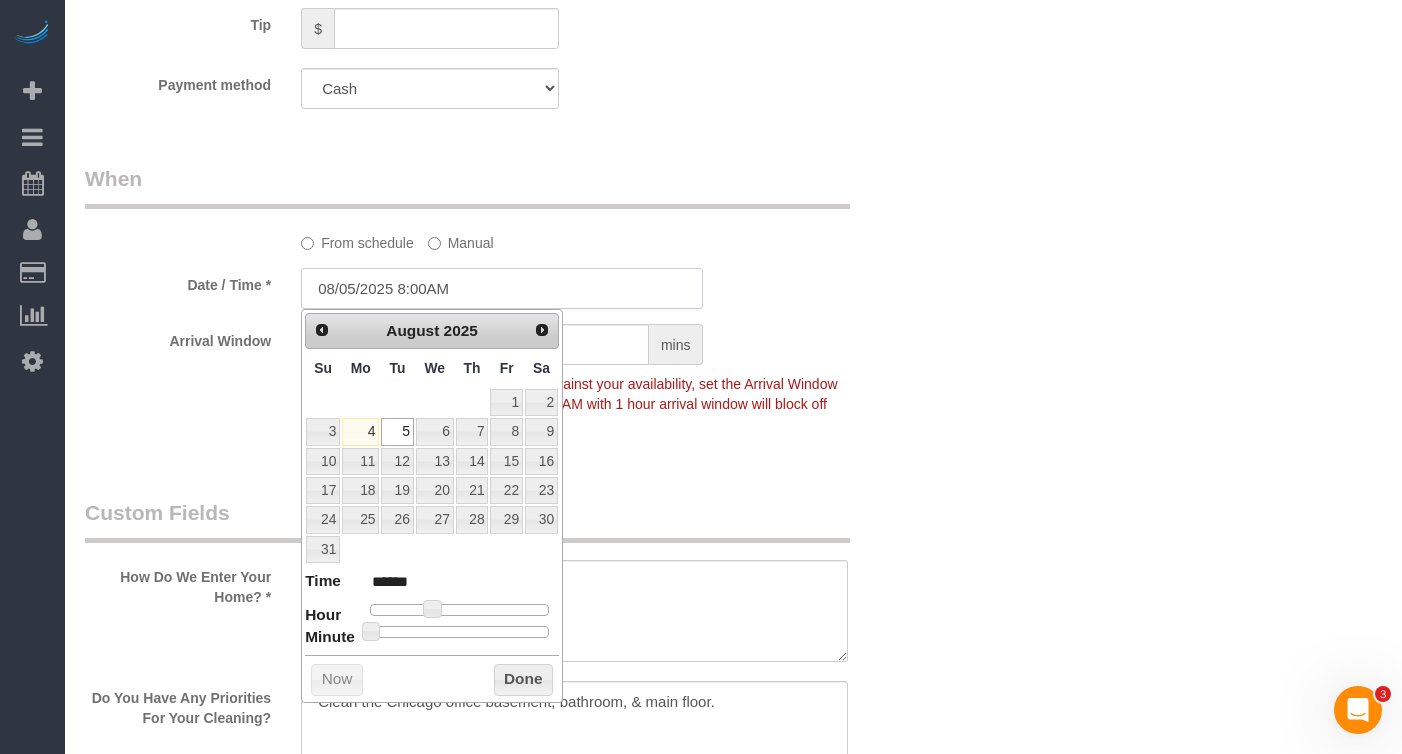 click on "08/05/2025 8:00AM" at bounding box center (502, 288) 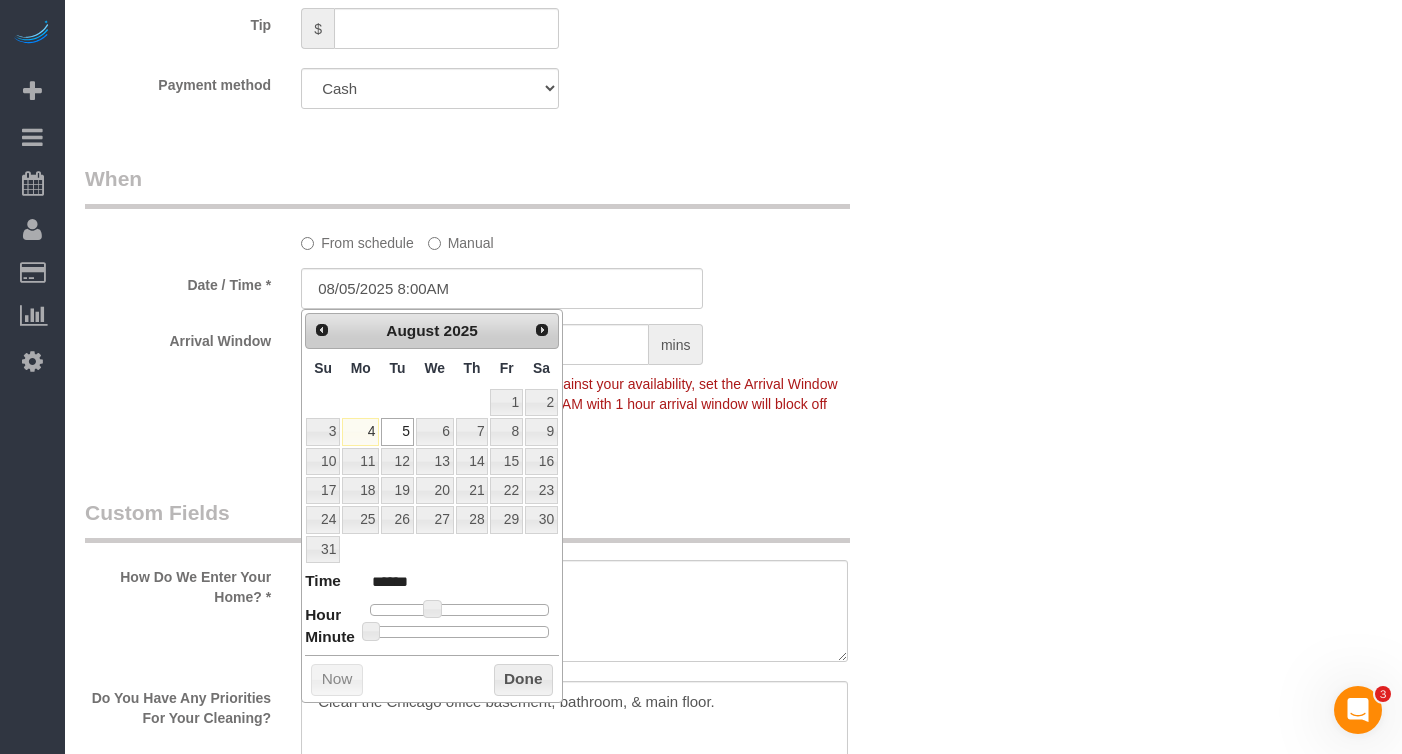 click on "Arrival Window
hrs
mins
Important:
To make this booking count against your availability, set the Arrival
Window to match a spot on your schedule (i.e 9:30AM with 1 hour arrival
window will block off the "9:00AM - 10:00AM" spot)" 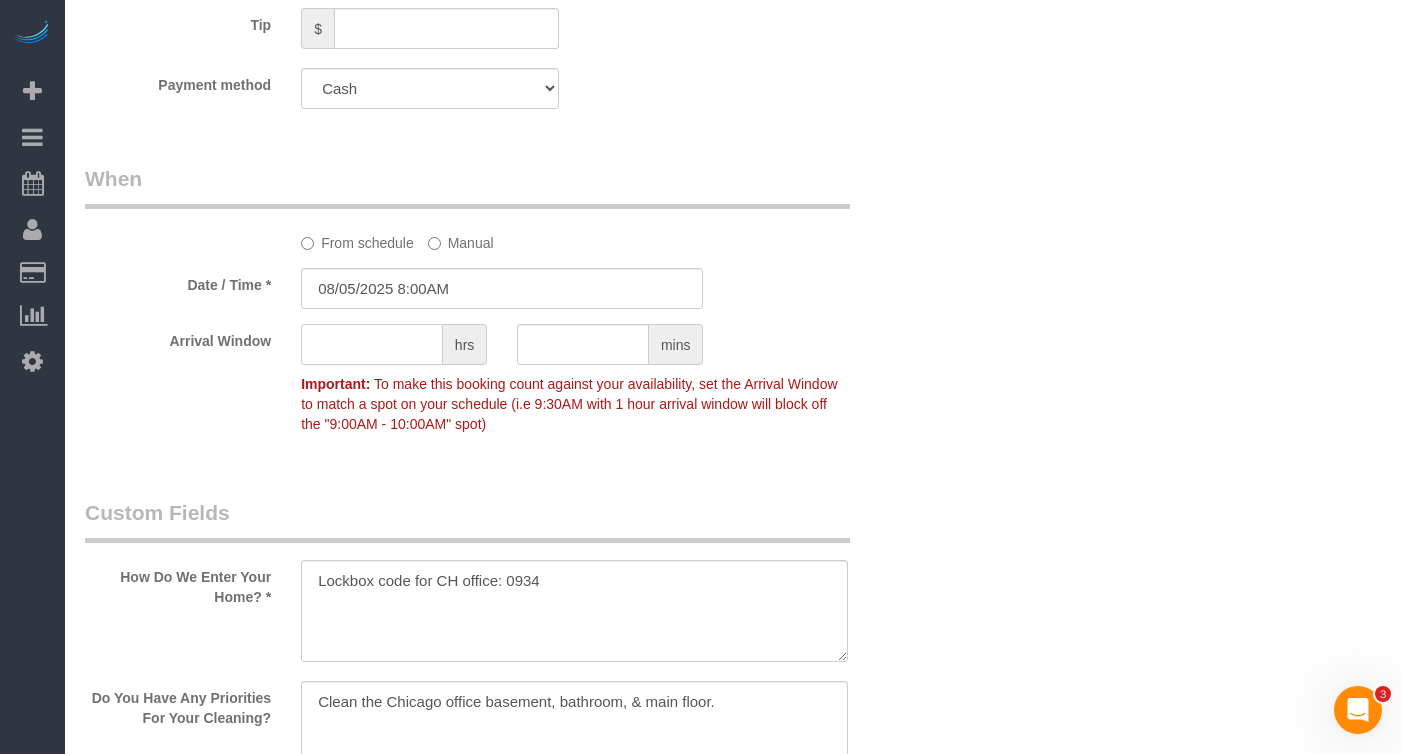 click 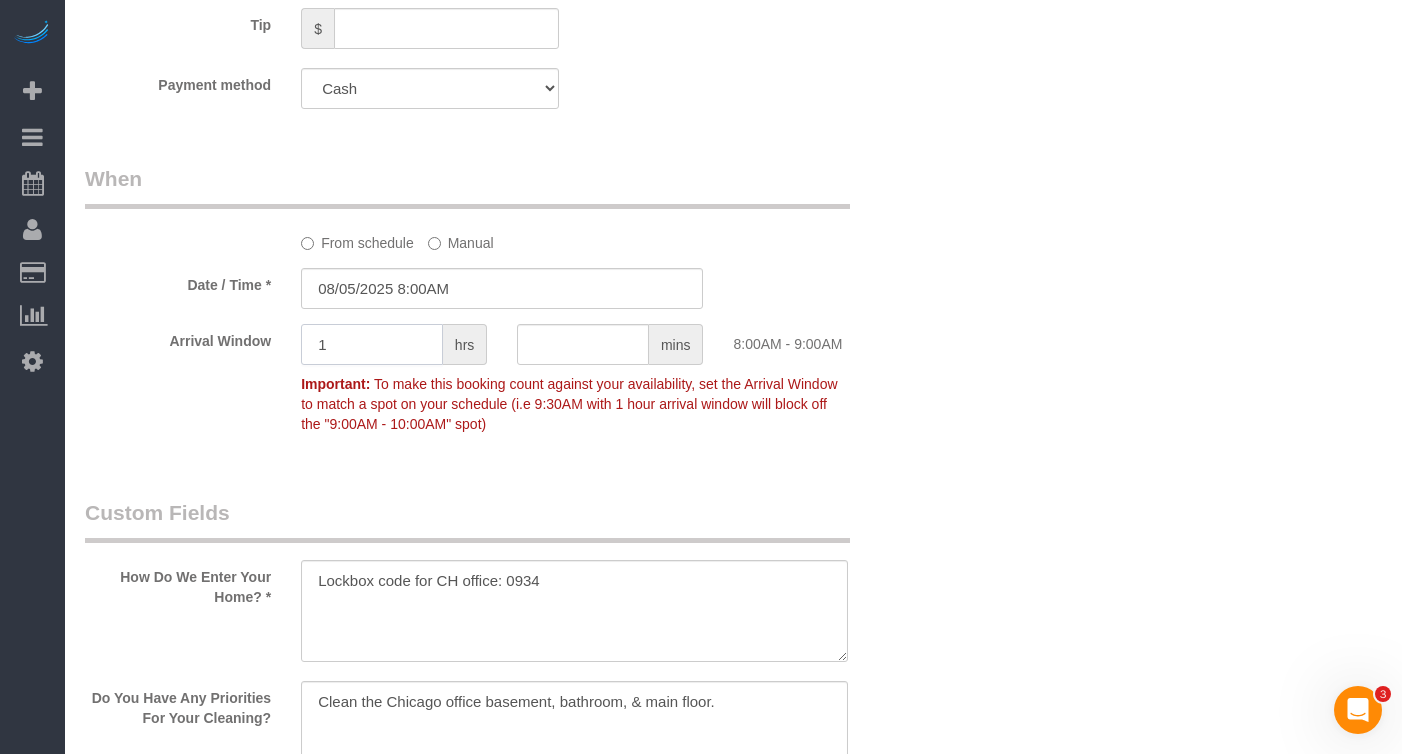 type on "1" 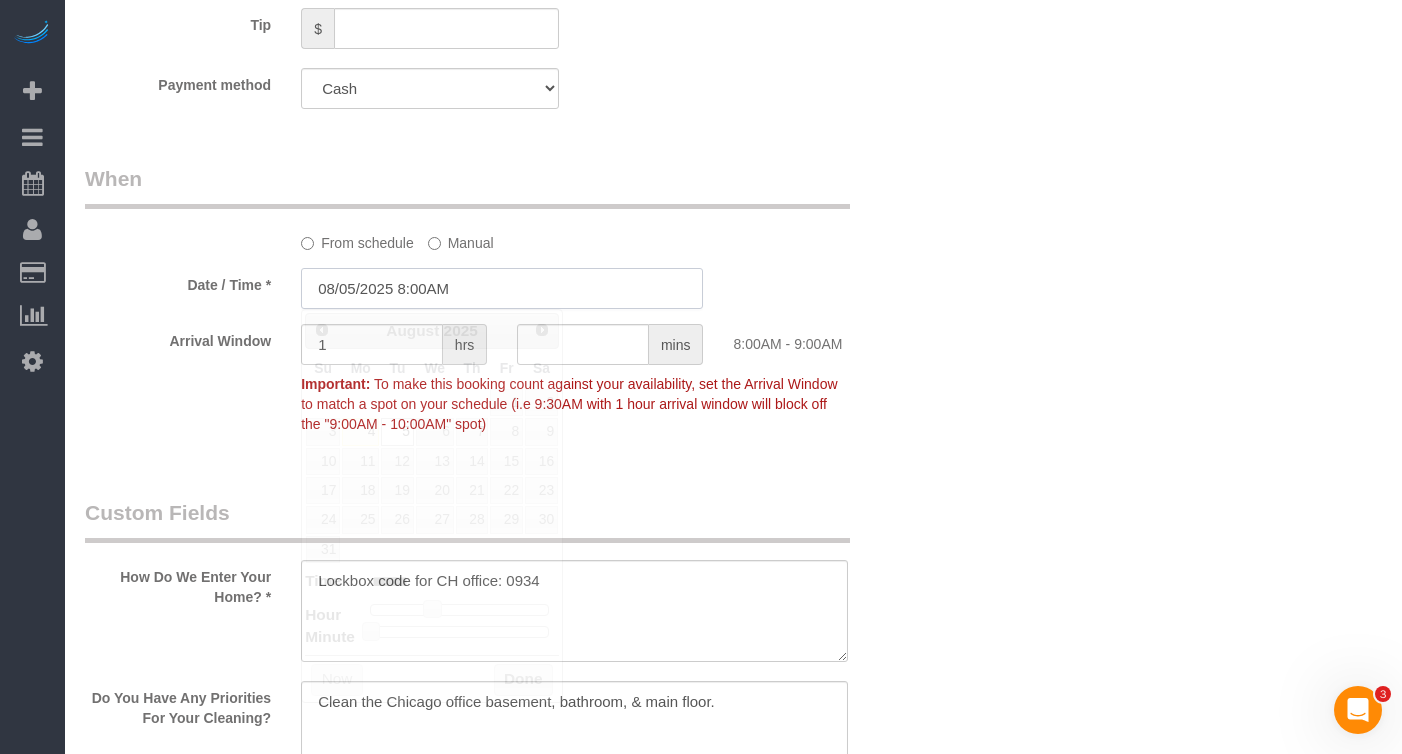 click on "08/05/2025 8:00AM" at bounding box center (502, 288) 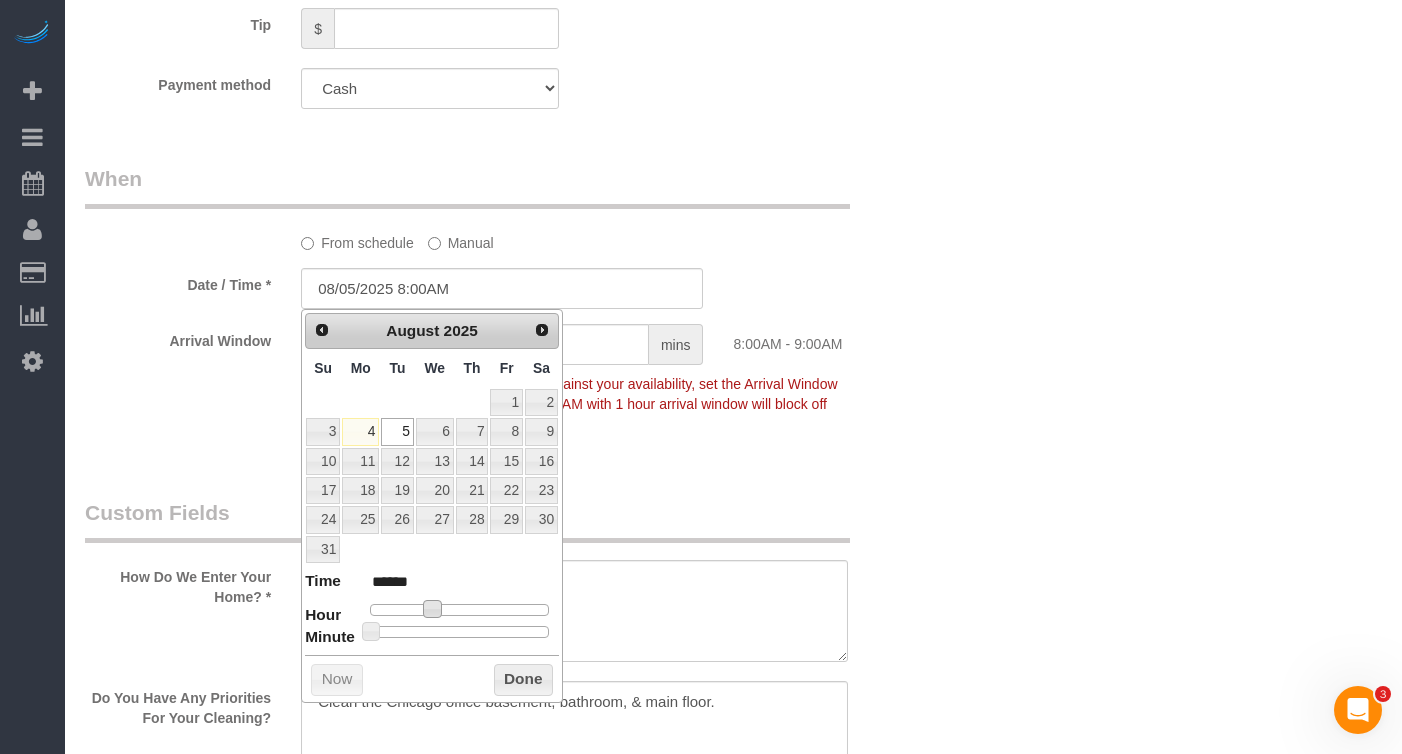type on "08/05/2025 9:00AM" 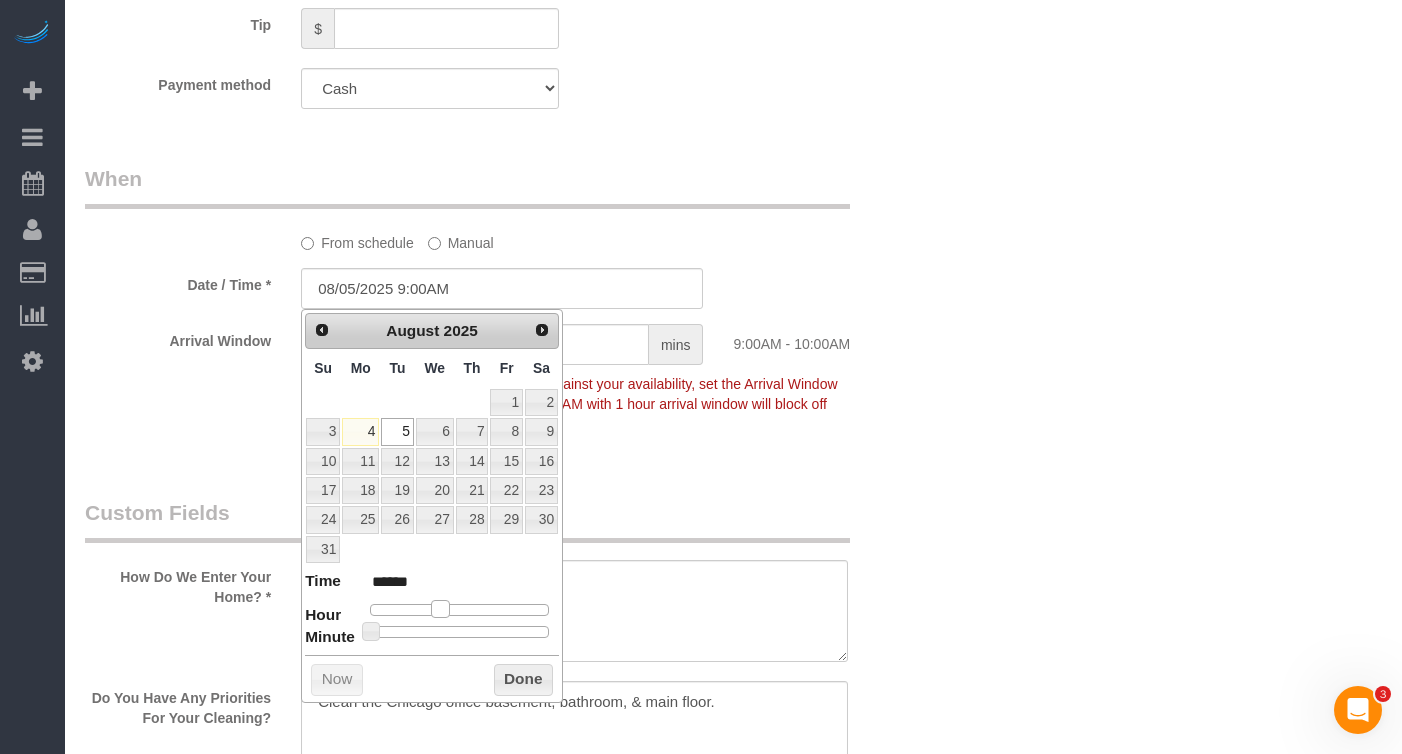 click at bounding box center [459, 610] 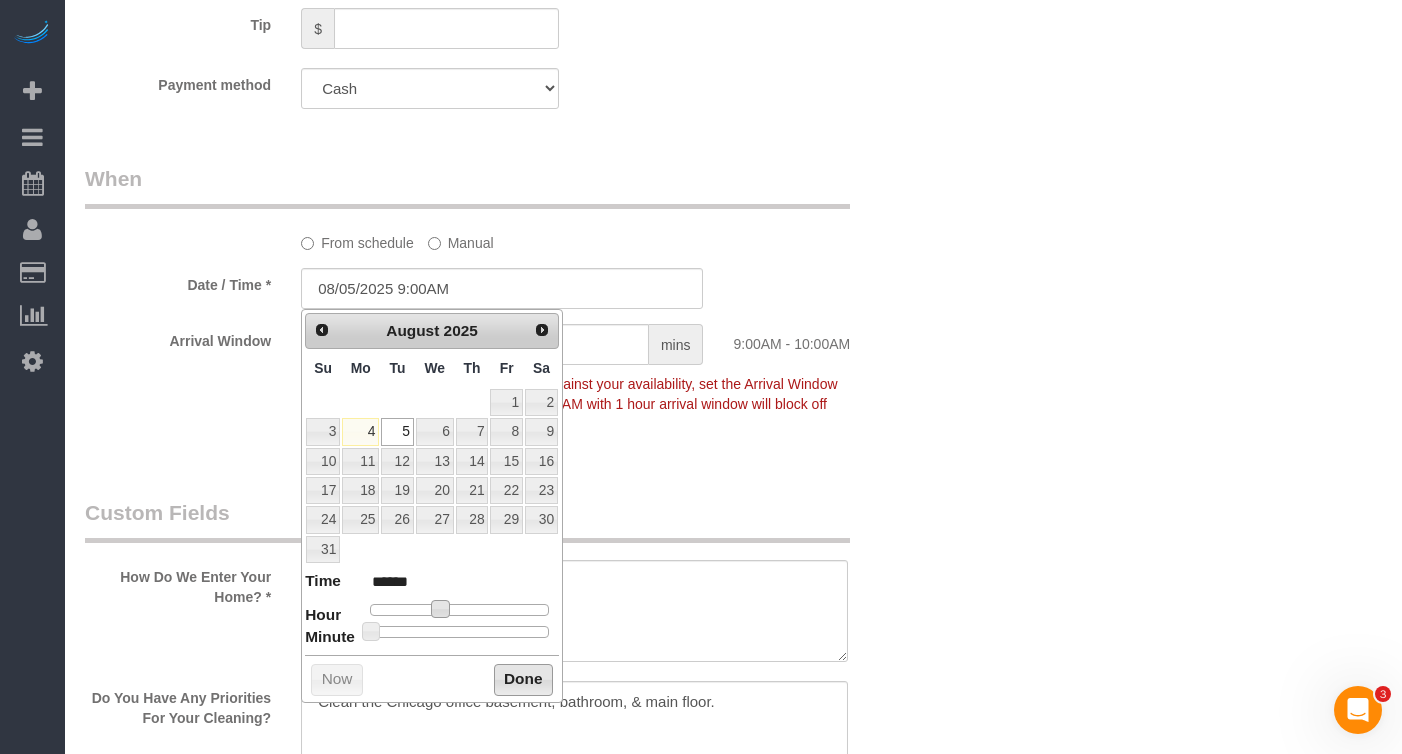 click on "Done" at bounding box center (523, 680) 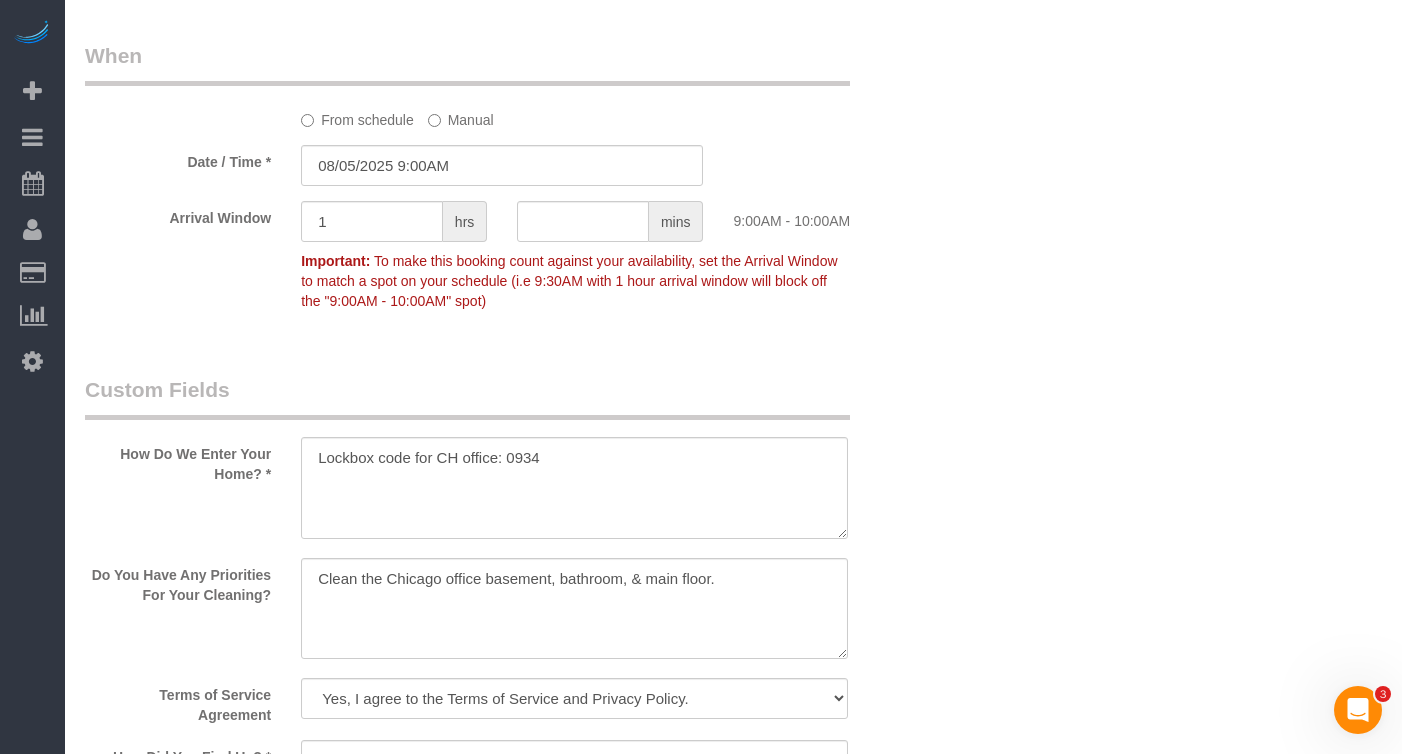 scroll, scrollTop: 2331, scrollLeft: 0, axis: vertical 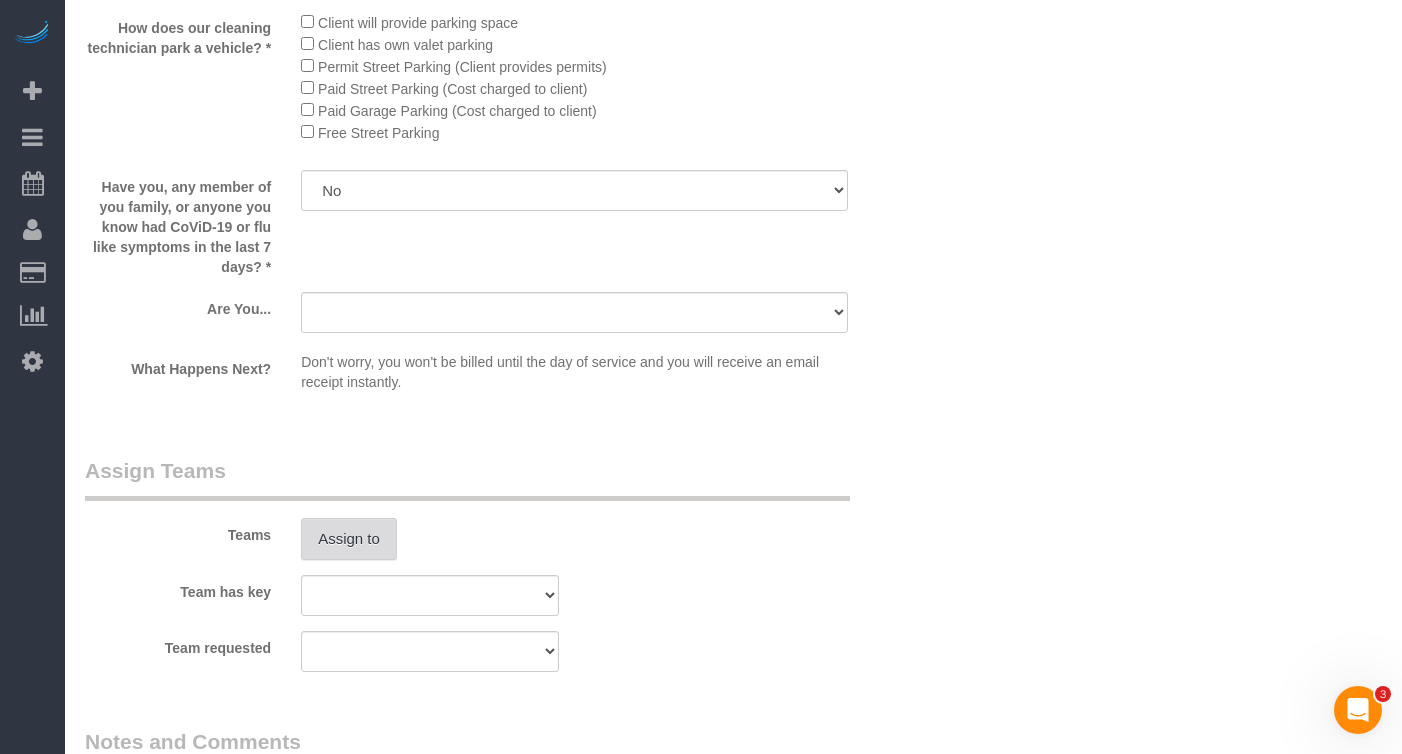 click on "Assign to" at bounding box center [349, 539] 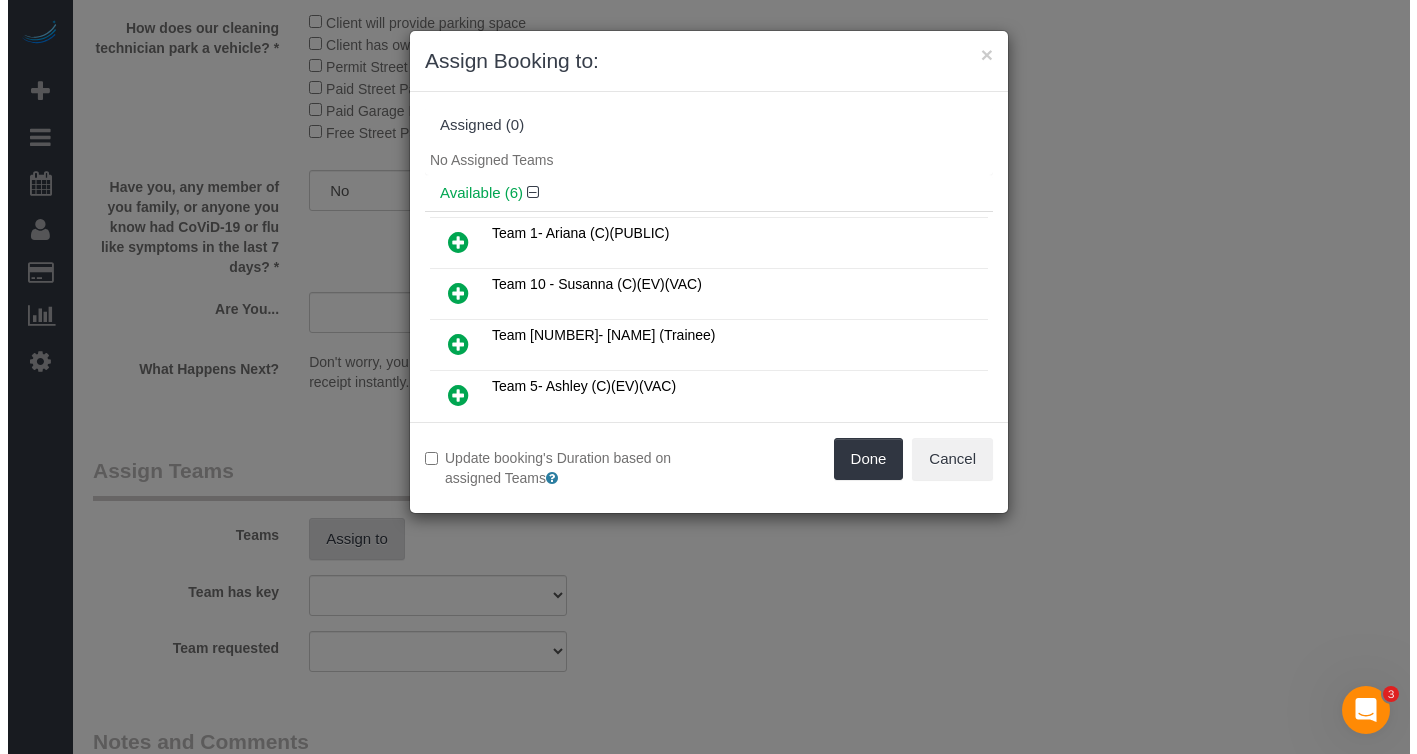 scroll, scrollTop: 3255, scrollLeft: 0, axis: vertical 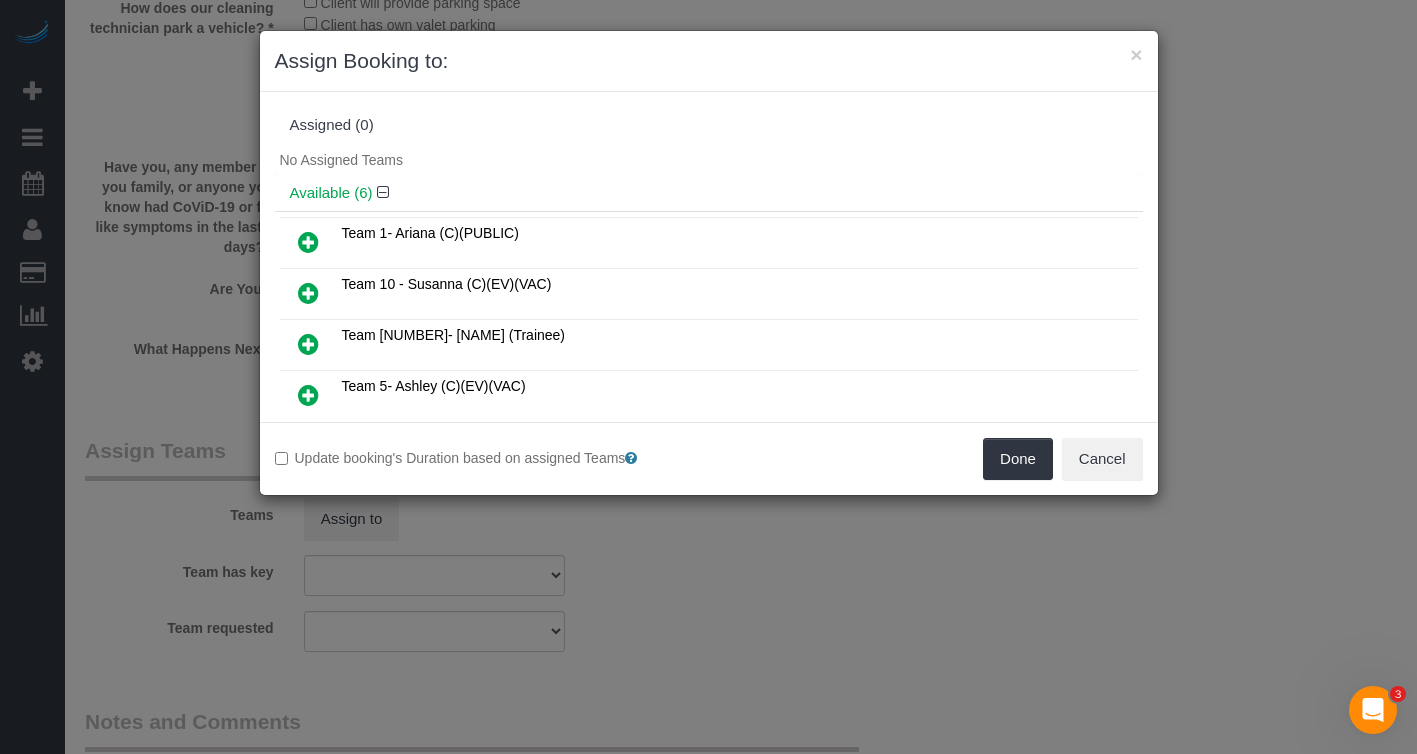 click at bounding box center [308, 243] 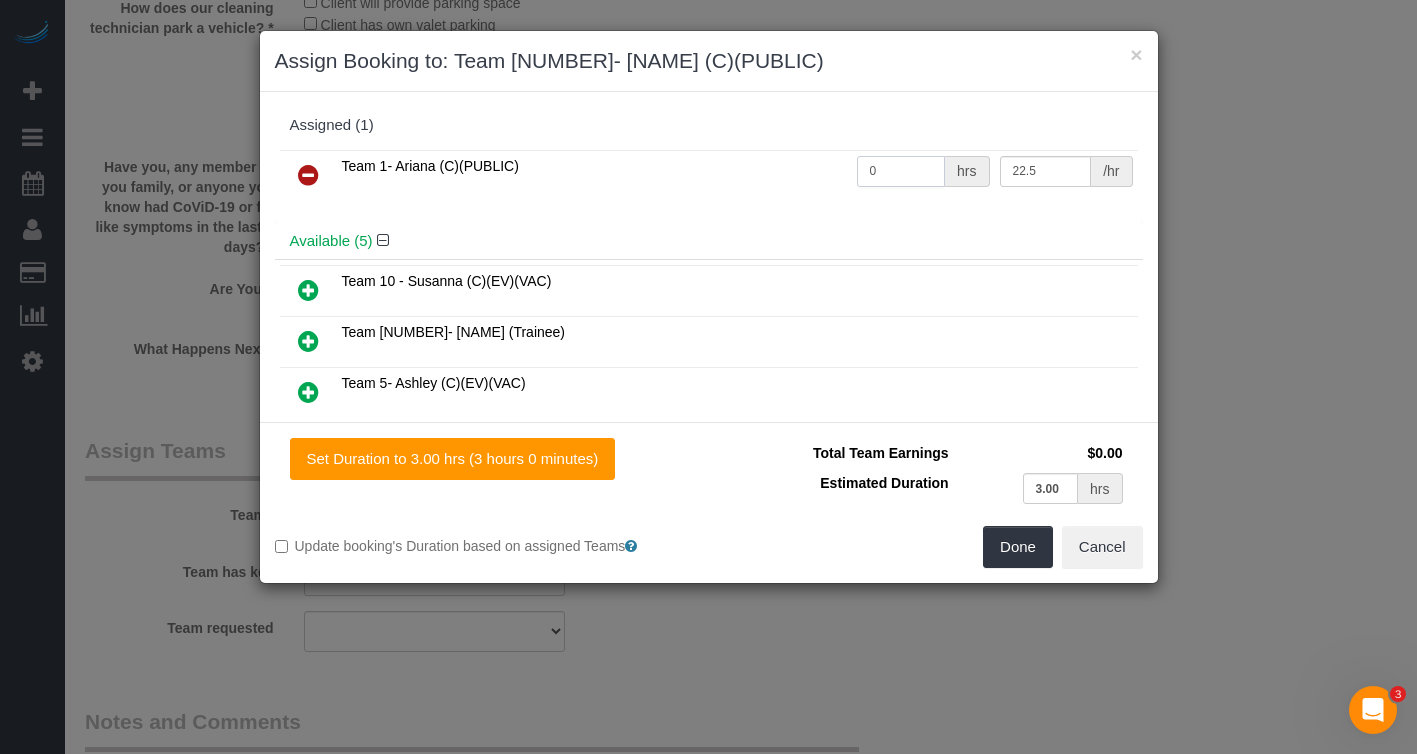 drag, startPoint x: 880, startPoint y: 163, endPoint x: 912, endPoint y: 240, distance: 83.38465 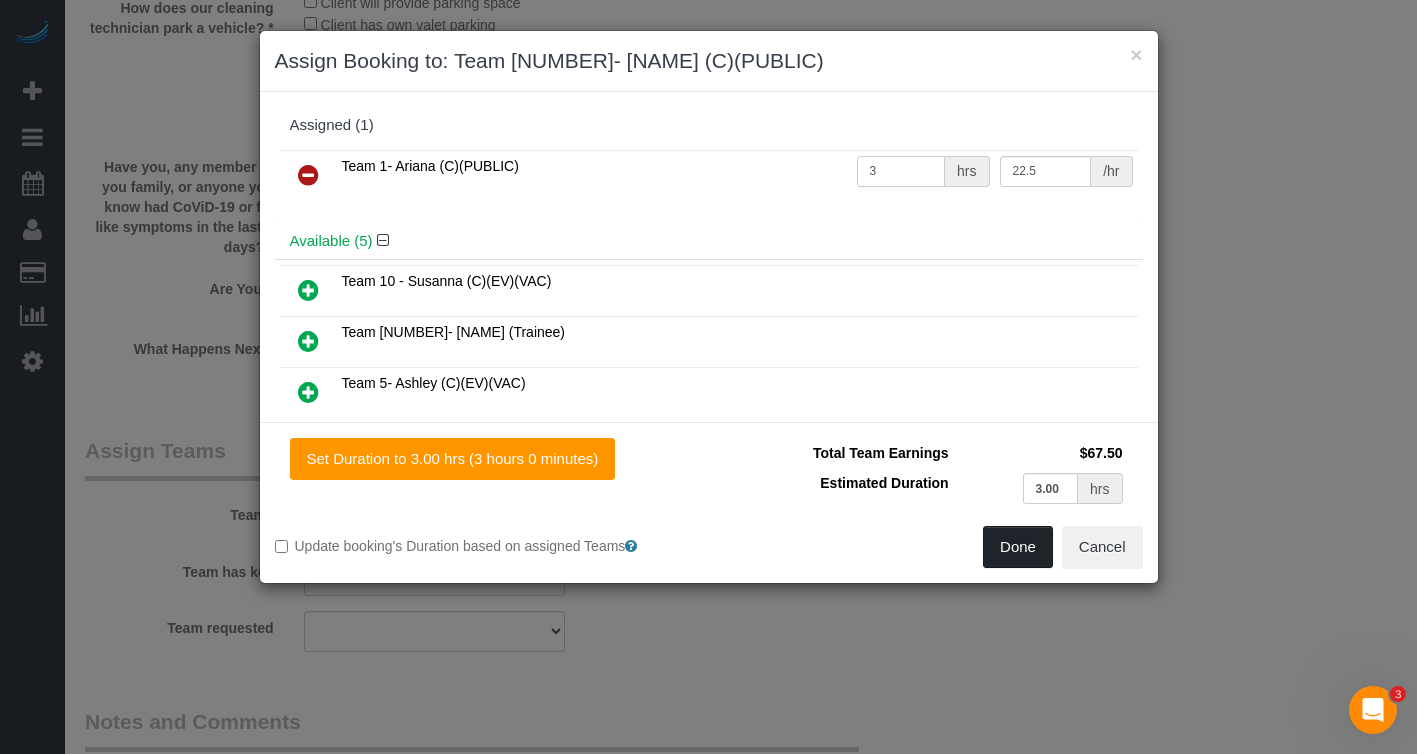 type on "3" 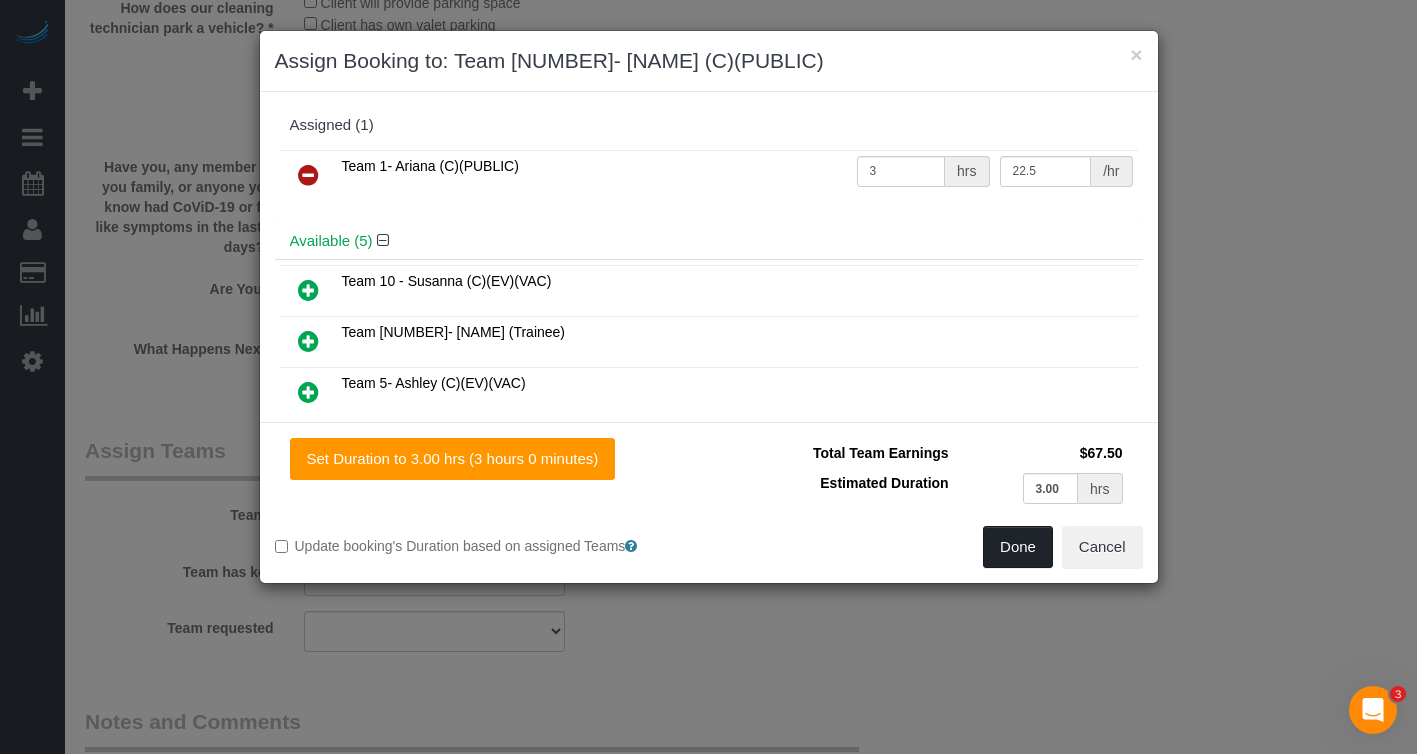 click on "Done" at bounding box center [1018, 547] 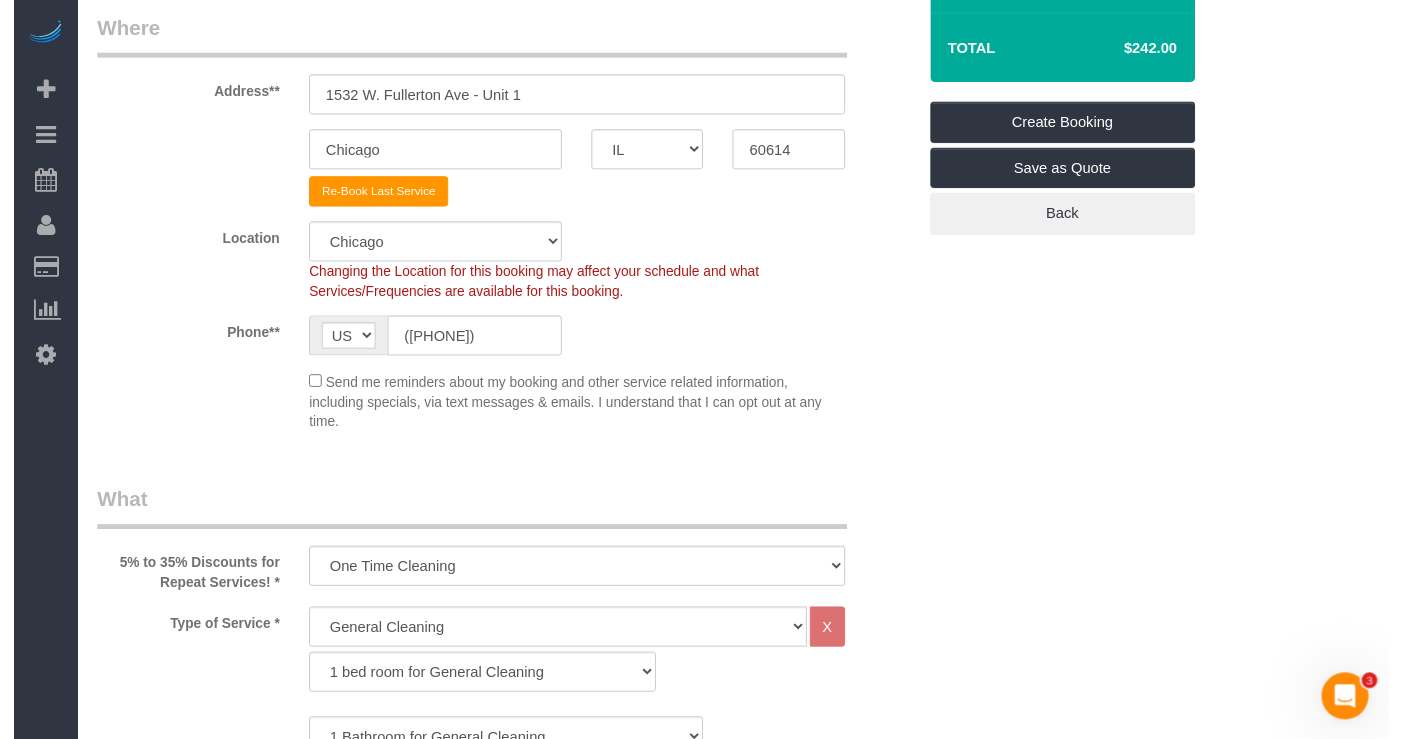 scroll, scrollTop: 0, scrollLeft: 0, axis: both 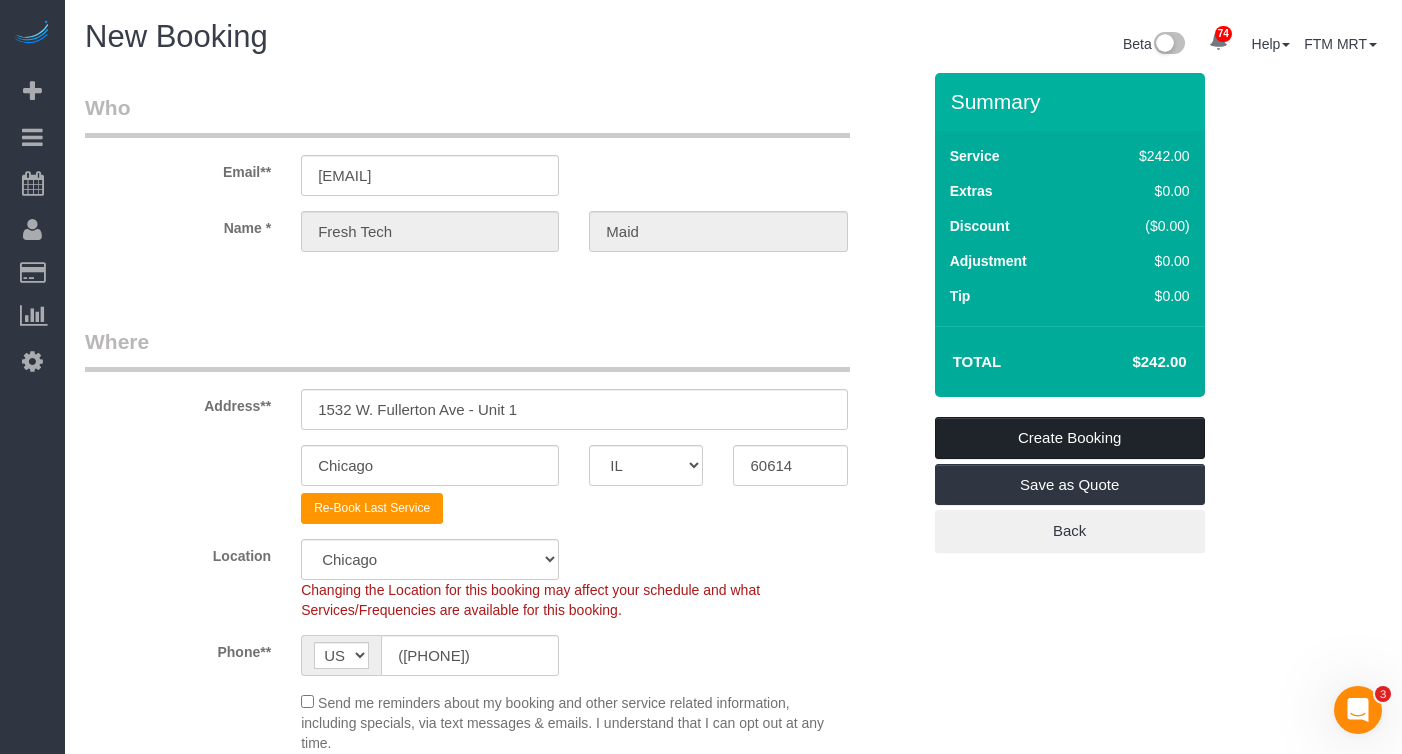 click on "Create Booking" at bounding box center [1070, 438] 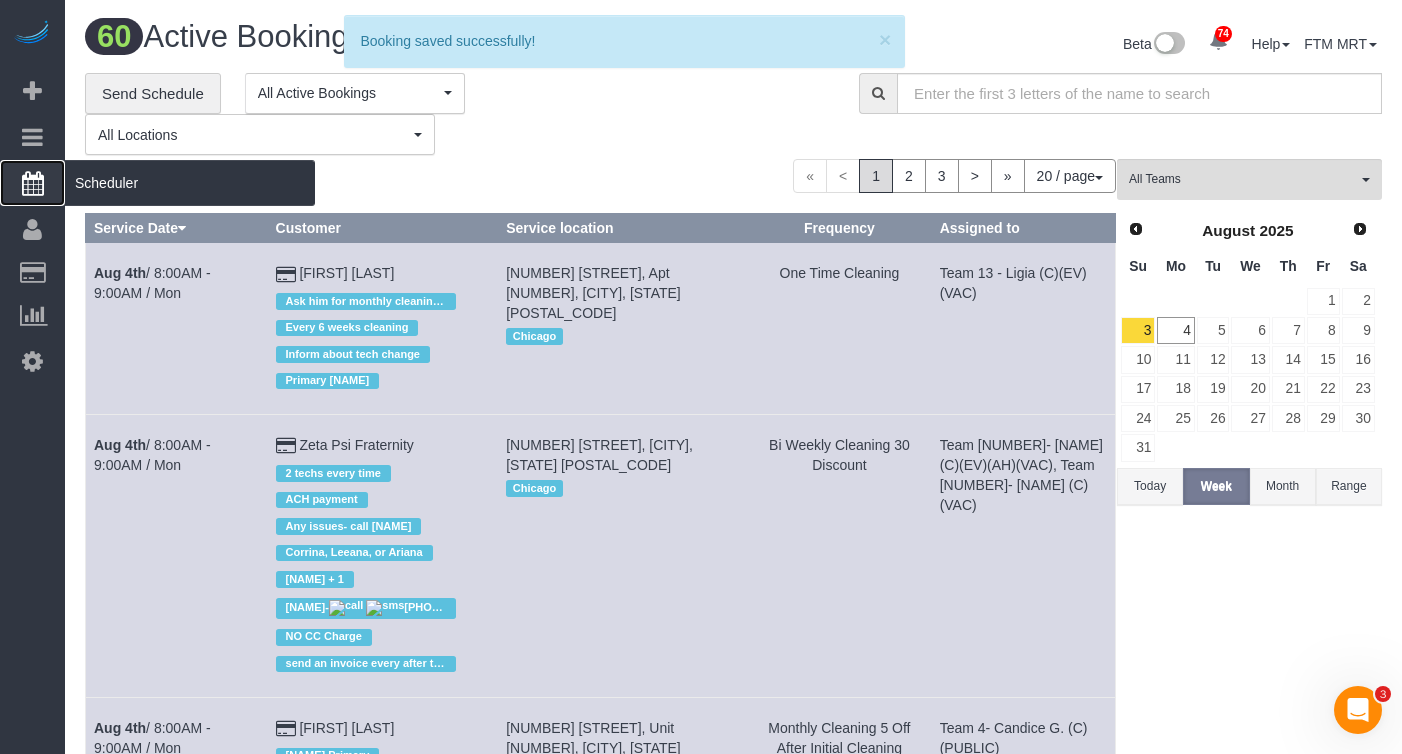 click on "Scheduler" at bounding box center (190, 183) 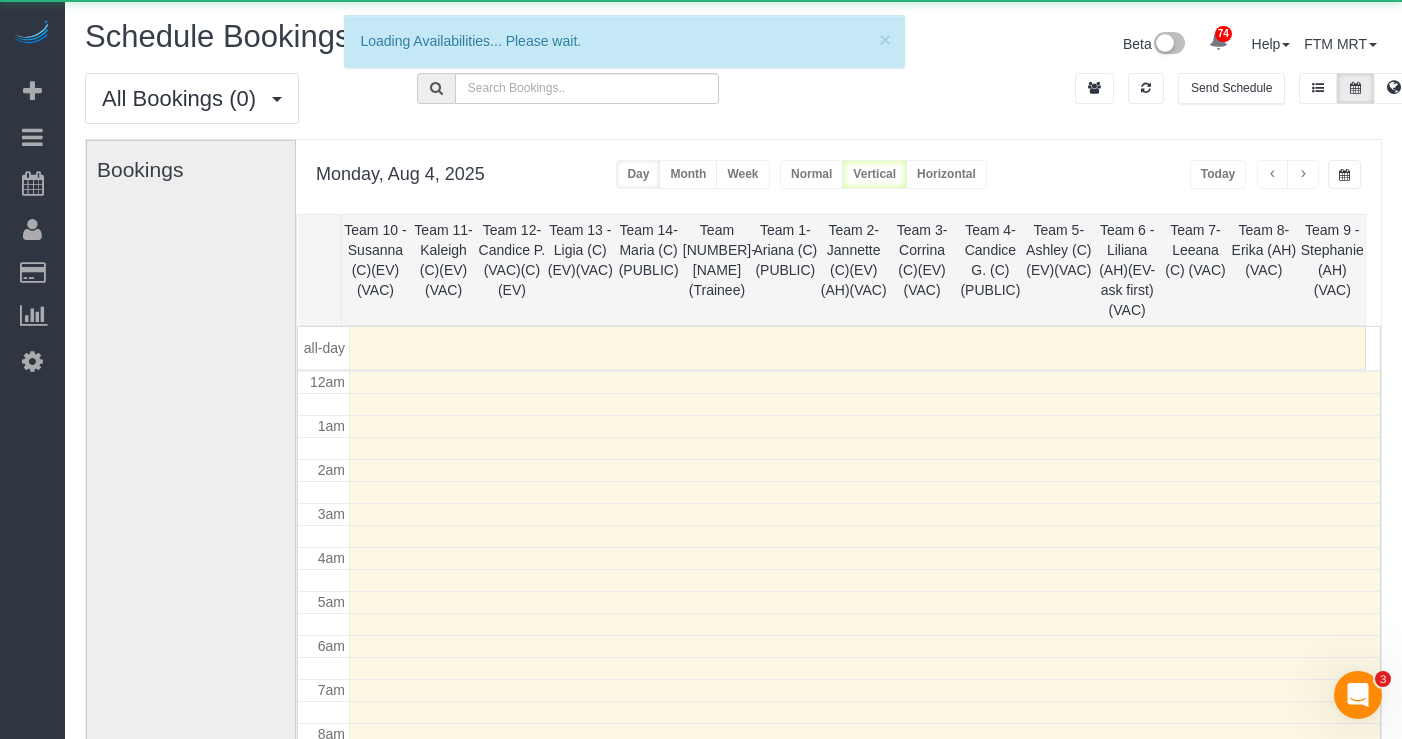 scroll, scrollTop: 265, scrollLeft: 0, axis: vertical 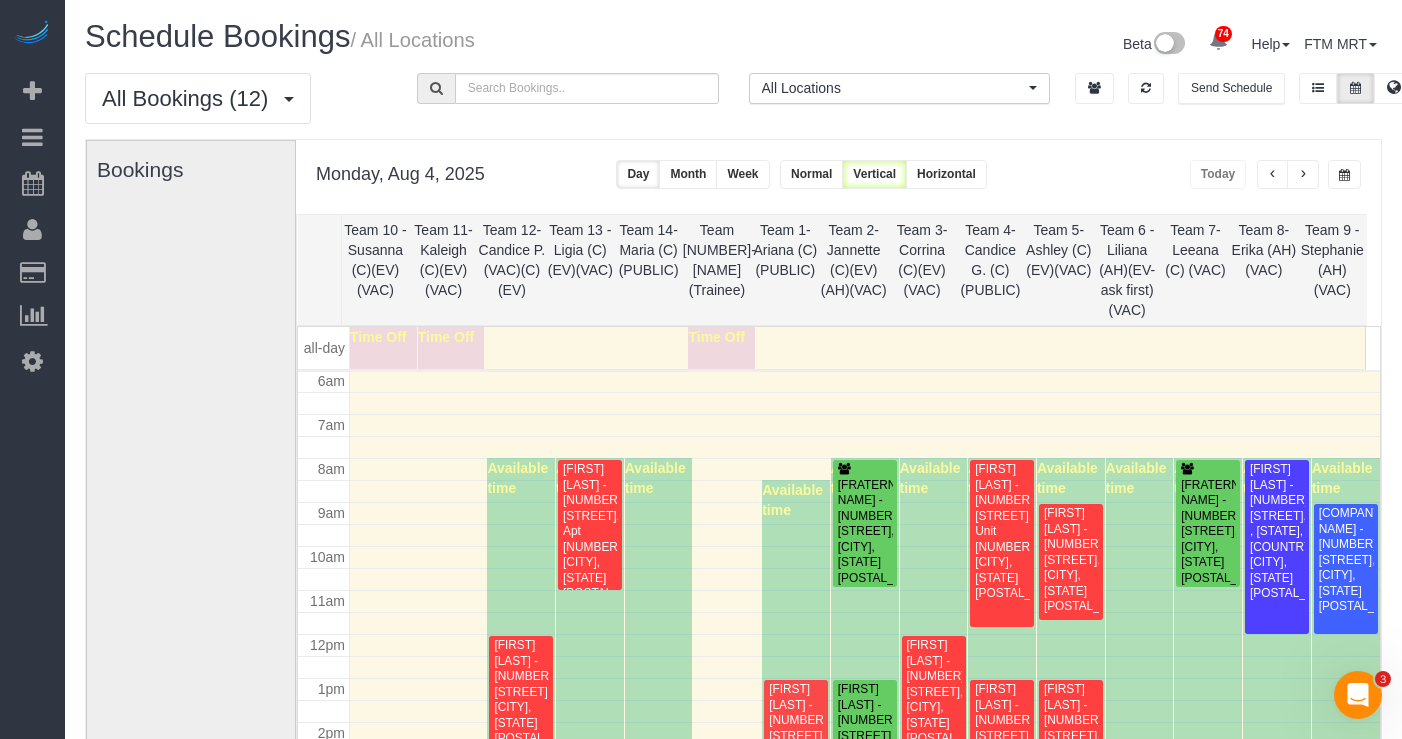 click at bounding box center (1303, 174) 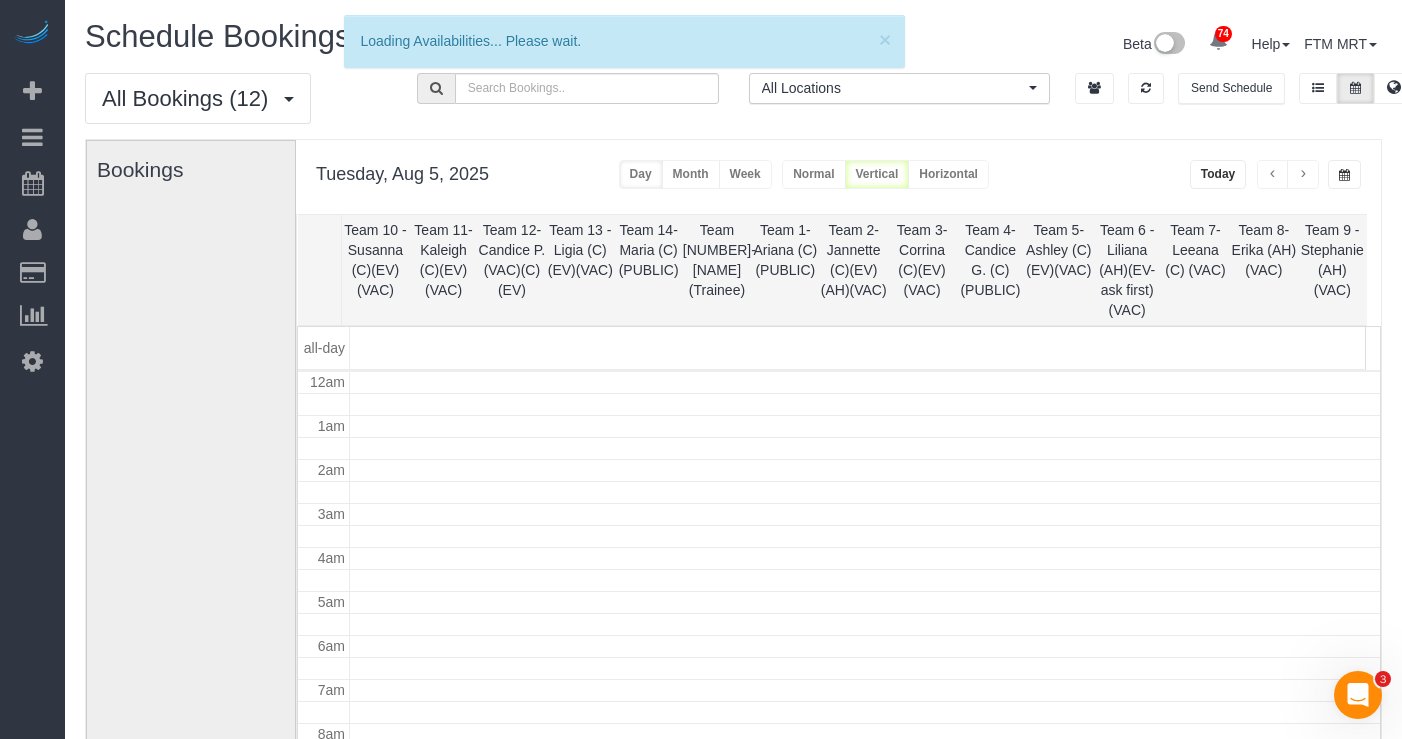 scroll, scrollTop: 265, scrollLeft: 0, axis: vertical 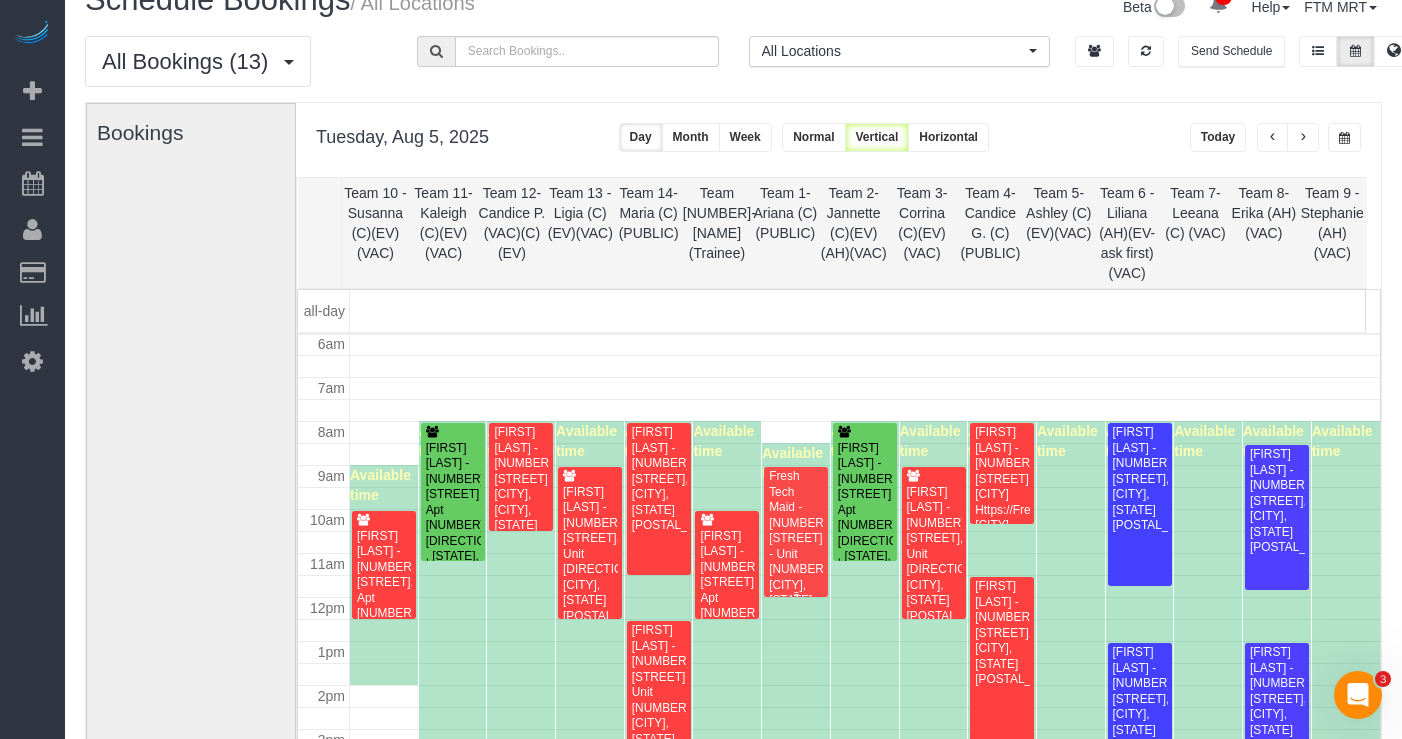 click on "[COMPANY] - [NUMBER] [STREET] - Unit [NUMBER], [CITY], [STATE] [POSTAL_CODE]" at bounding box center [796, 546] 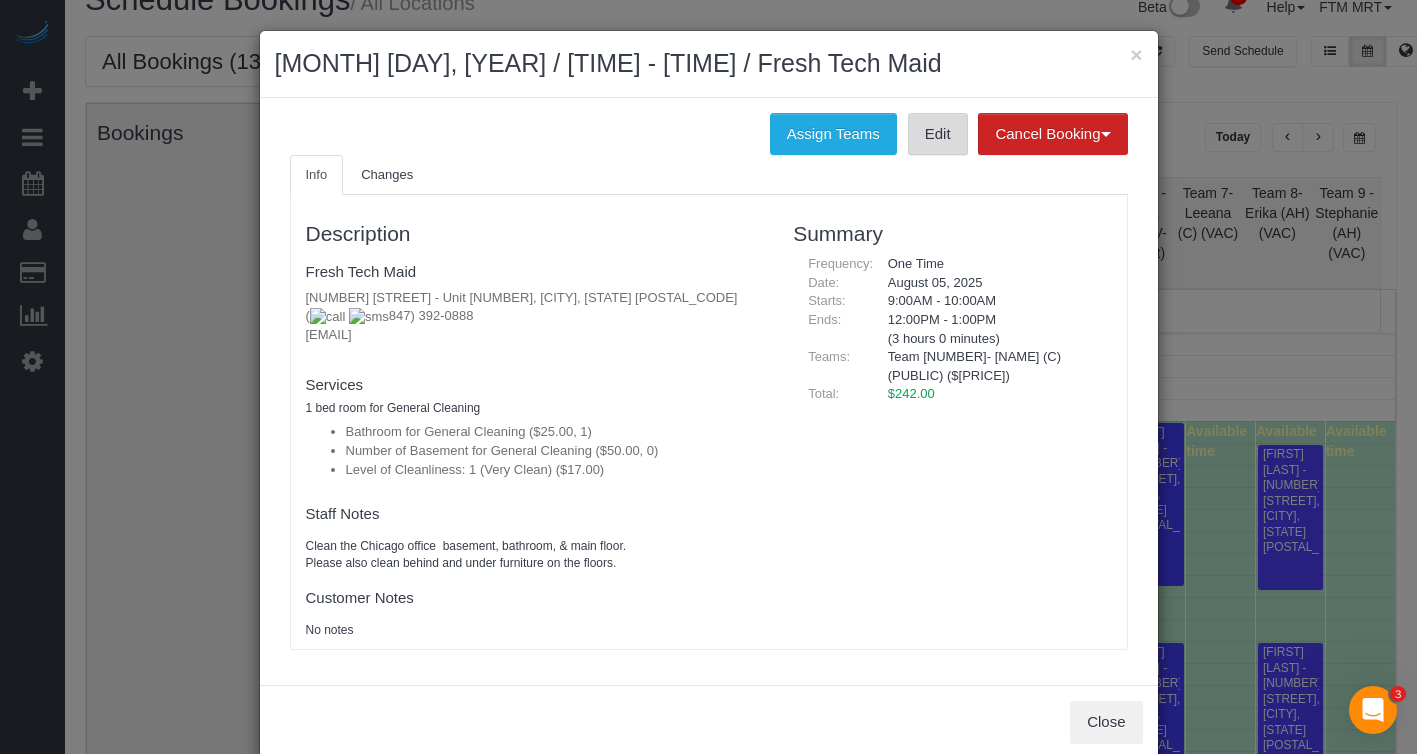 click on "Edit" at bounding box center [938, 134] 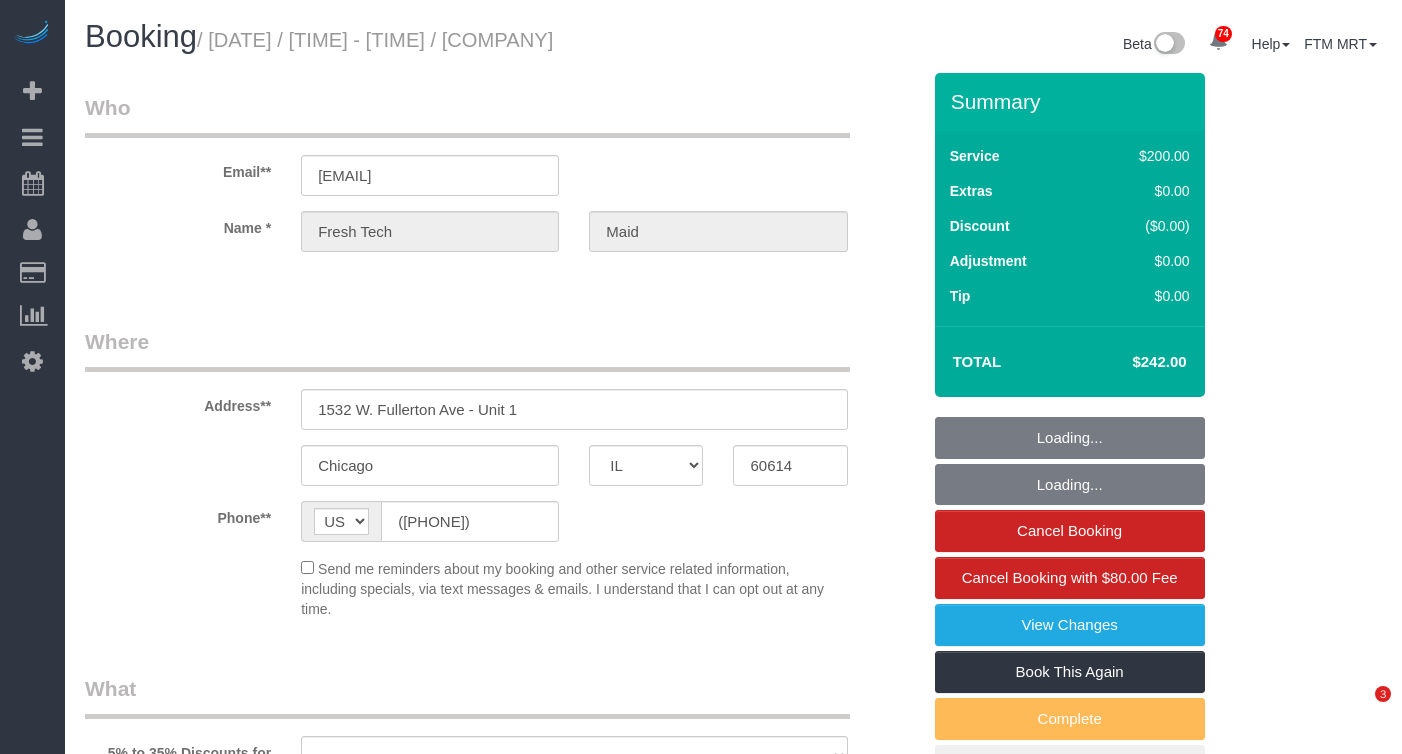 select on "IL" 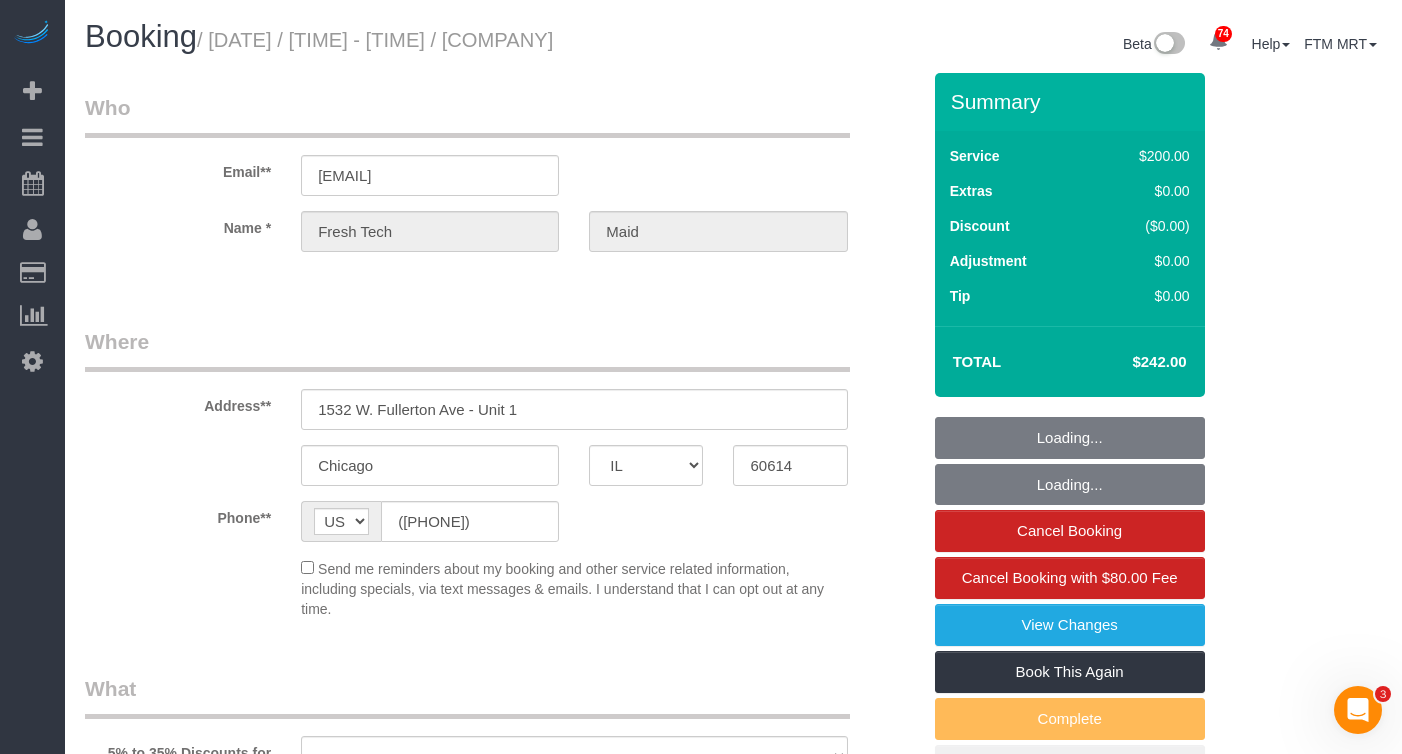 scroll, scrollTop: 0, scrollLeft: 0, axis: both 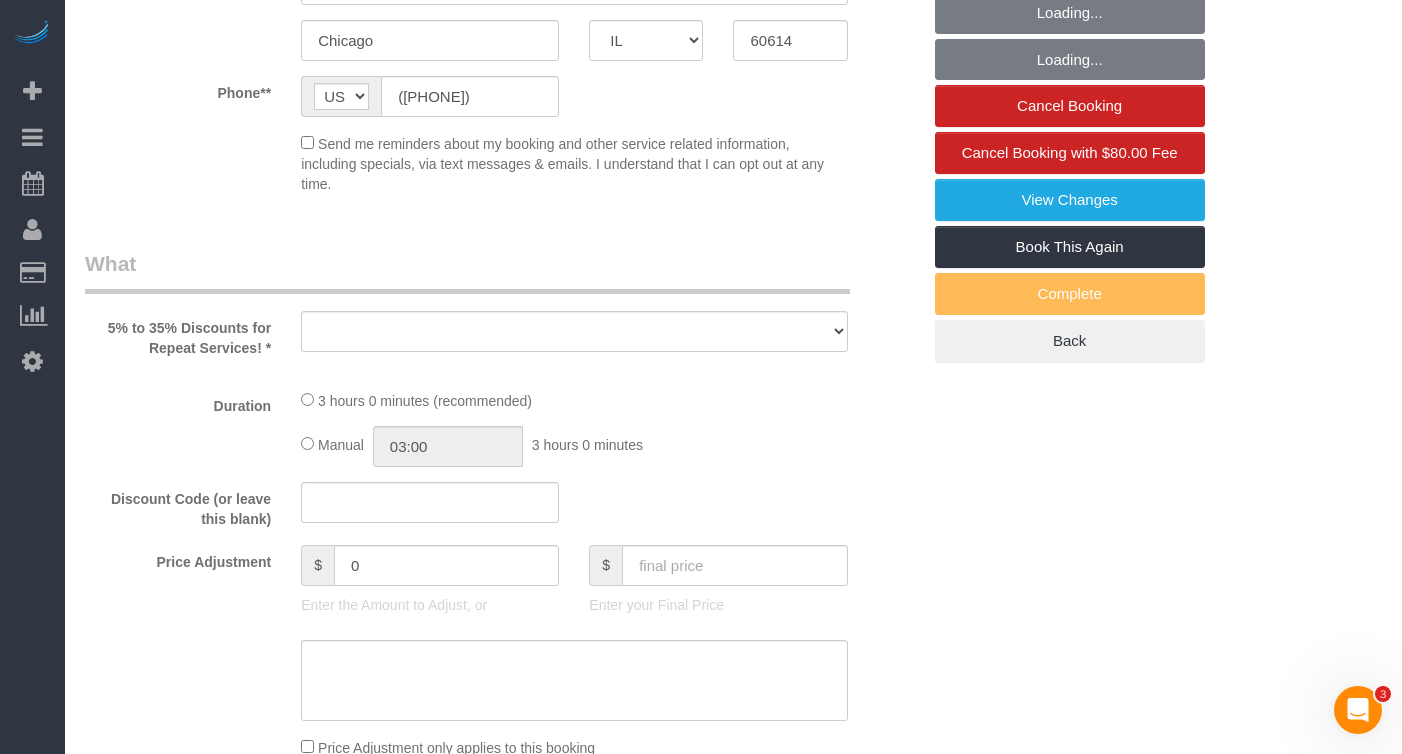 select on "512" 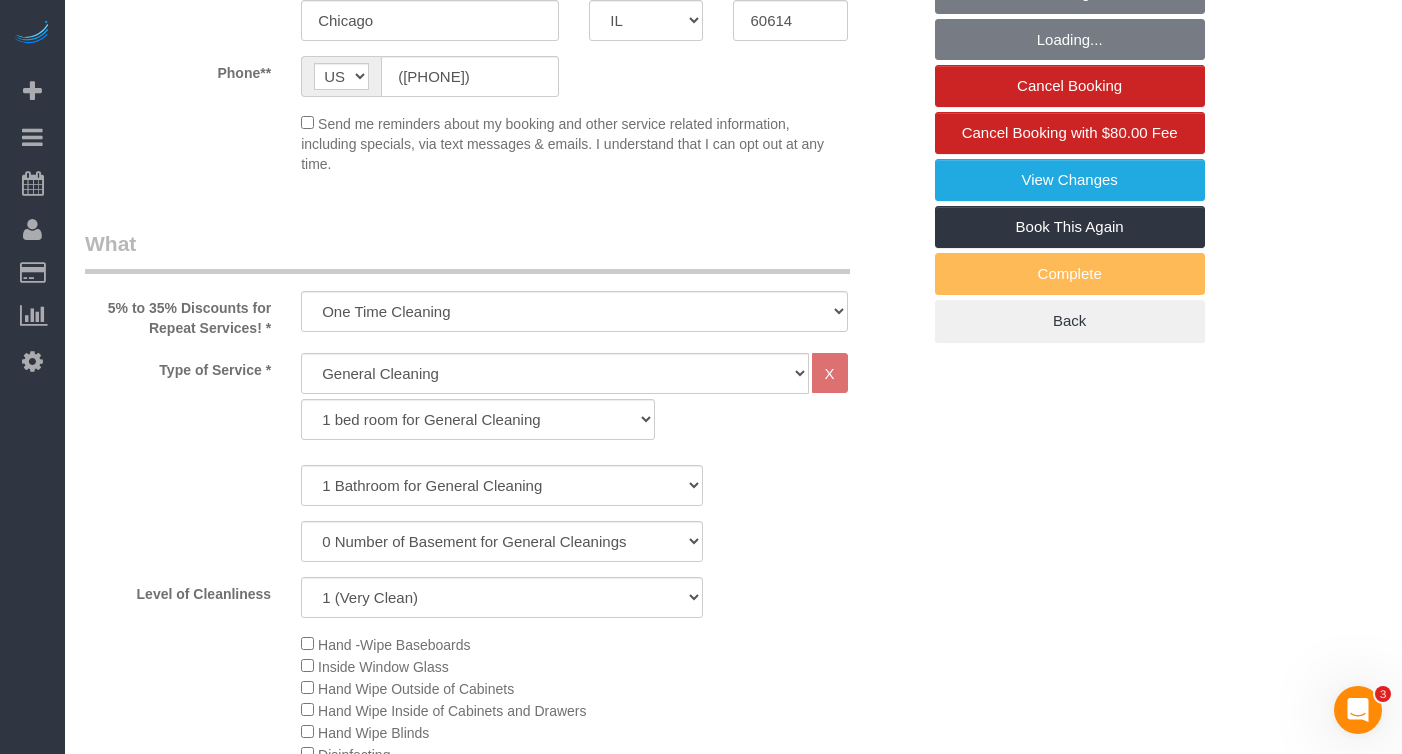 select on "object:1168" 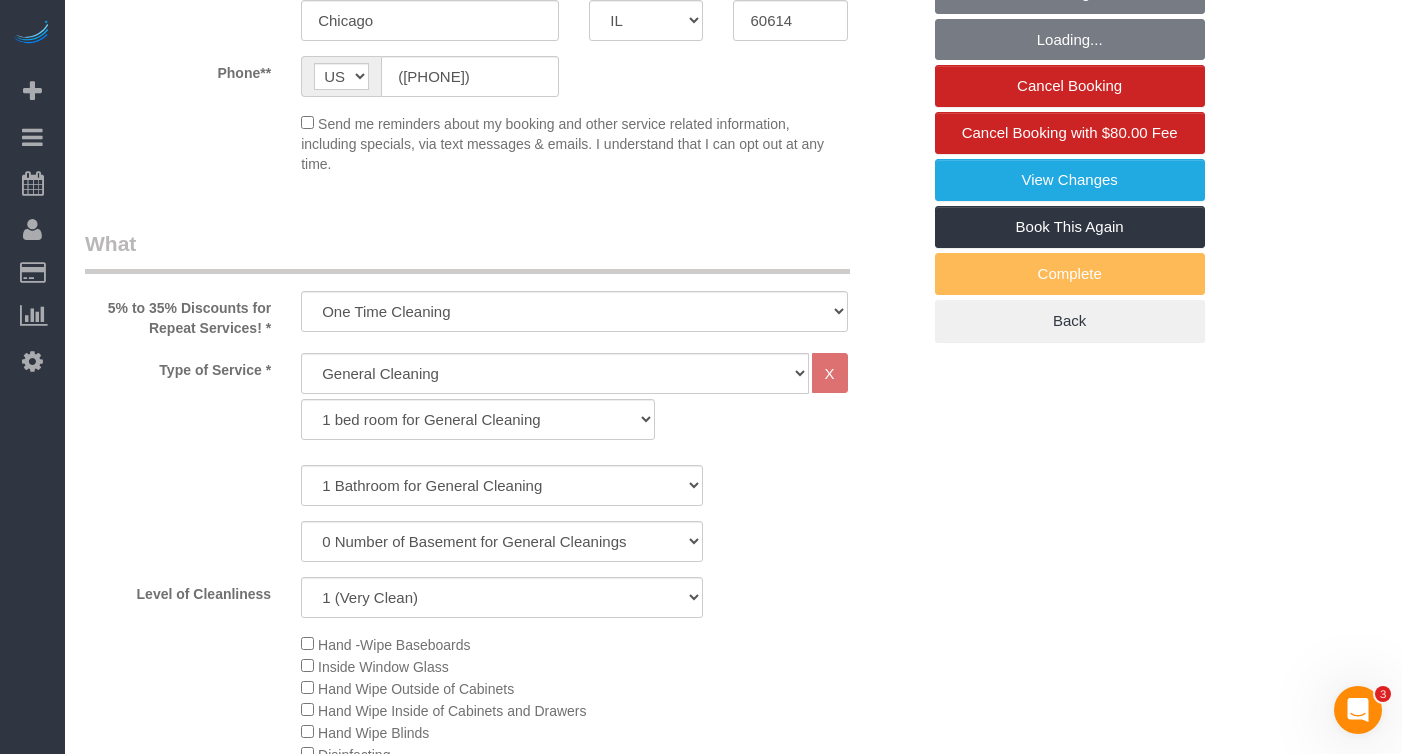 select on "number:1" 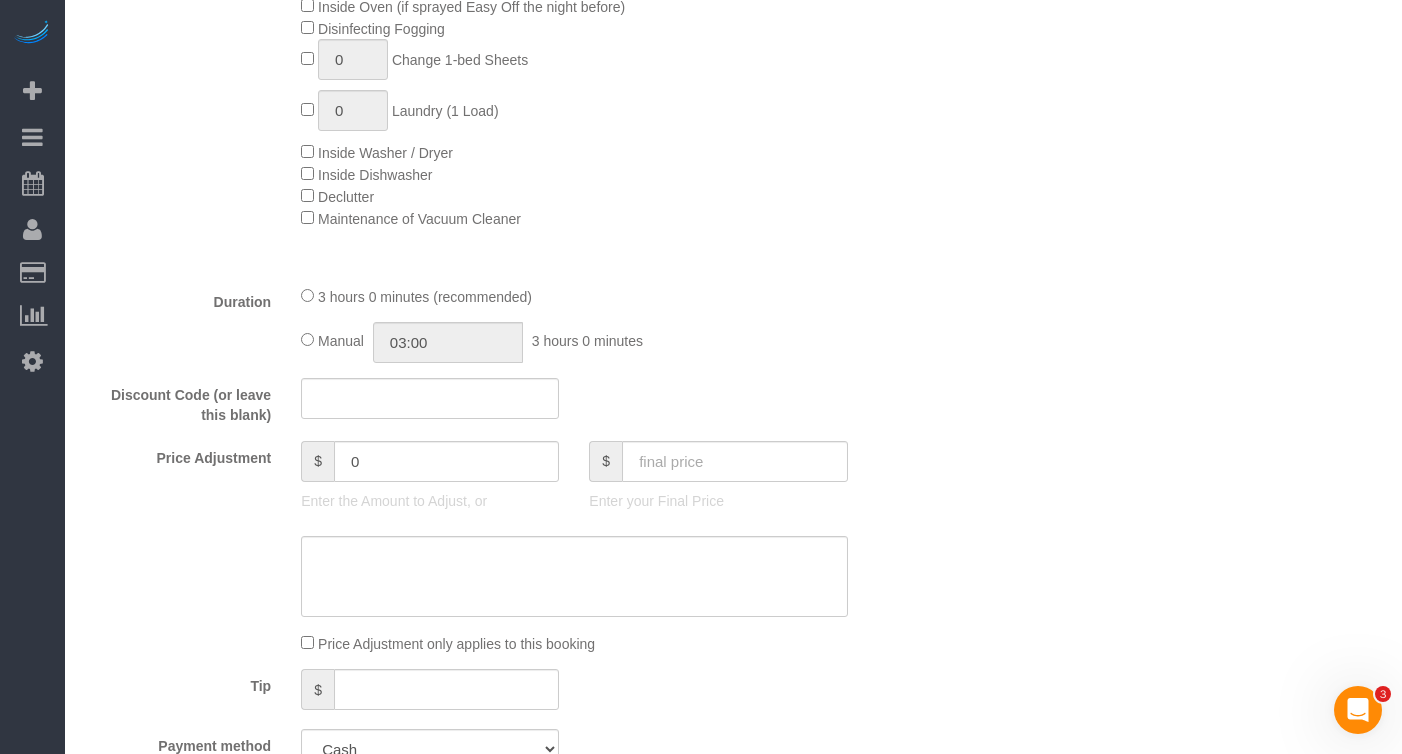 scroll, scrollTop: 1402, scrollLeft: 0, axis: vertical 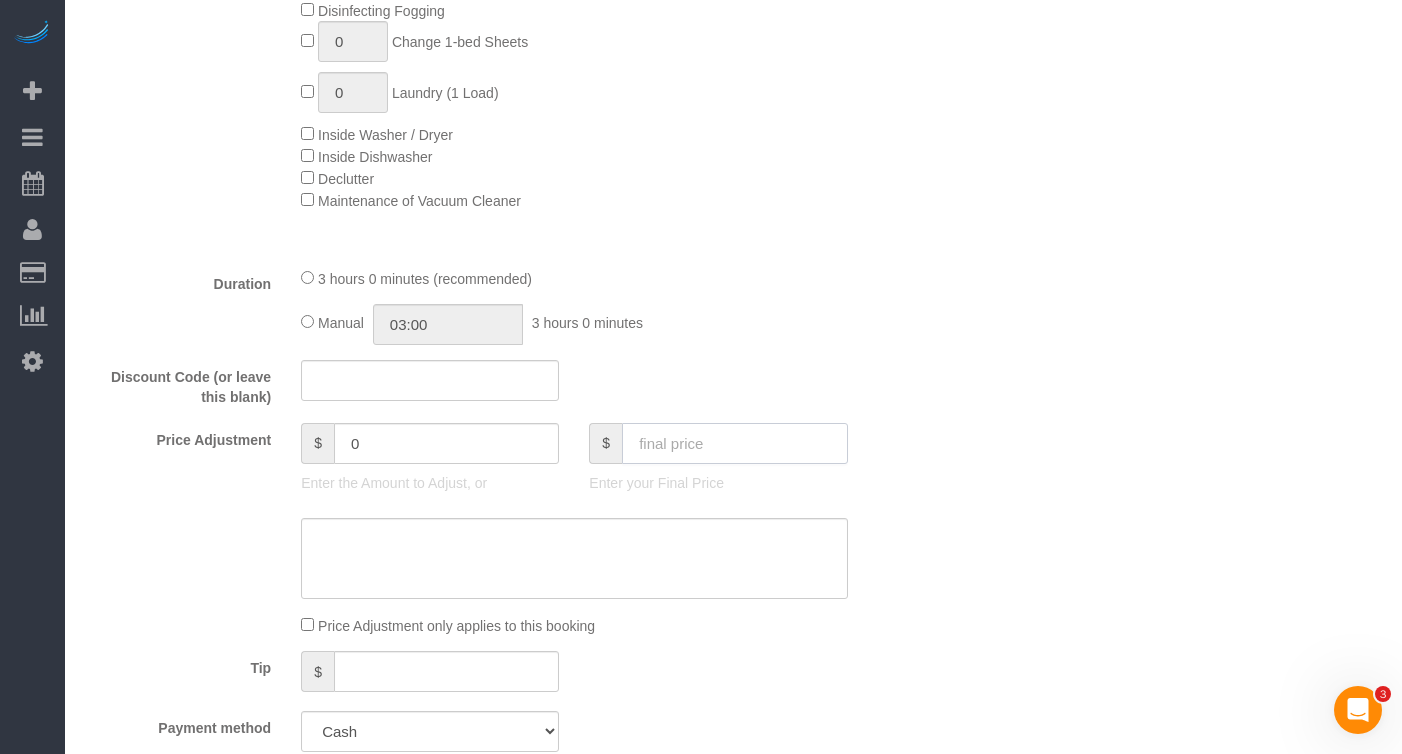 click 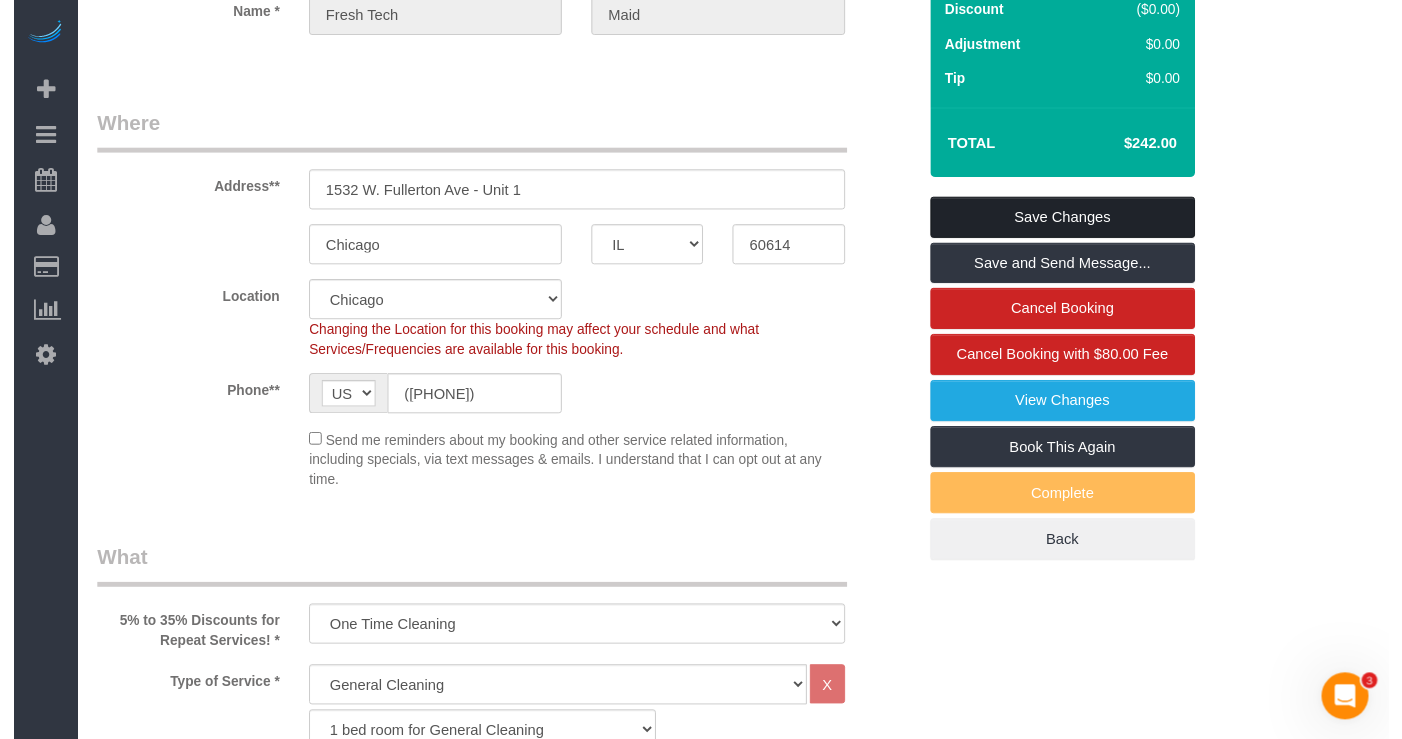 scroll, scrollTop: 0, scrollLeft: 0, axis: both 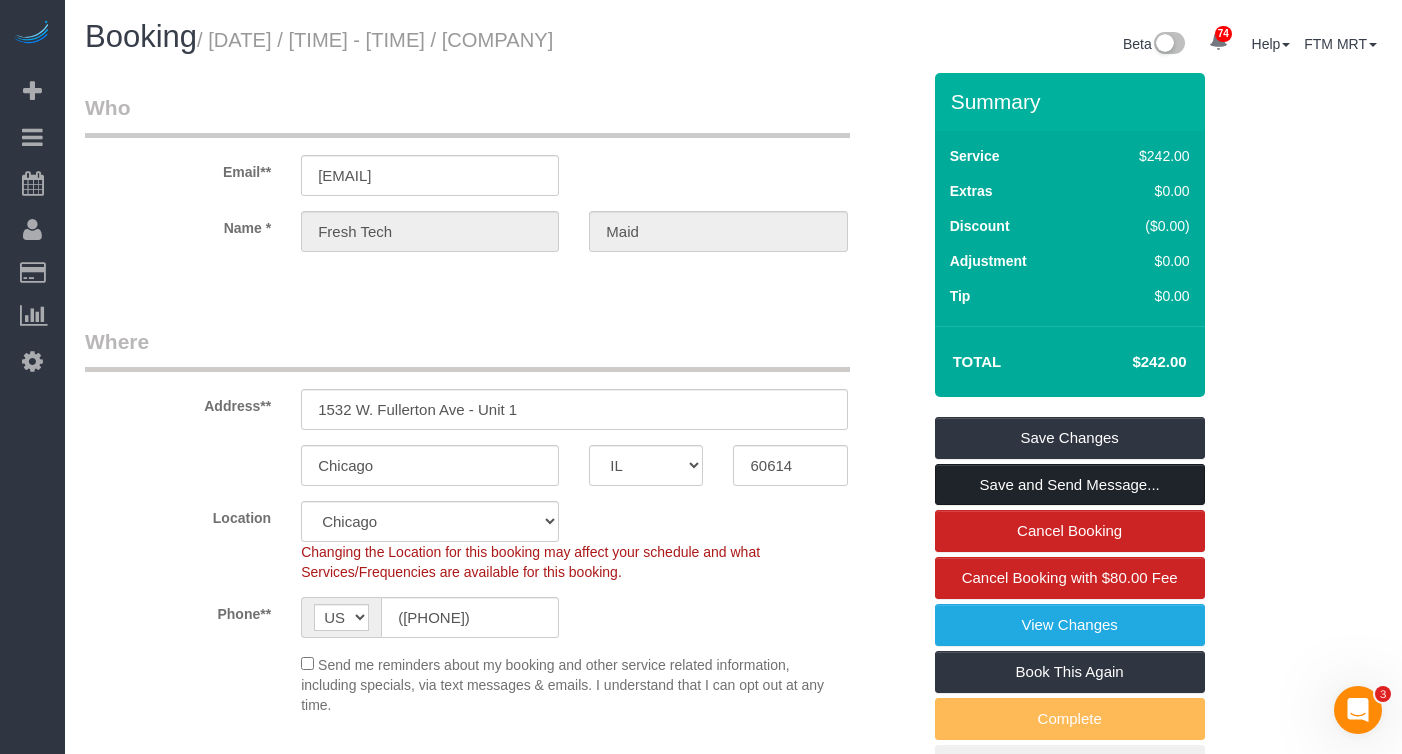 type on "-242" 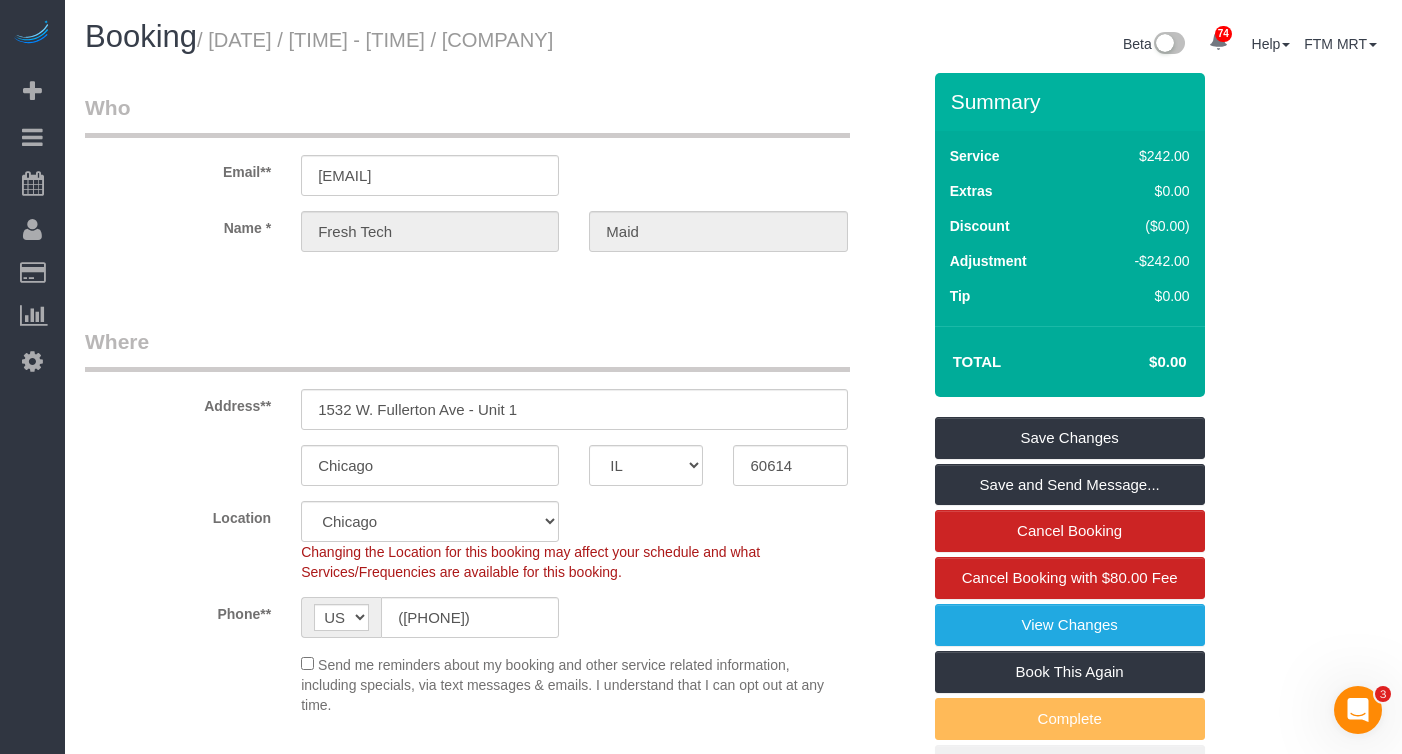click on "Summary
Service
$242.00
Extras
$0.00
Discount
($0.00)
Adjustment
-$242.00
Tip
$0.00" at bounding box center [1070, 430] 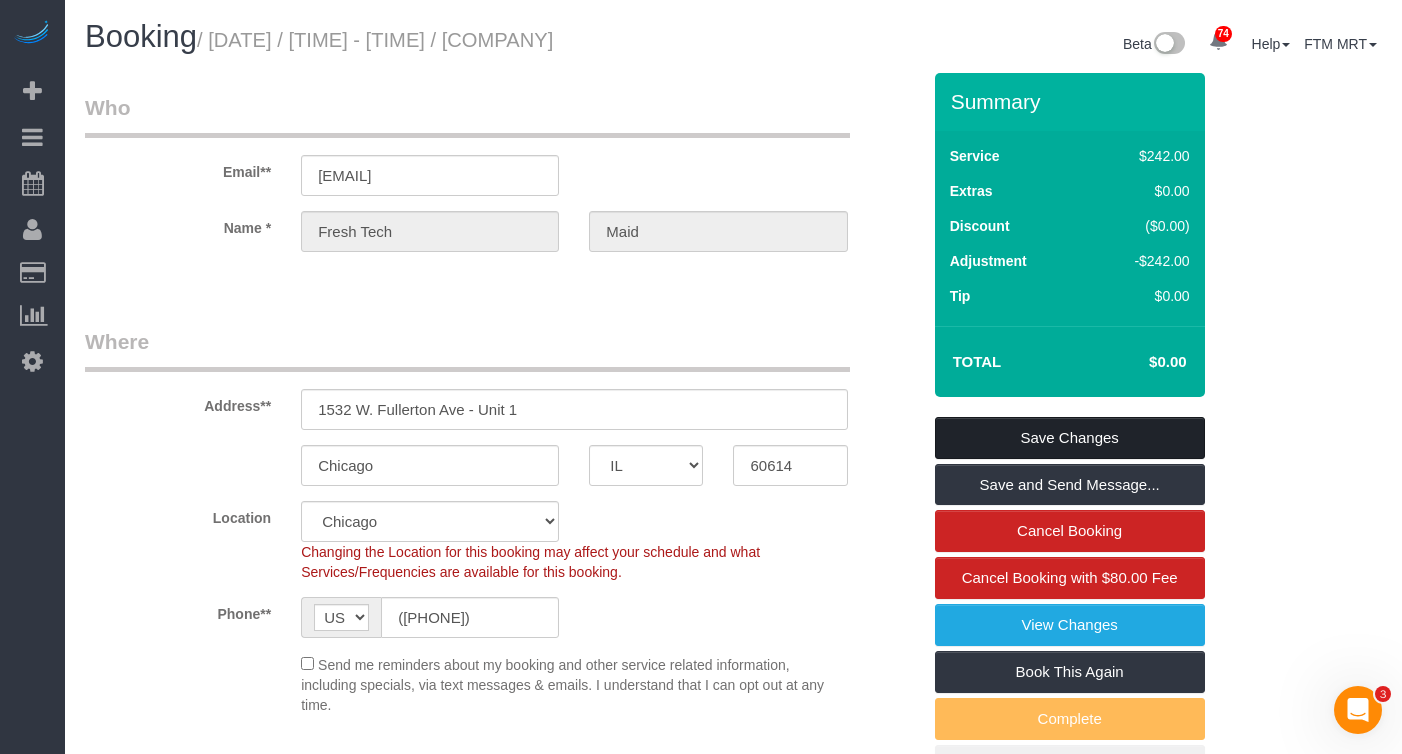 click on "Save Changes" at bounding box center (1070, 438) 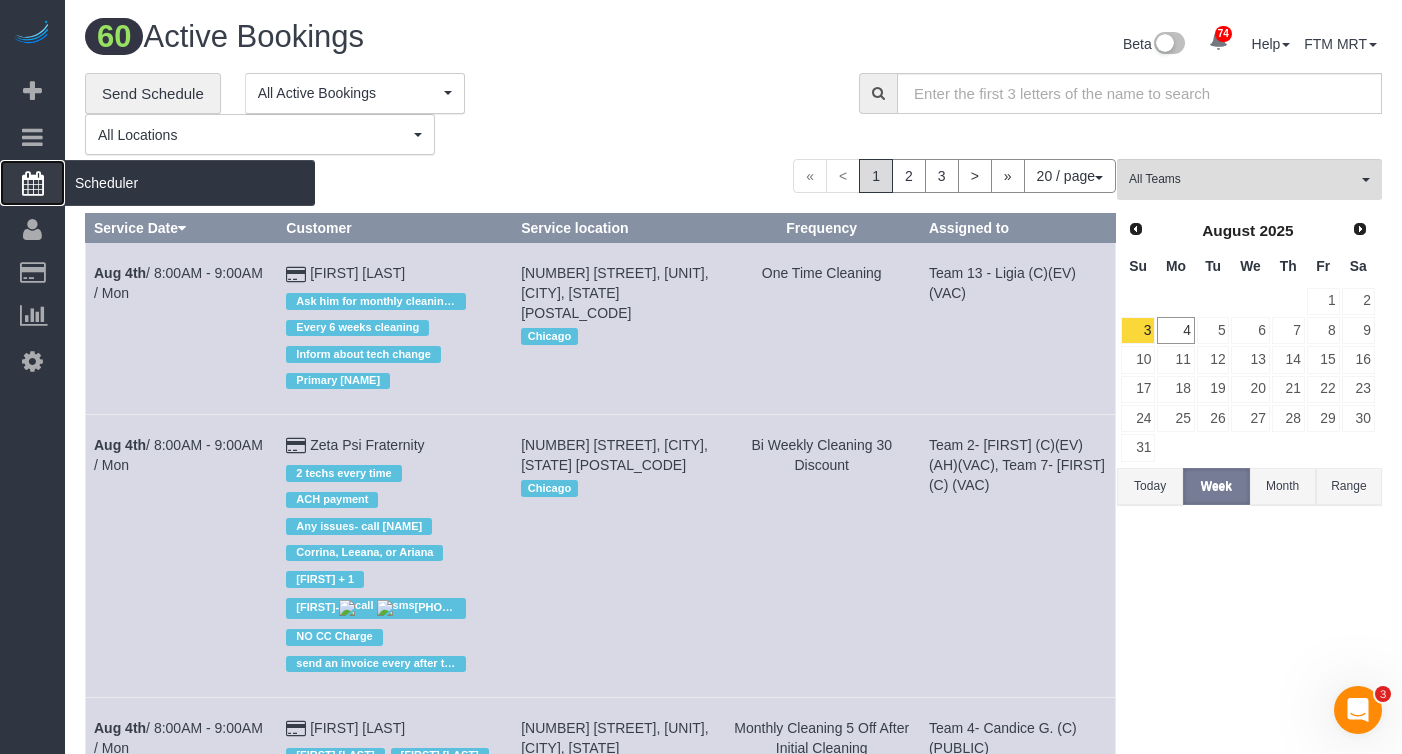 click on "Scheduler" at bounding box center [190, 183] 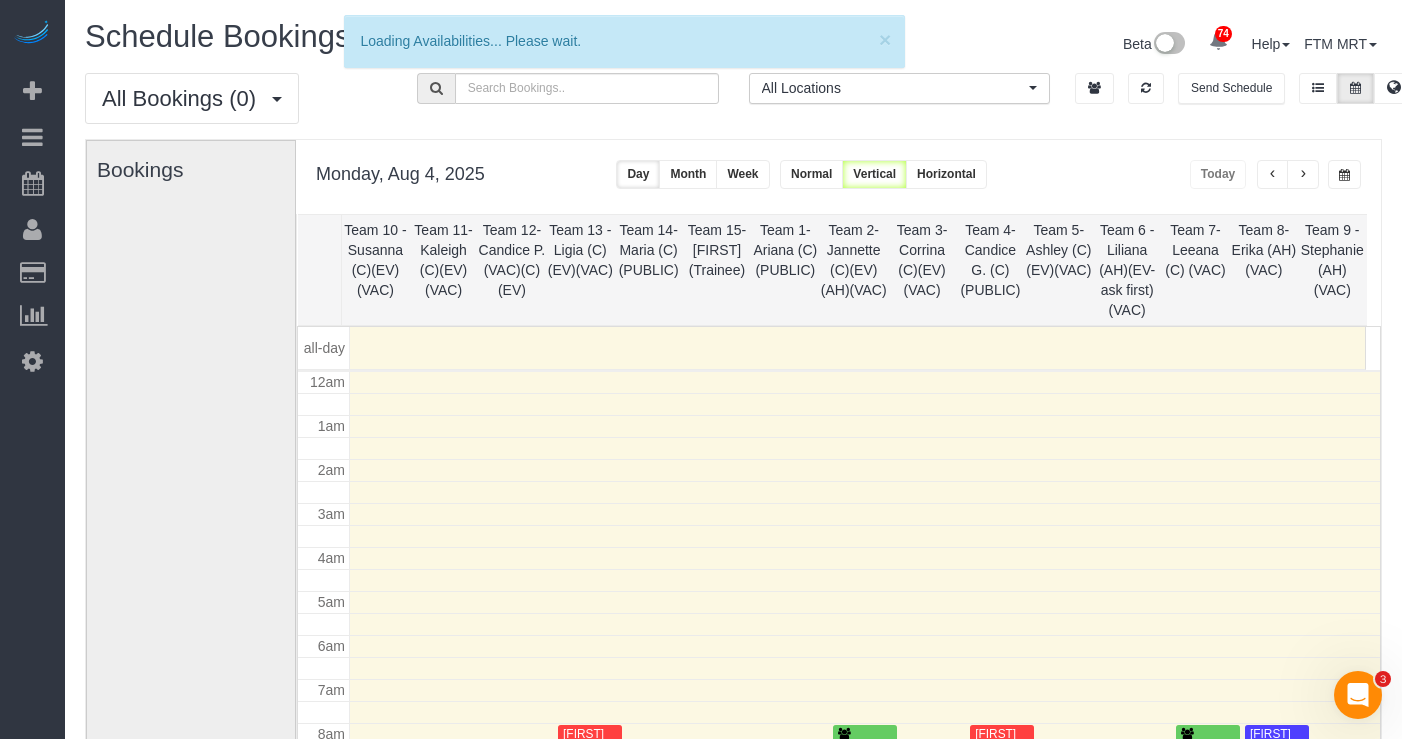 scroll, scrollTop: 265, scrollLeft: 0, axis: vertical 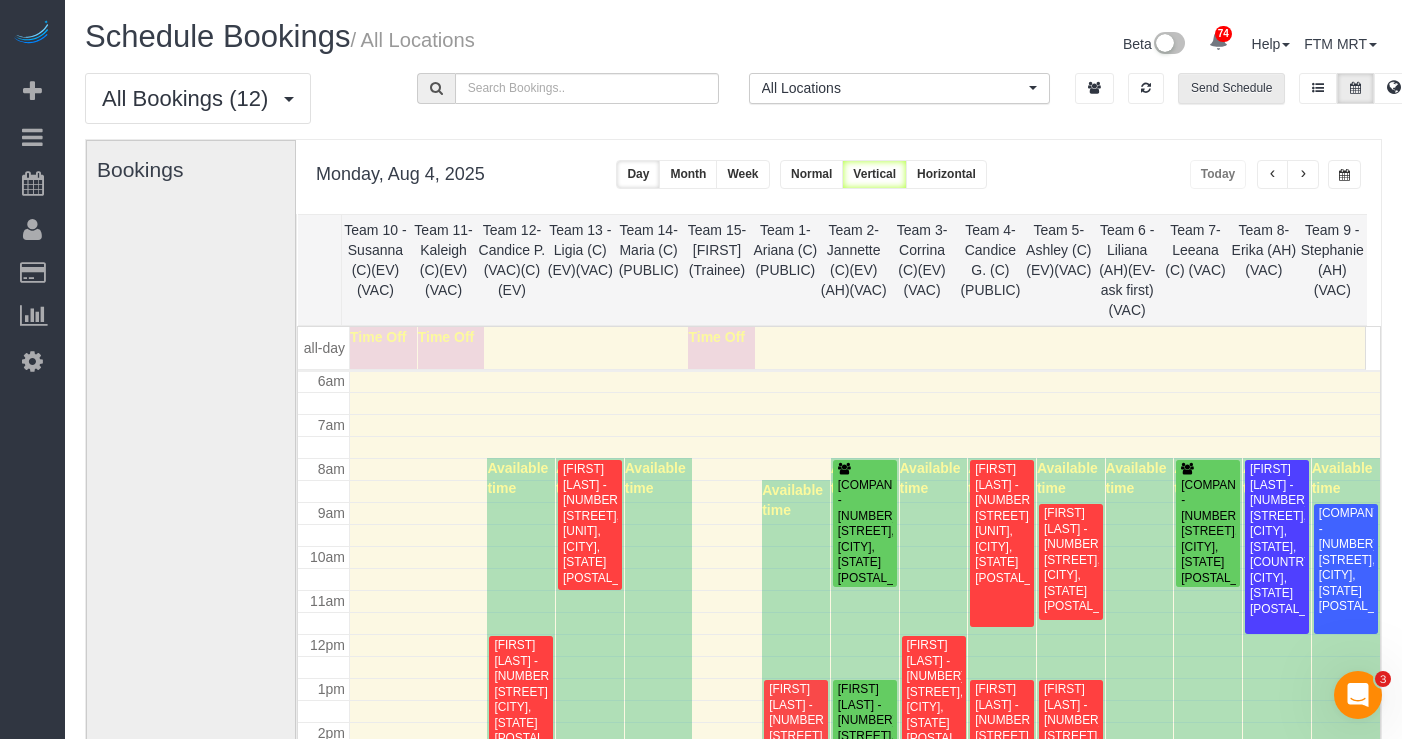 click on "Send Schedule" at bounding box center [1231, 88] 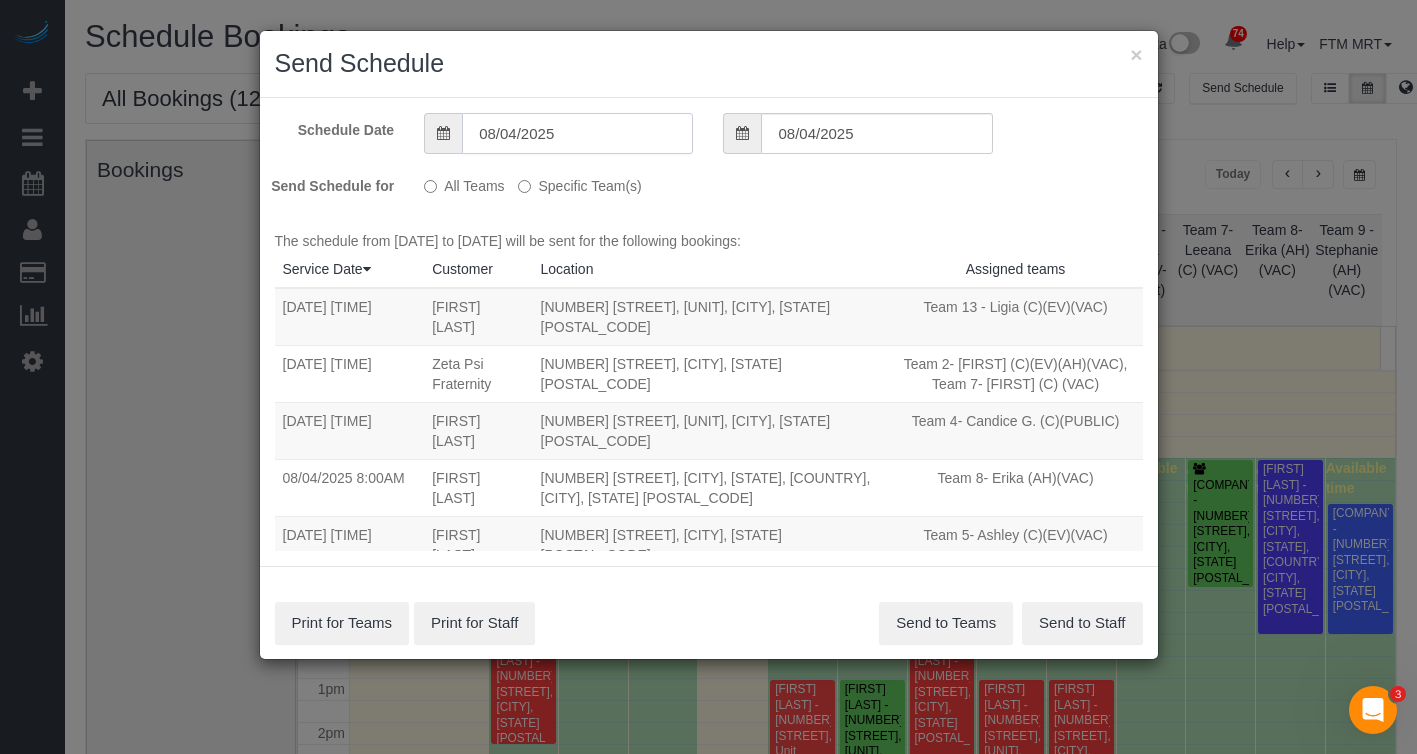 click on "08/04/2025" at bounding box center [577, 133] 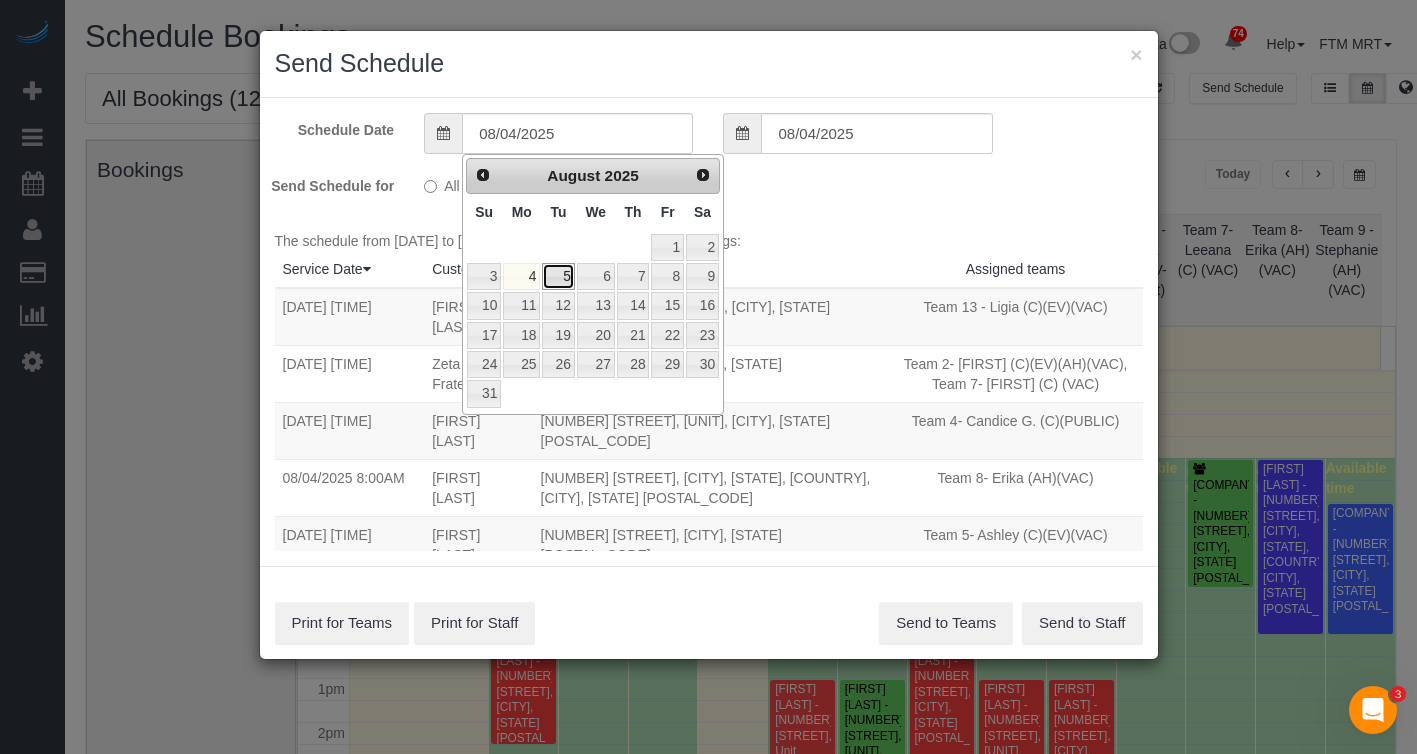 click on "5" at bounding box center [558, 276] 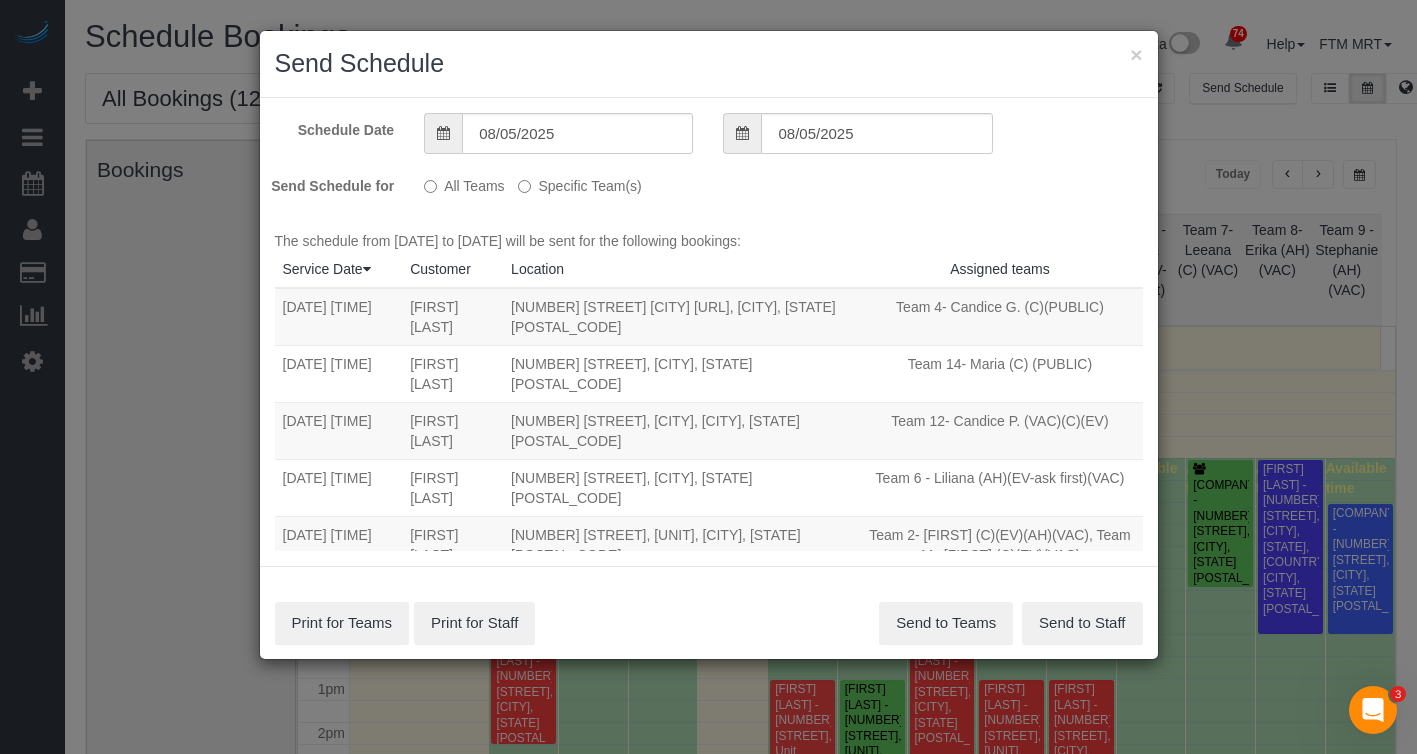 drag, startPoint x: 766, startPoint y: 207, endPoint x: 628, endPoint y: 229, distance: 139.74261 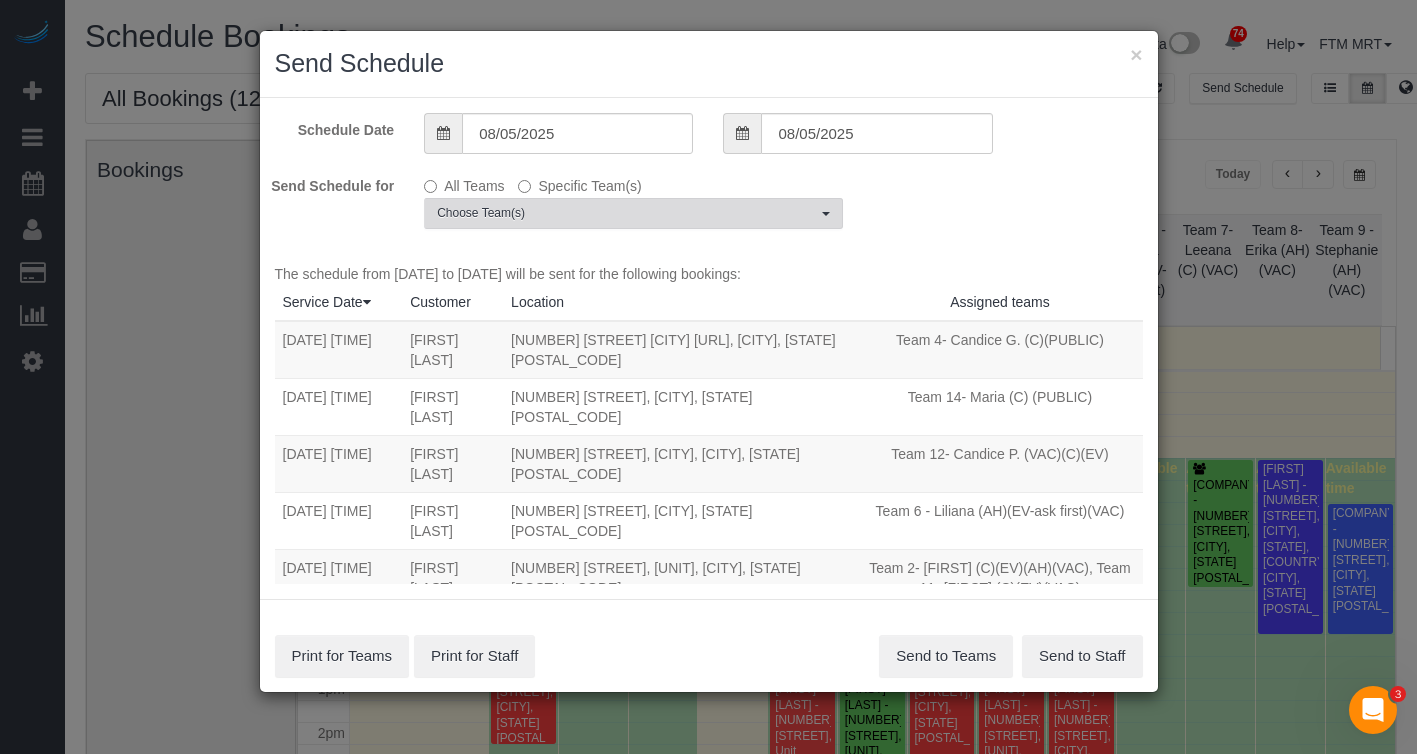 click on "Choose Team(s)" at bounding box center [627, 213] 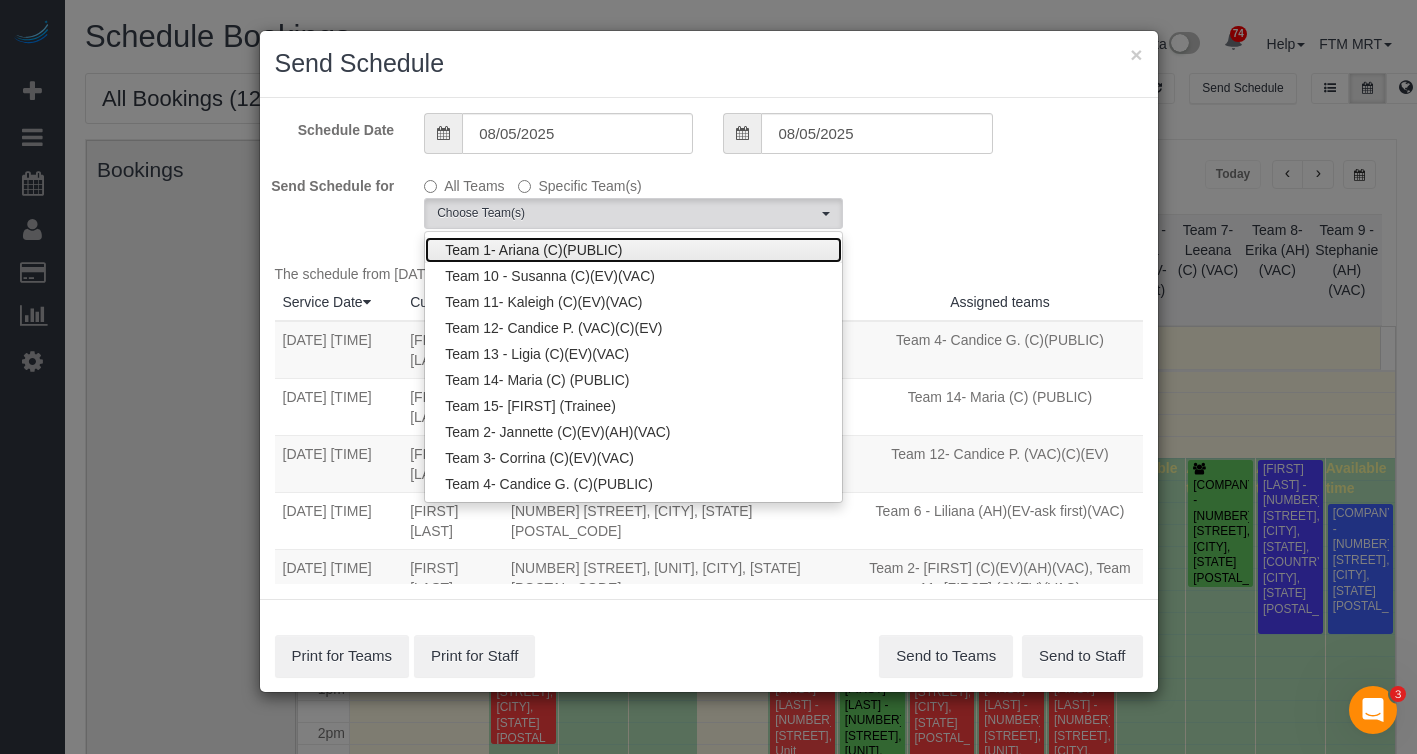 click on "Team 1- Ariana (C)(PUBLIC)" at bounding box center (633, 250) 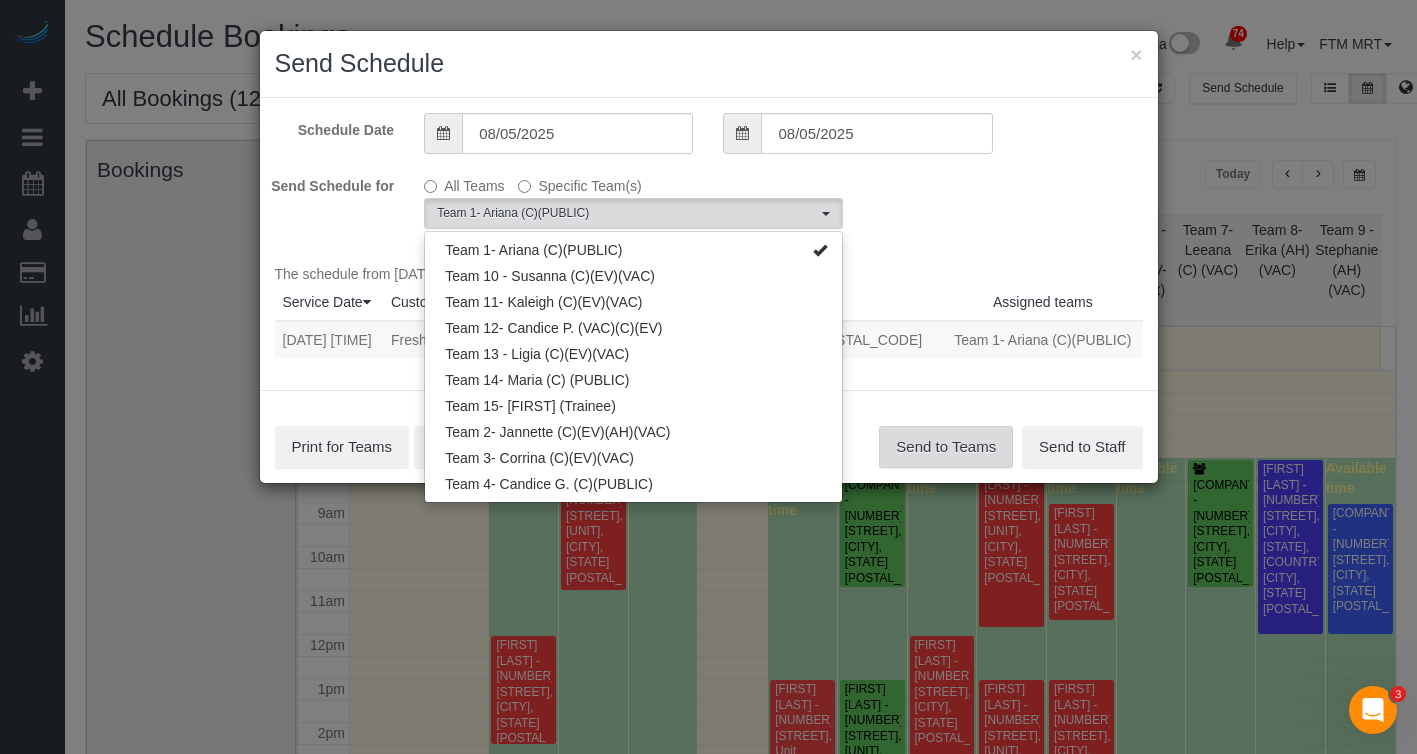 click on "Send to Teams" at bounding box center [946, 447] 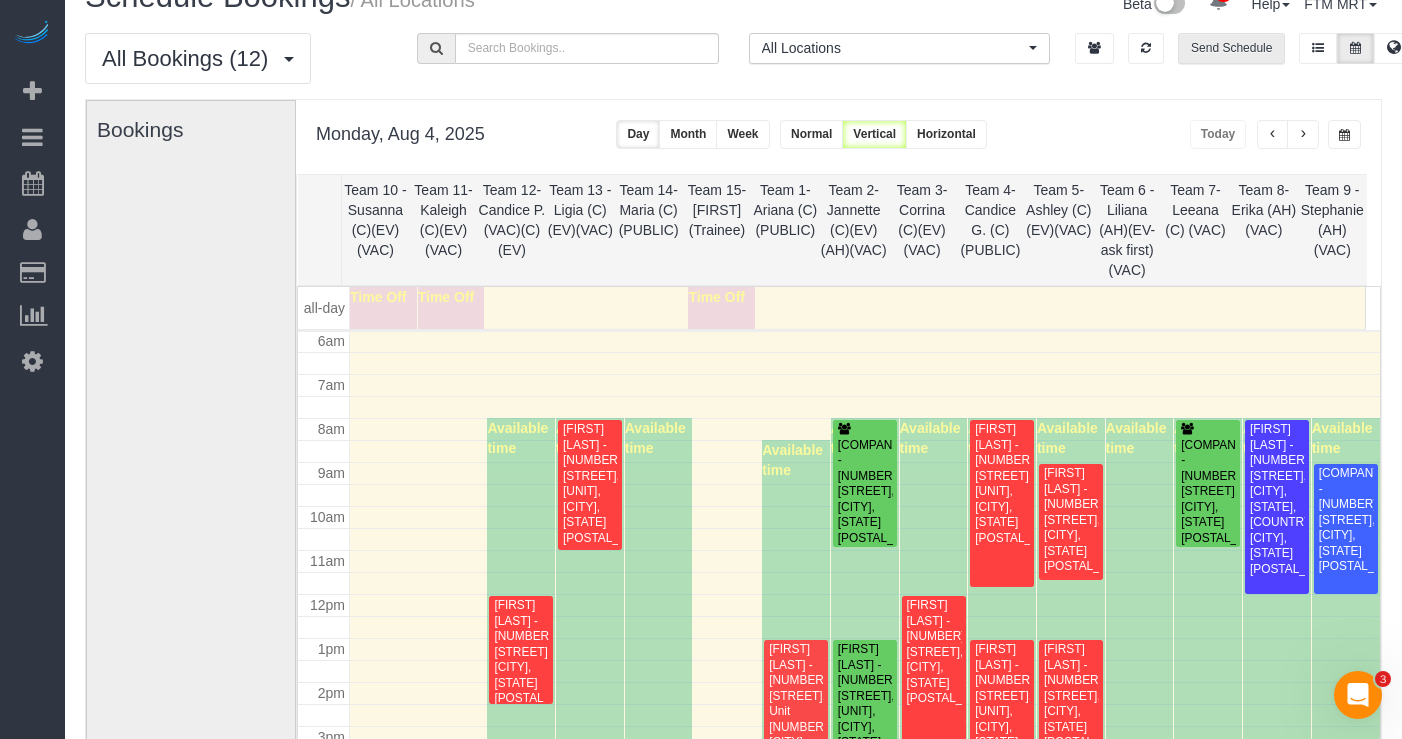 scroll, scrollTop: 41, scrollLeft: 0, axis: vertical 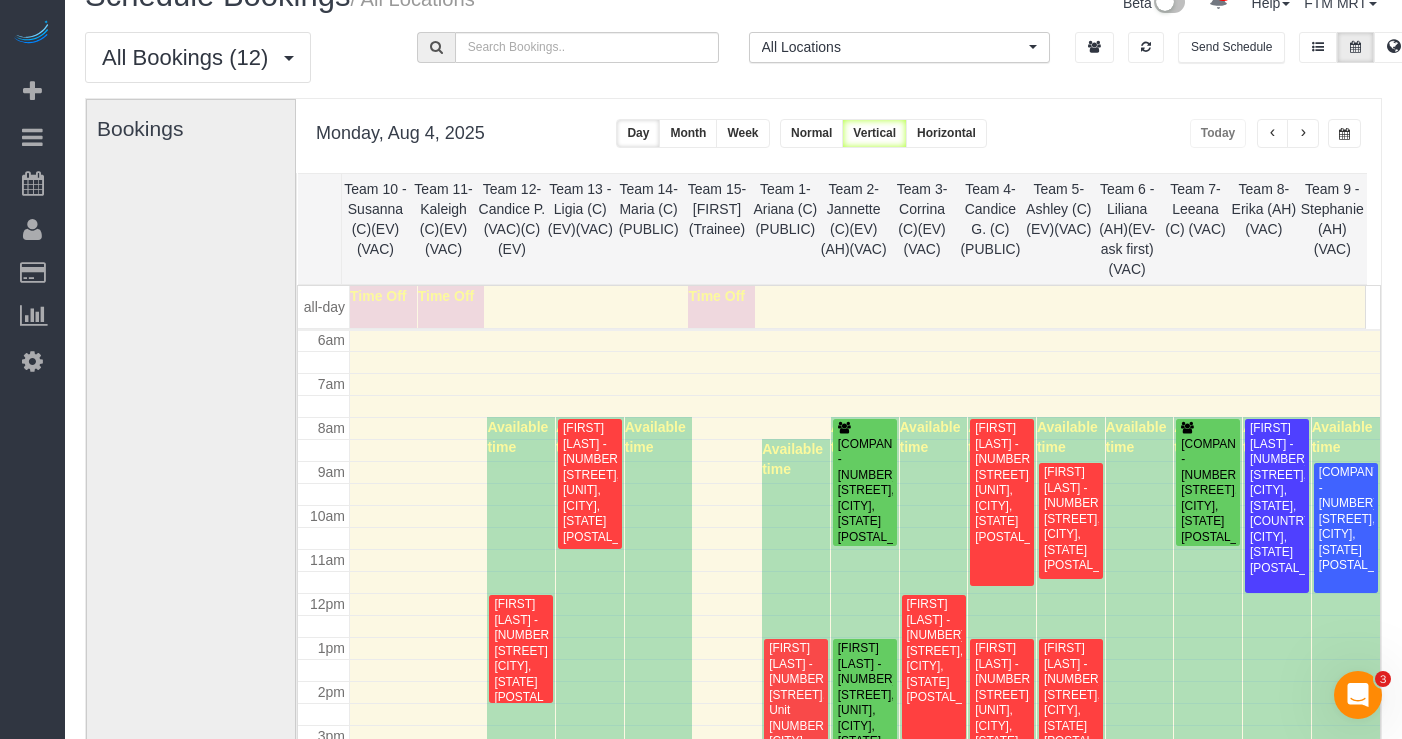 click at bounding box center [1303, 134] 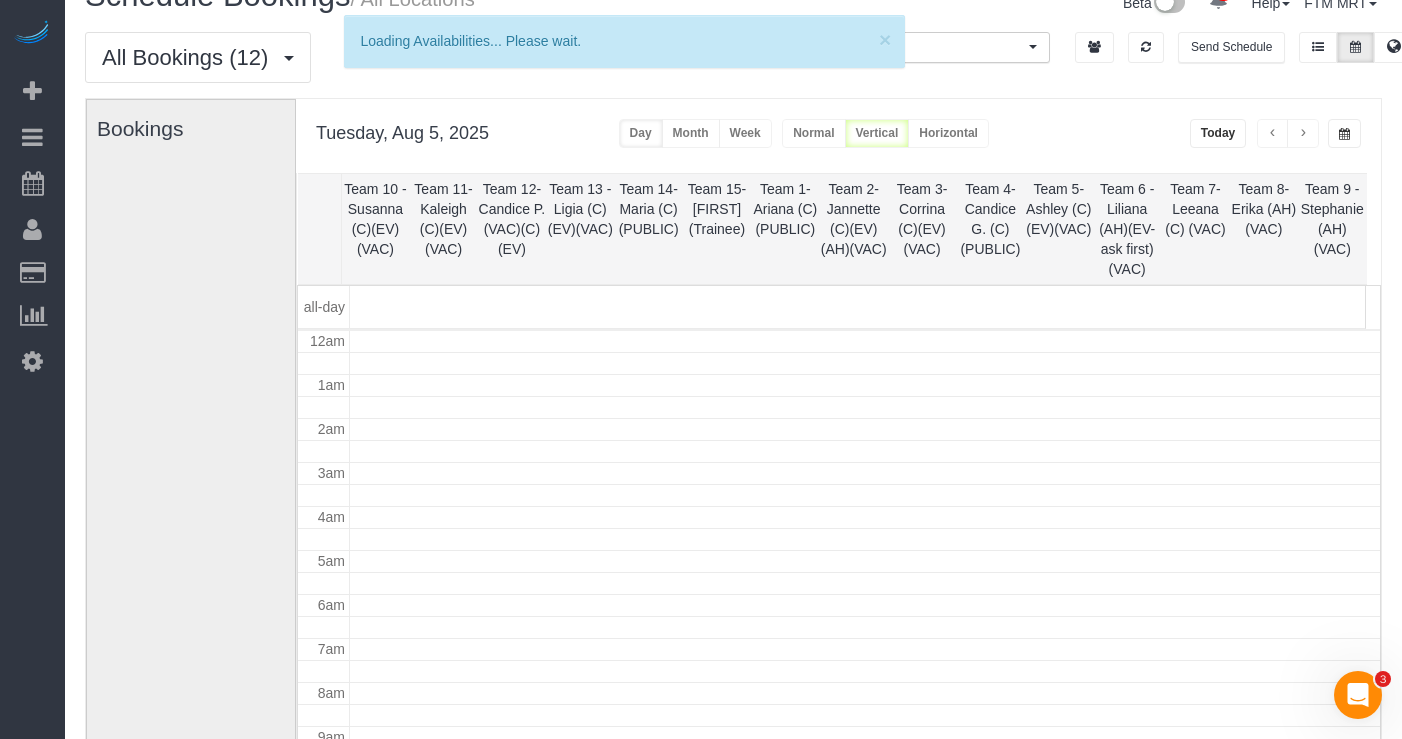 scroll, scrollTop: 265, scrollLeft: 0, axis: vertical 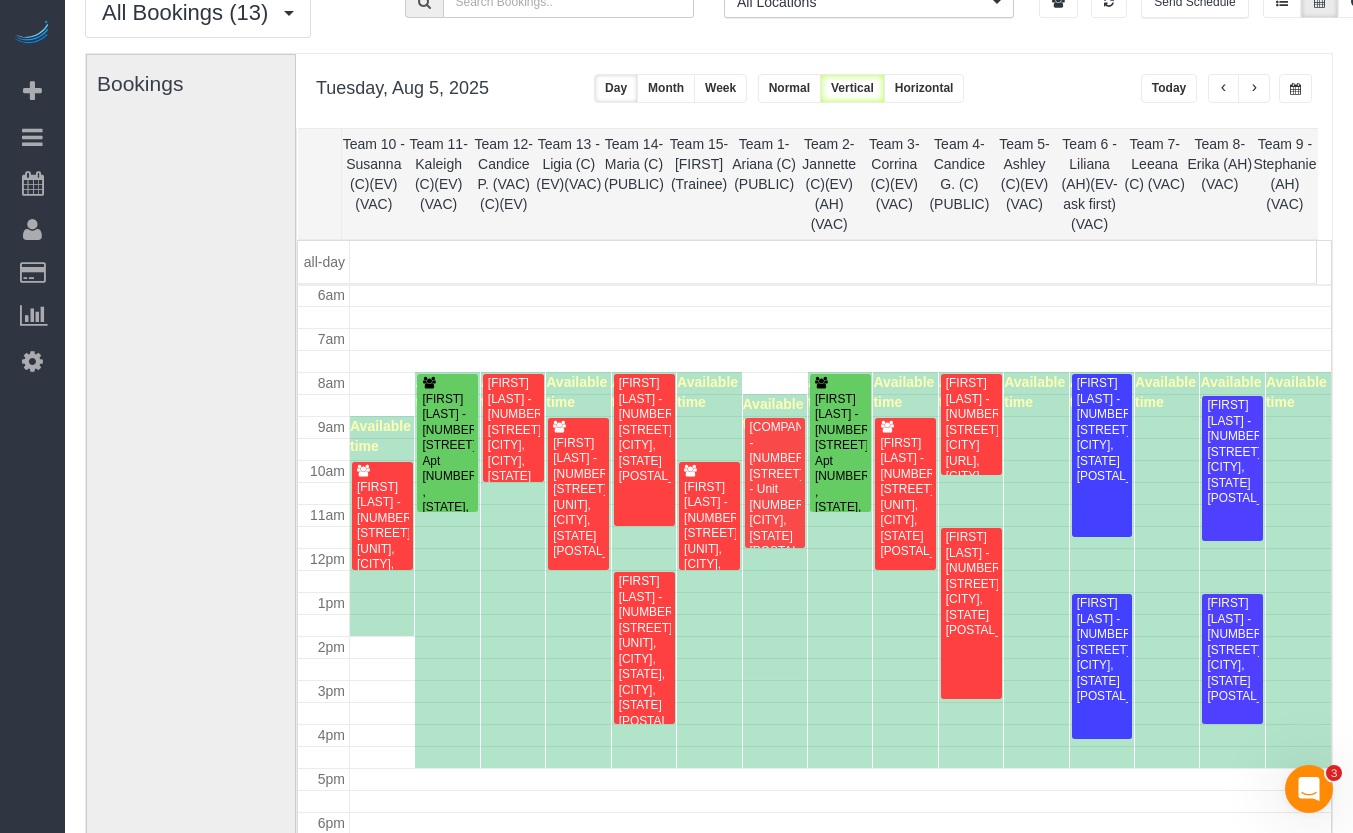 click at bounding box center (1295, 88) 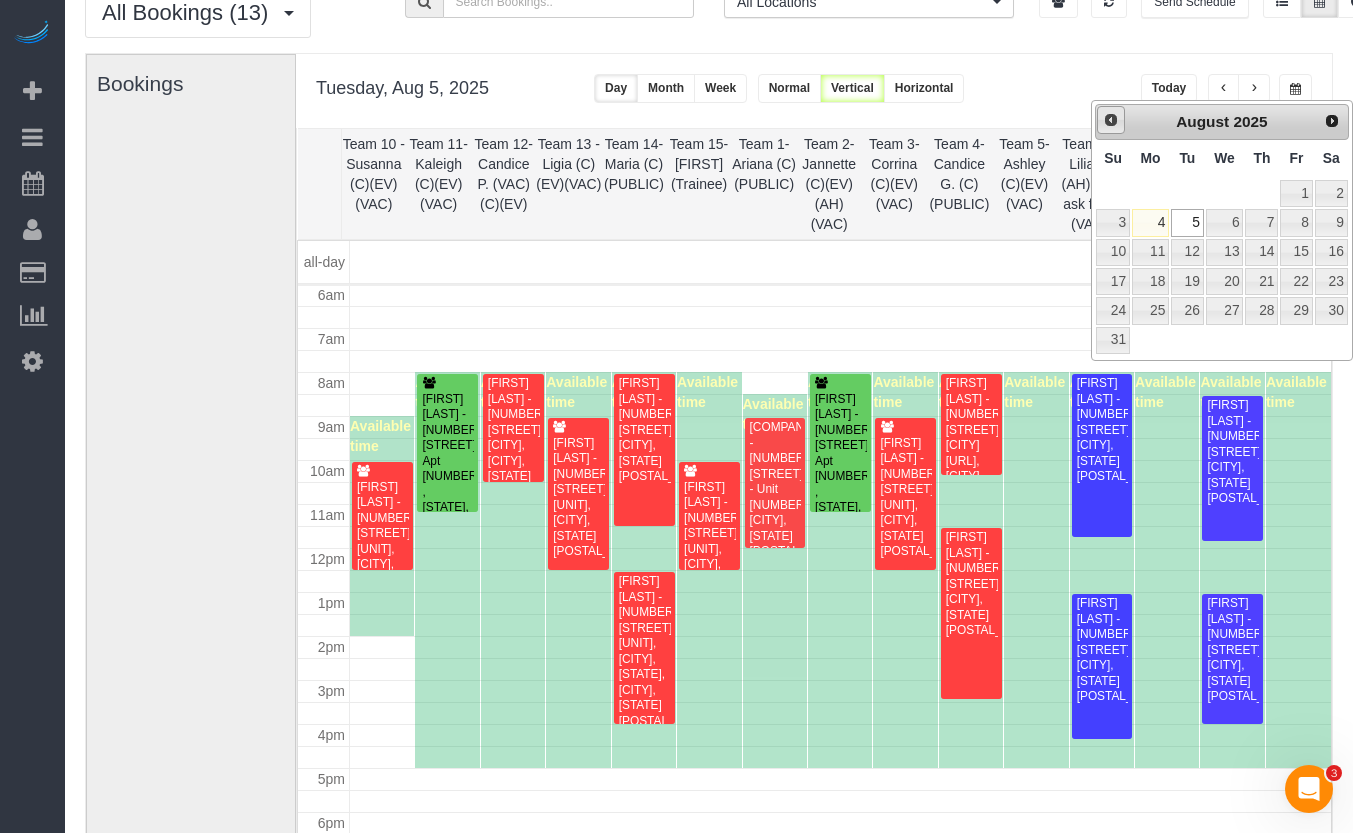 click on "Prev" at bounding box center (1111, 120) 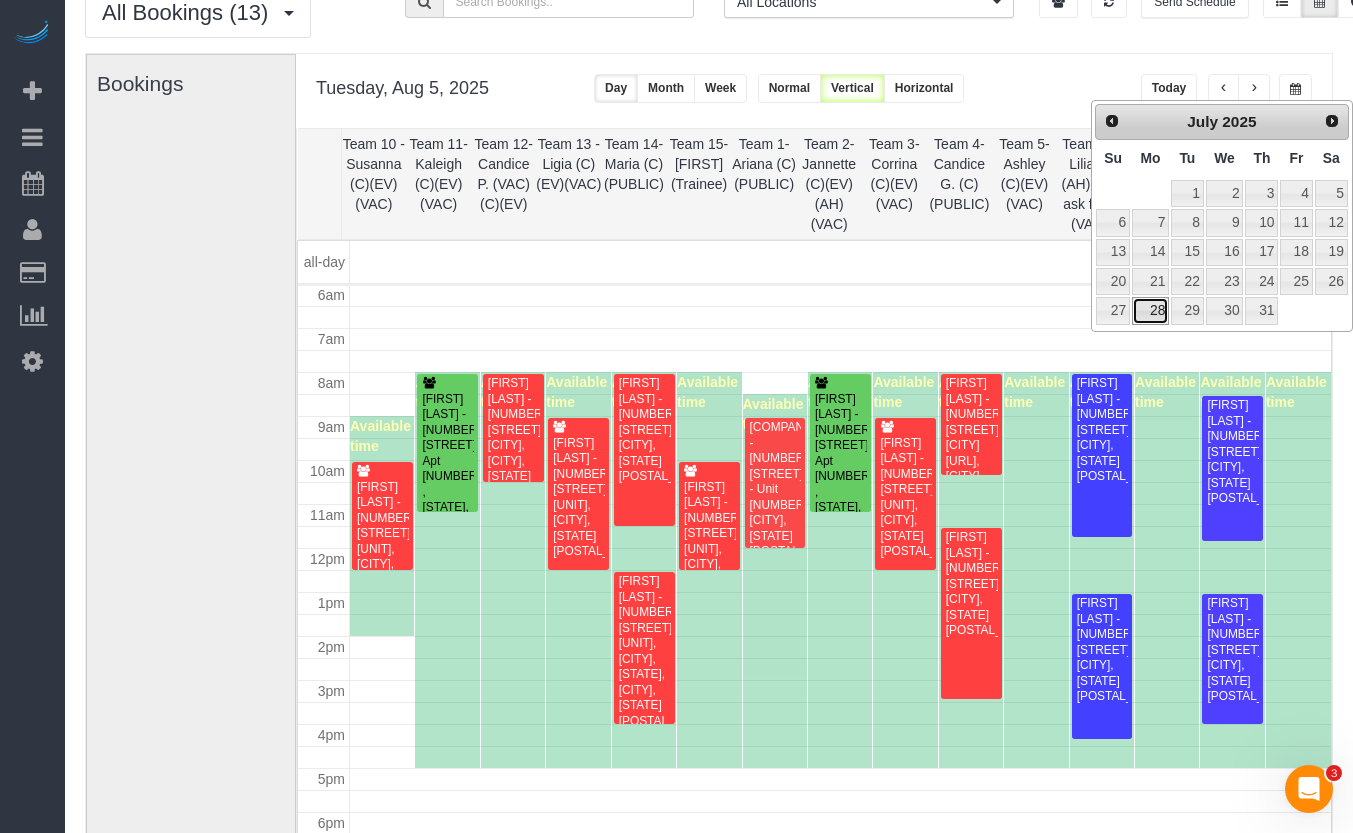 click on "28" at bounding box center (1150, 310) 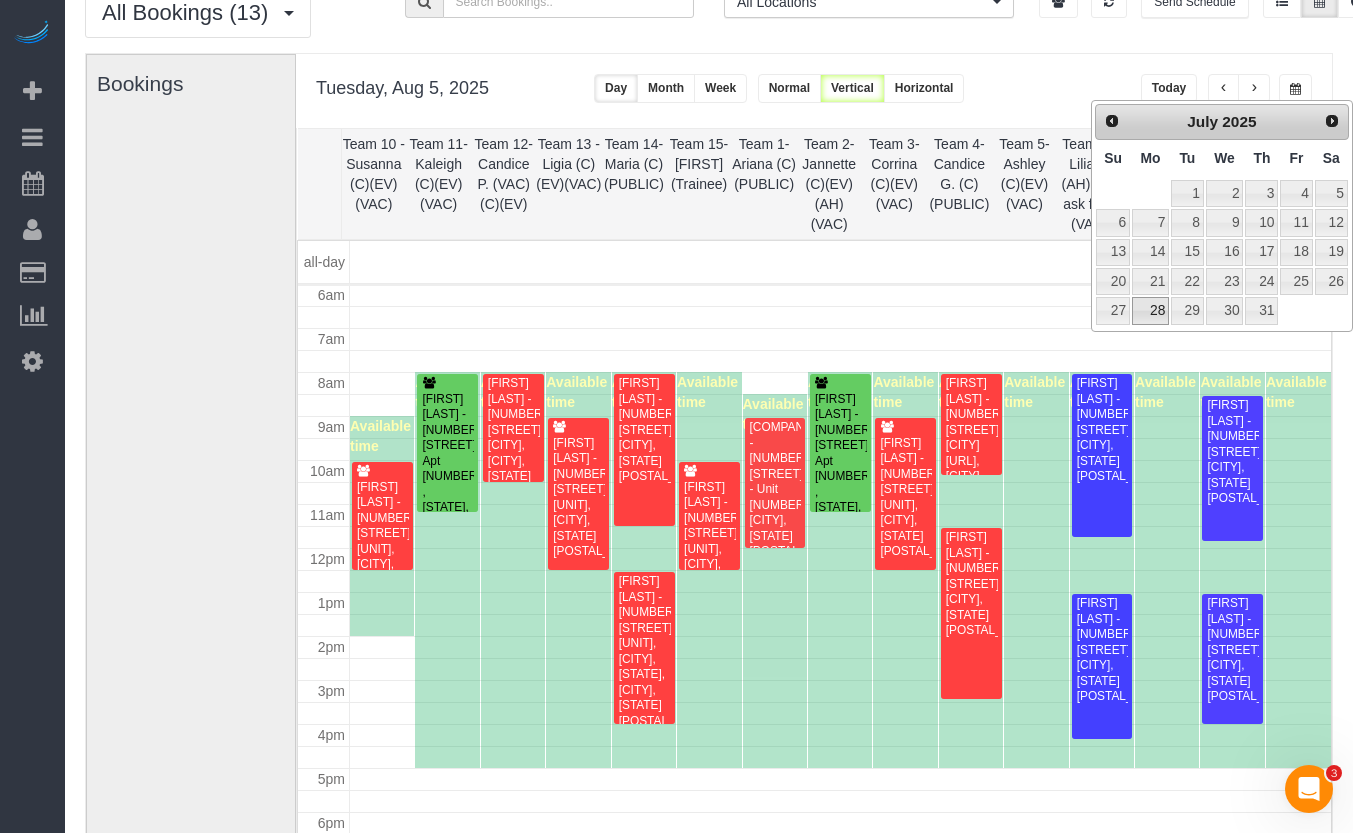 type on "**********" 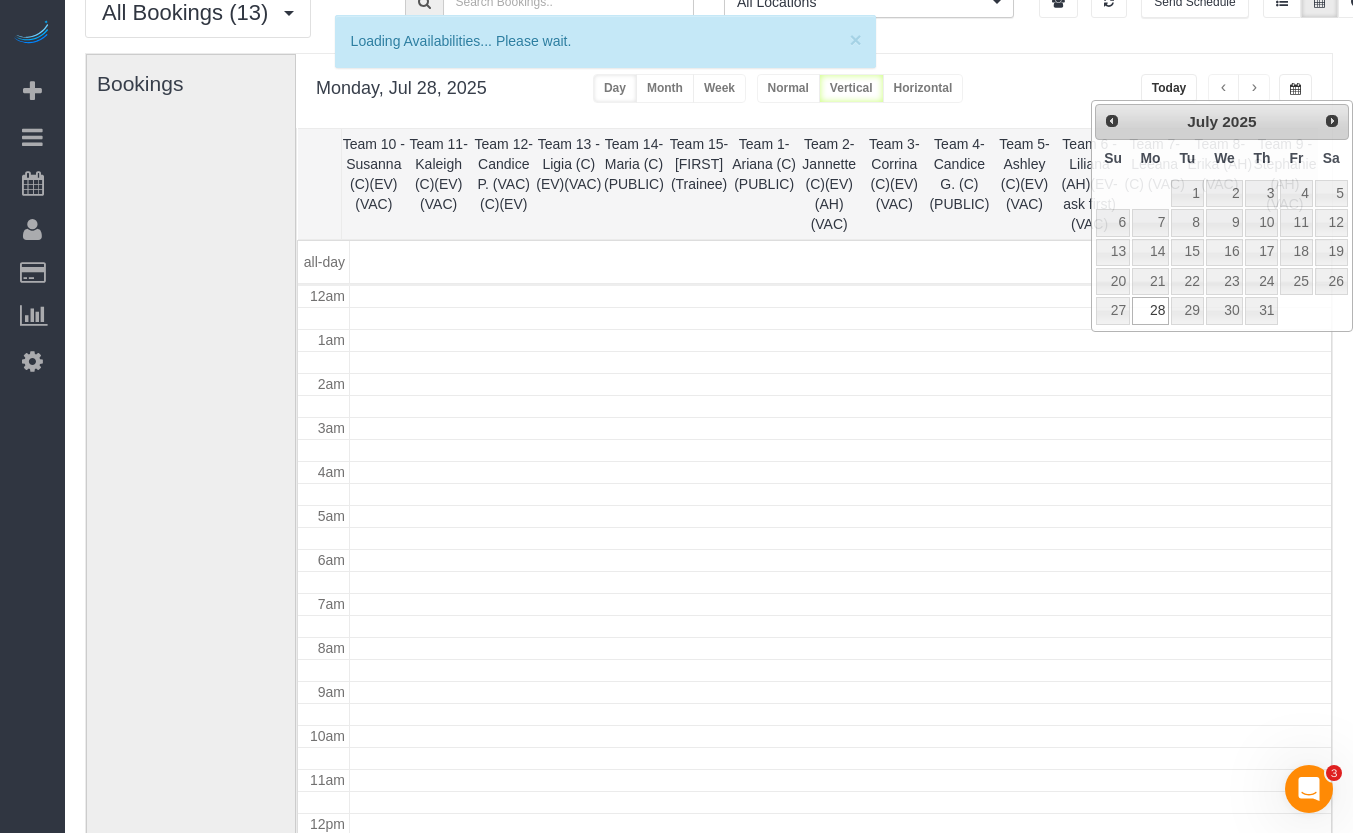 scroll, scrollTop: 265, scrollLeft: 0, axis: vertical 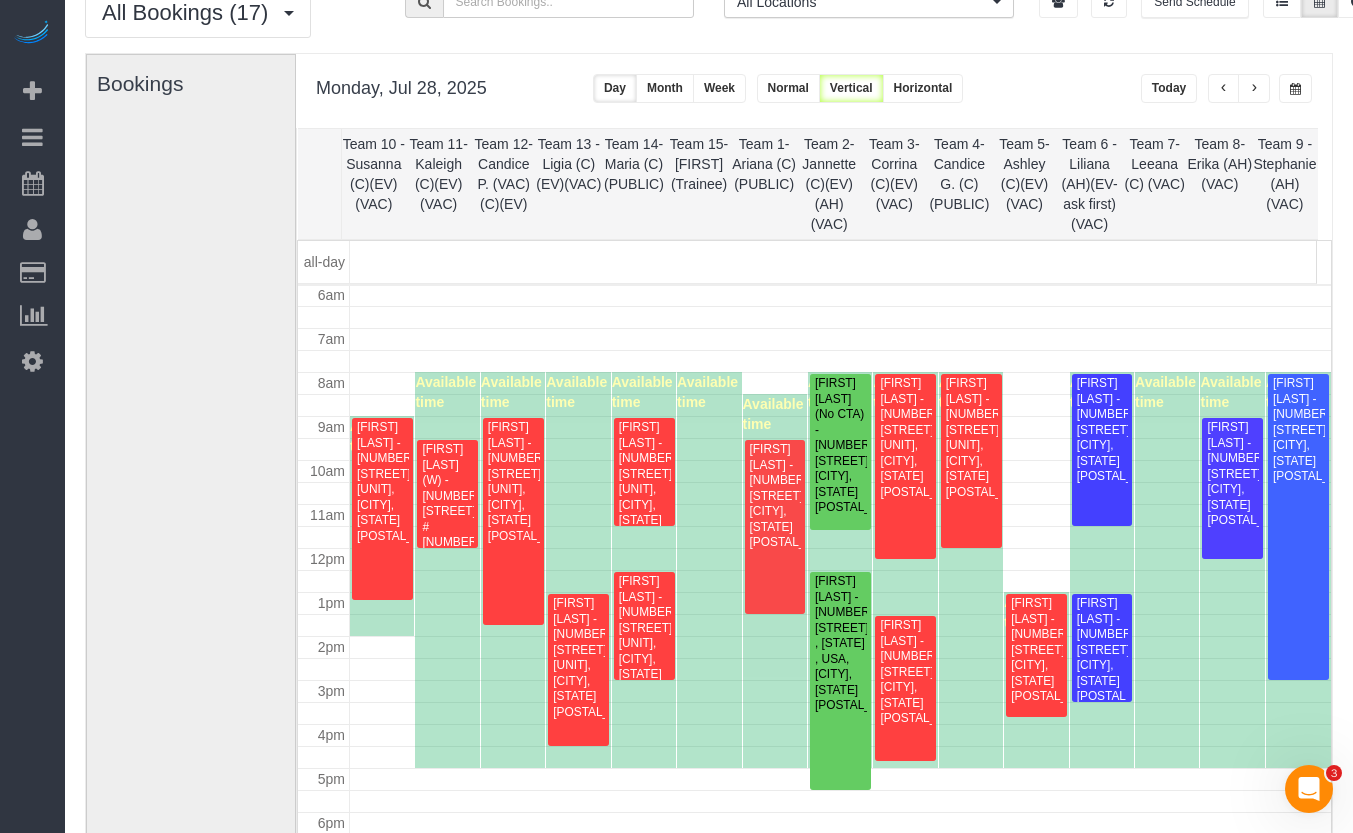 click at bounding box center (1254, 88) 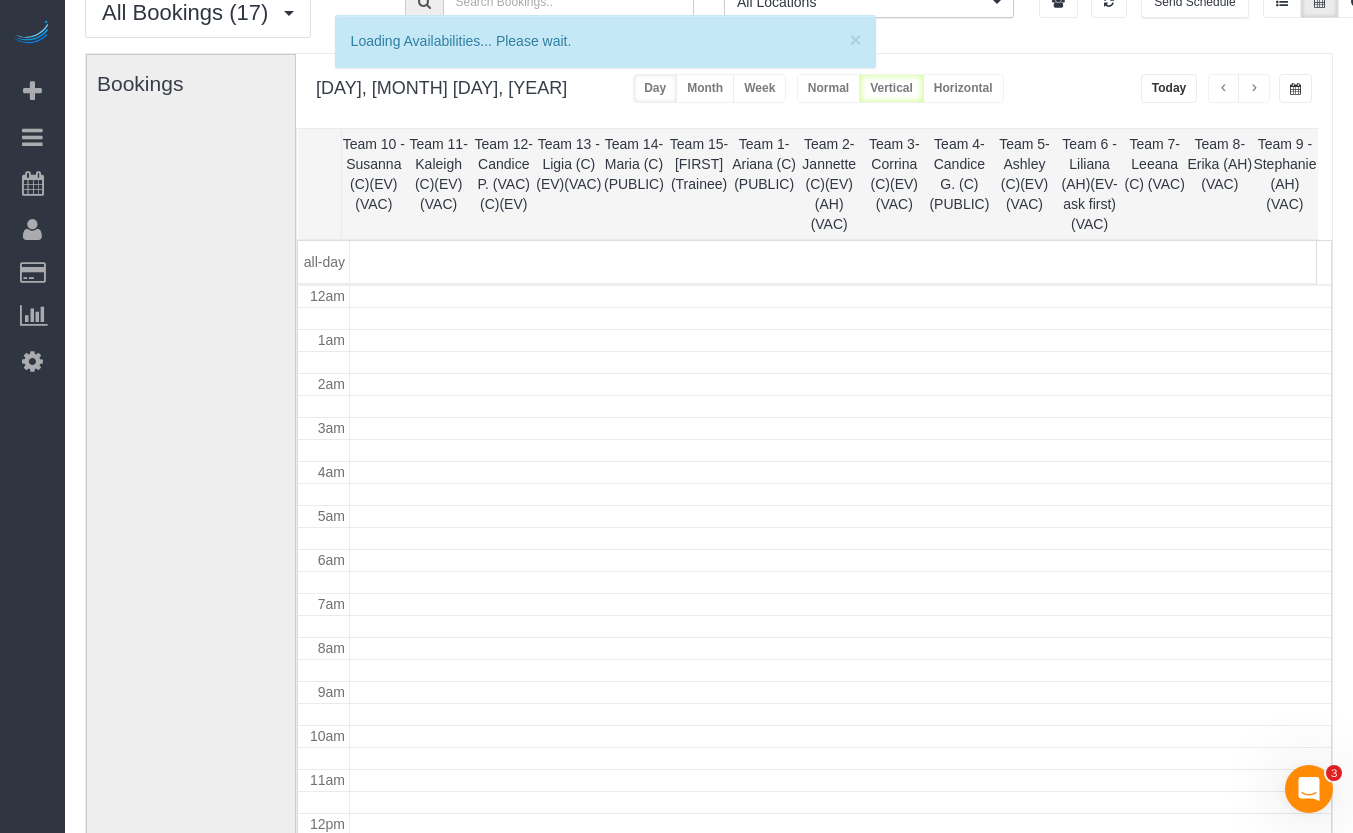 scroll, scrollTop: 265, scrollLeft: 0, axis: vertical 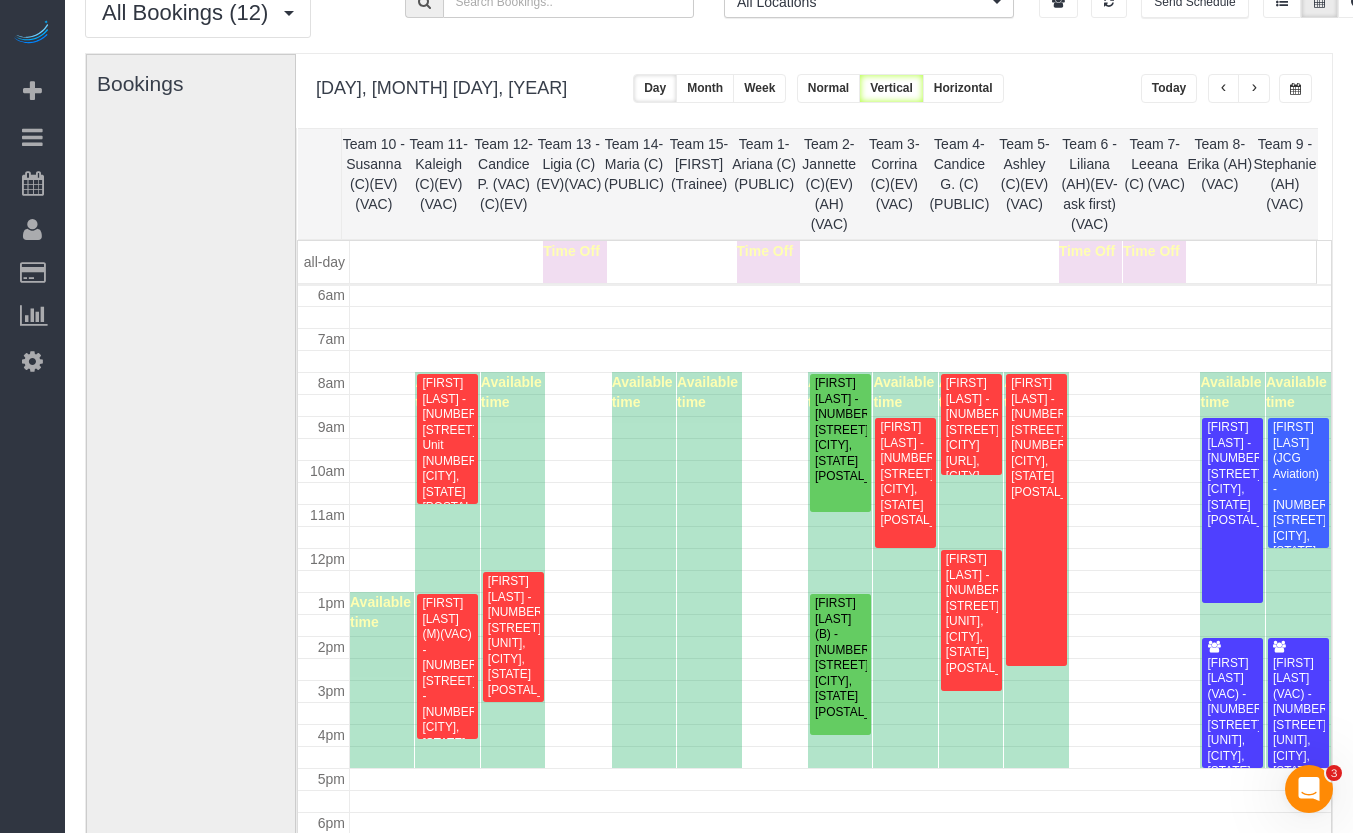 click on "**********" at bounding box center [814, 91] 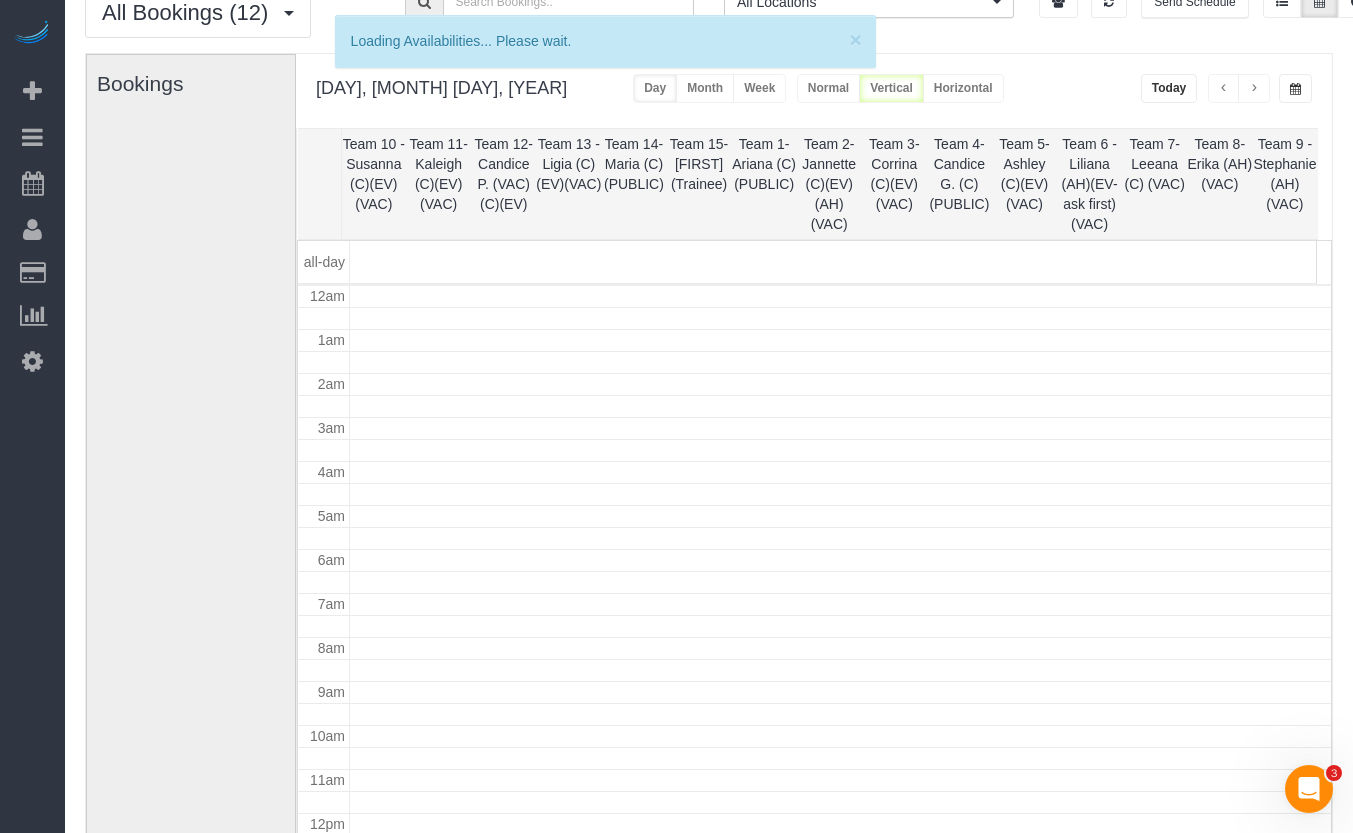 scroll, scrollTop: 265, scrollLeft: 0, axis: vertical 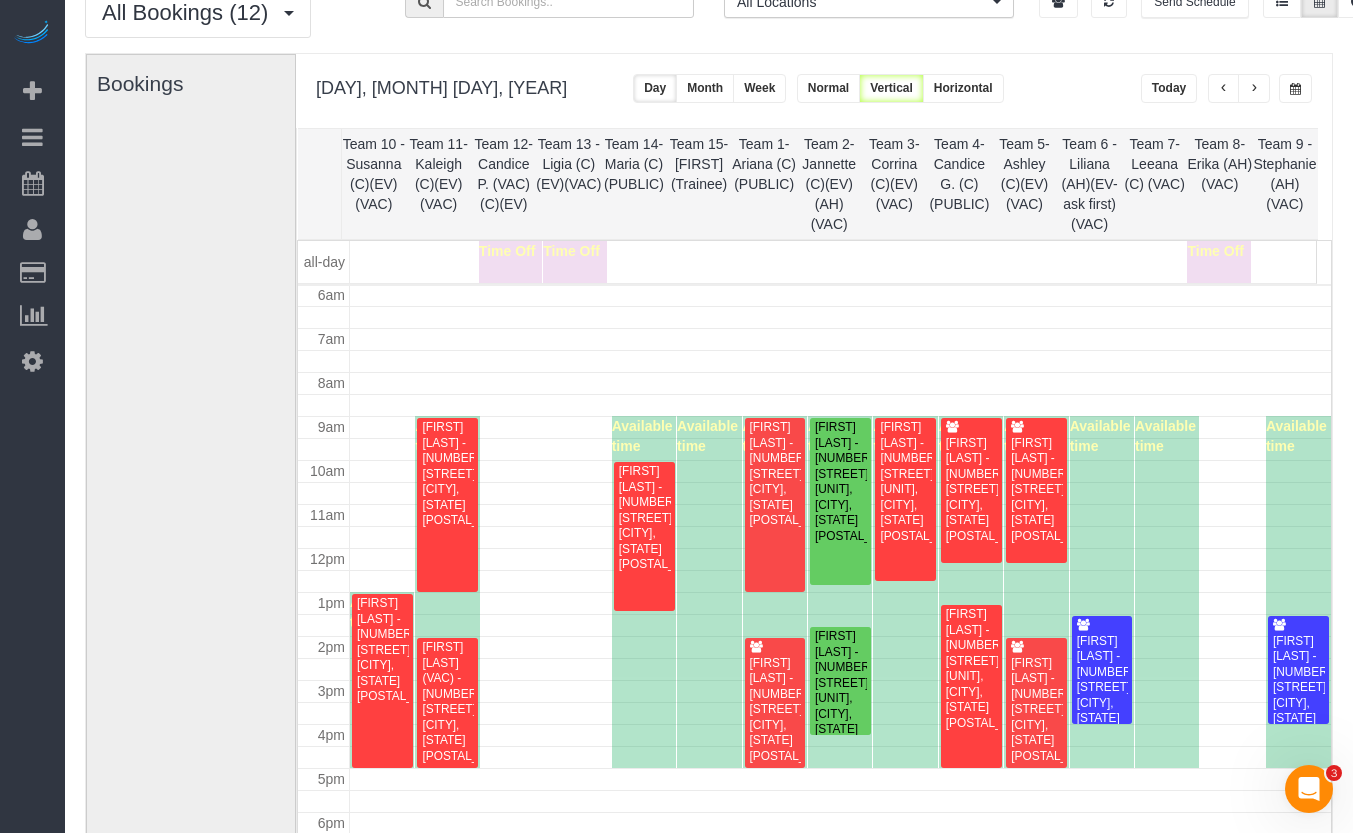 type 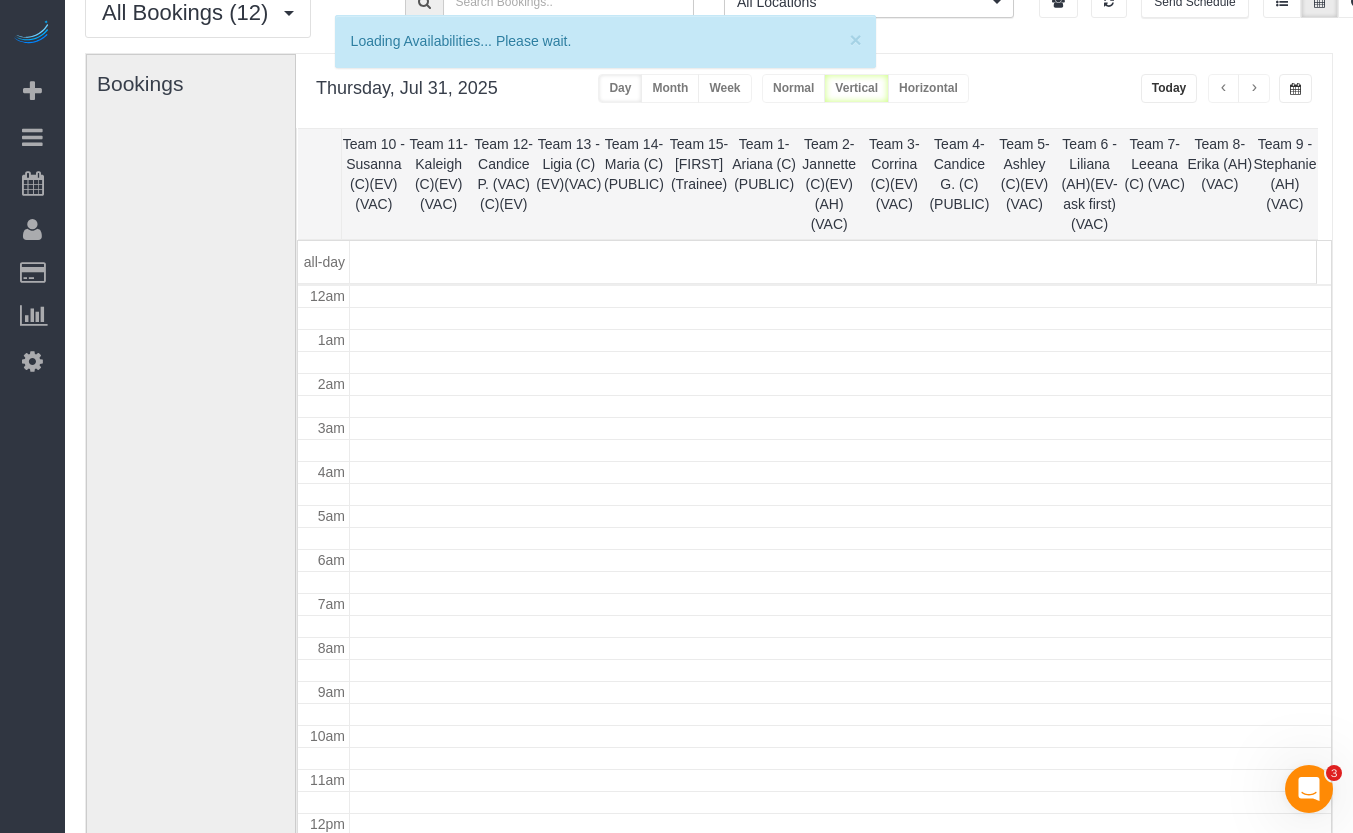 scroll, scrollTop: 265, scrollLeft: 0, axis: vertical 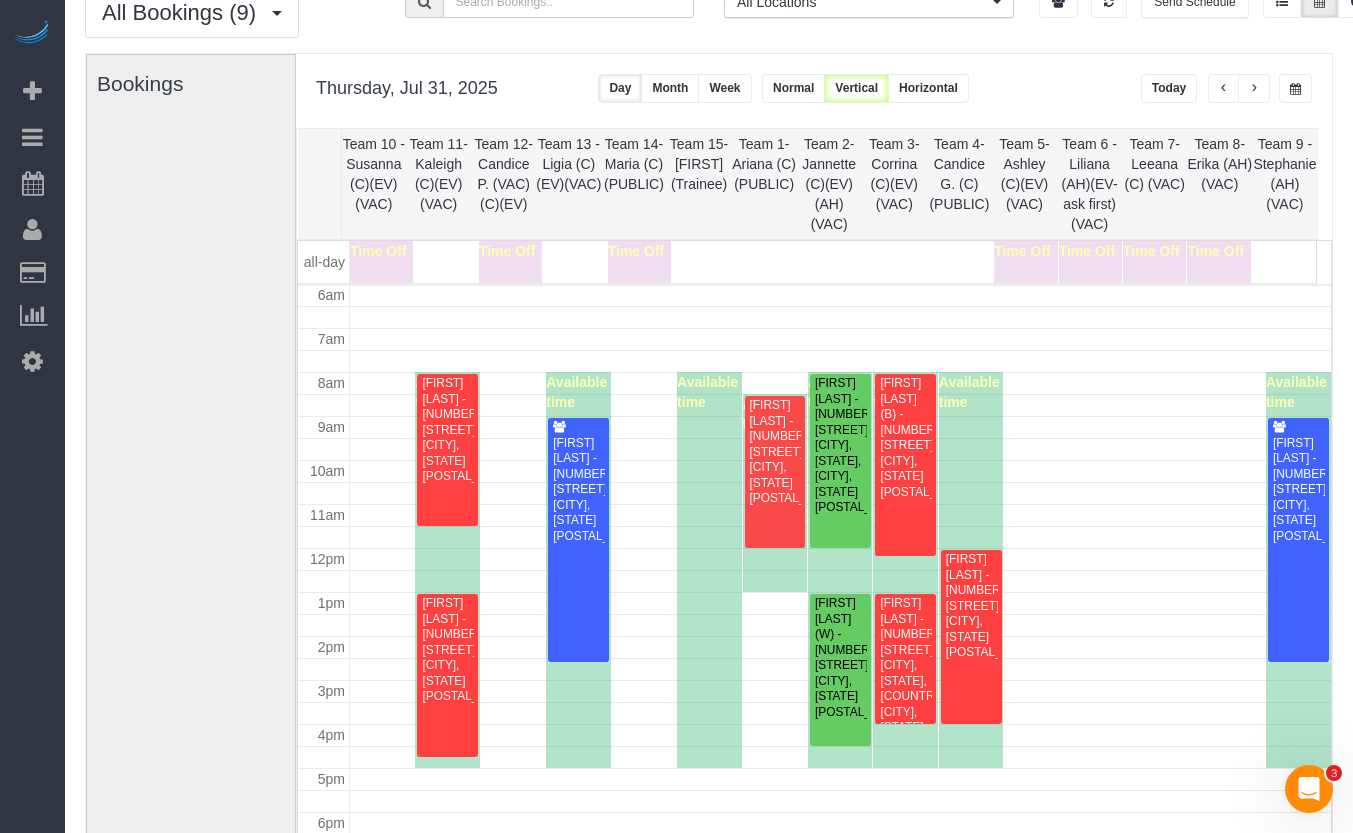 click at bounding box center (1254, 89) 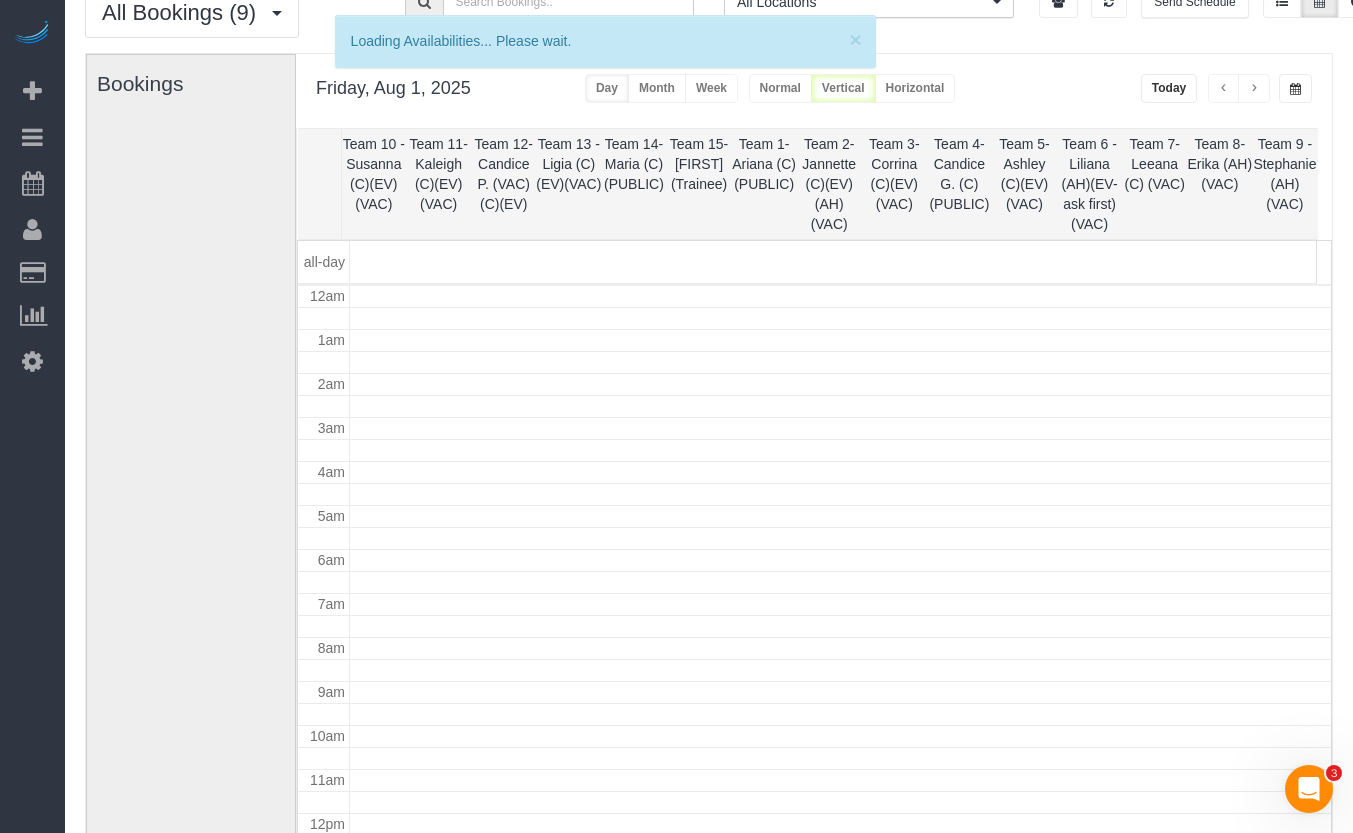 scroll, scrollTop: 265, scrollLeft: 0, axis: vertical 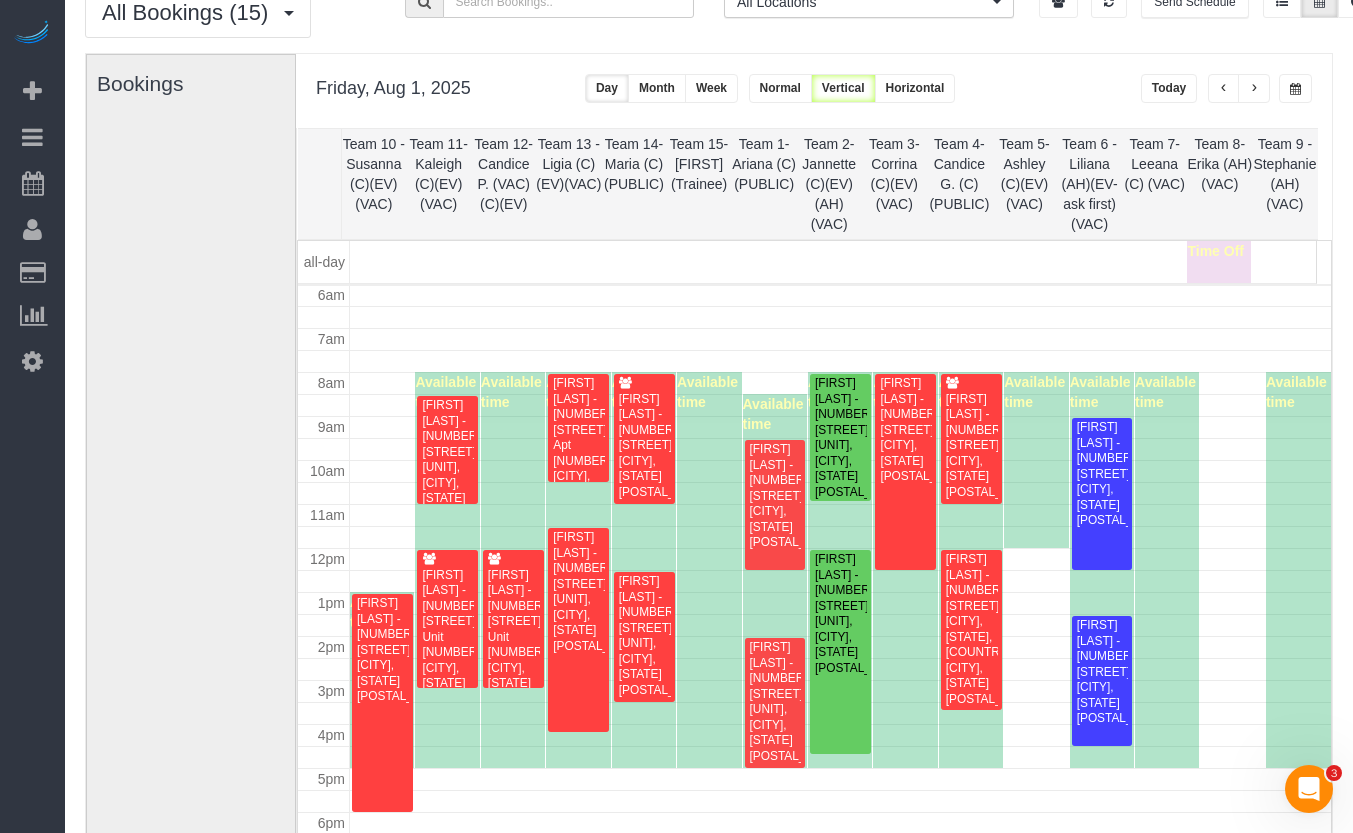 click at bounding box center (1224, 89) 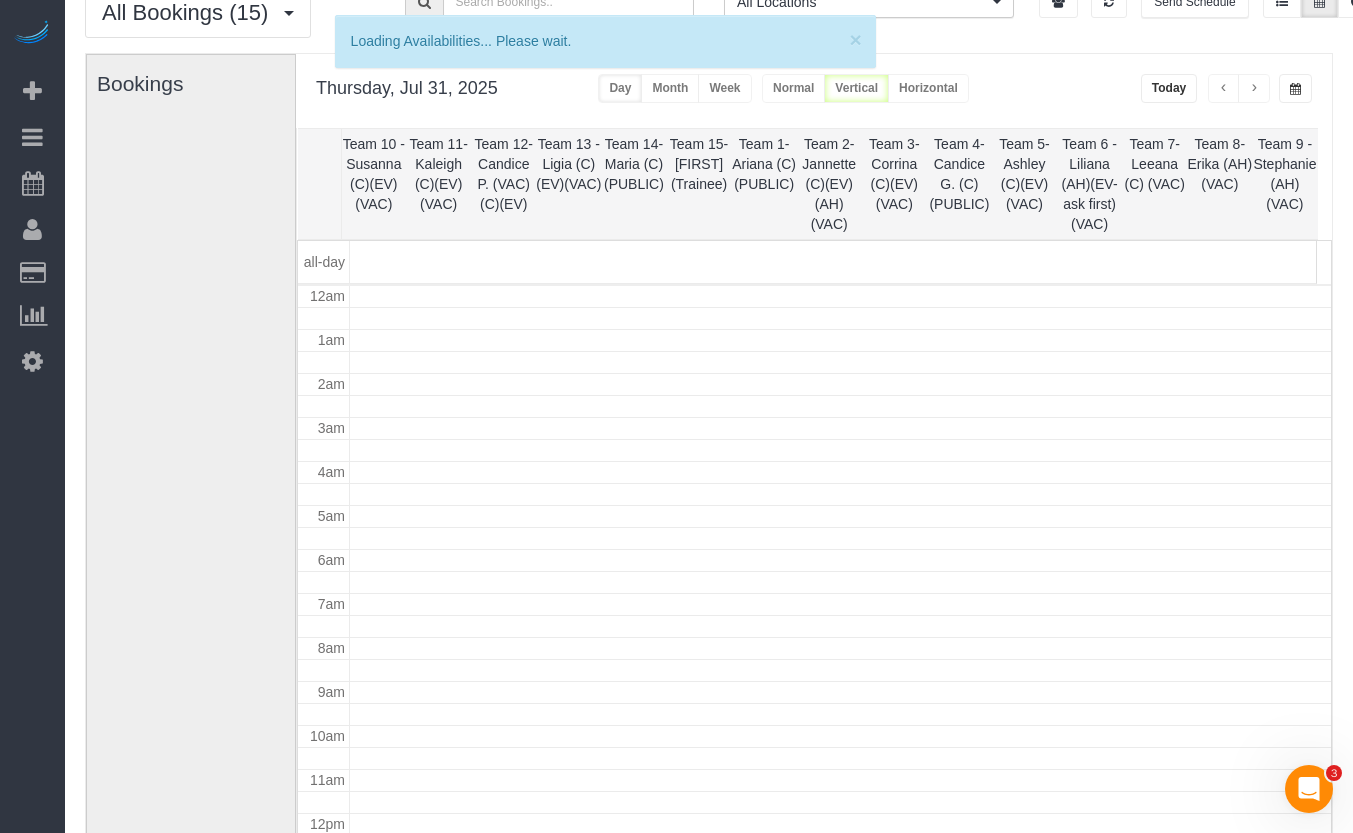 scroll, scrollTop: 265, scrollLeft: 0, axis: vertical 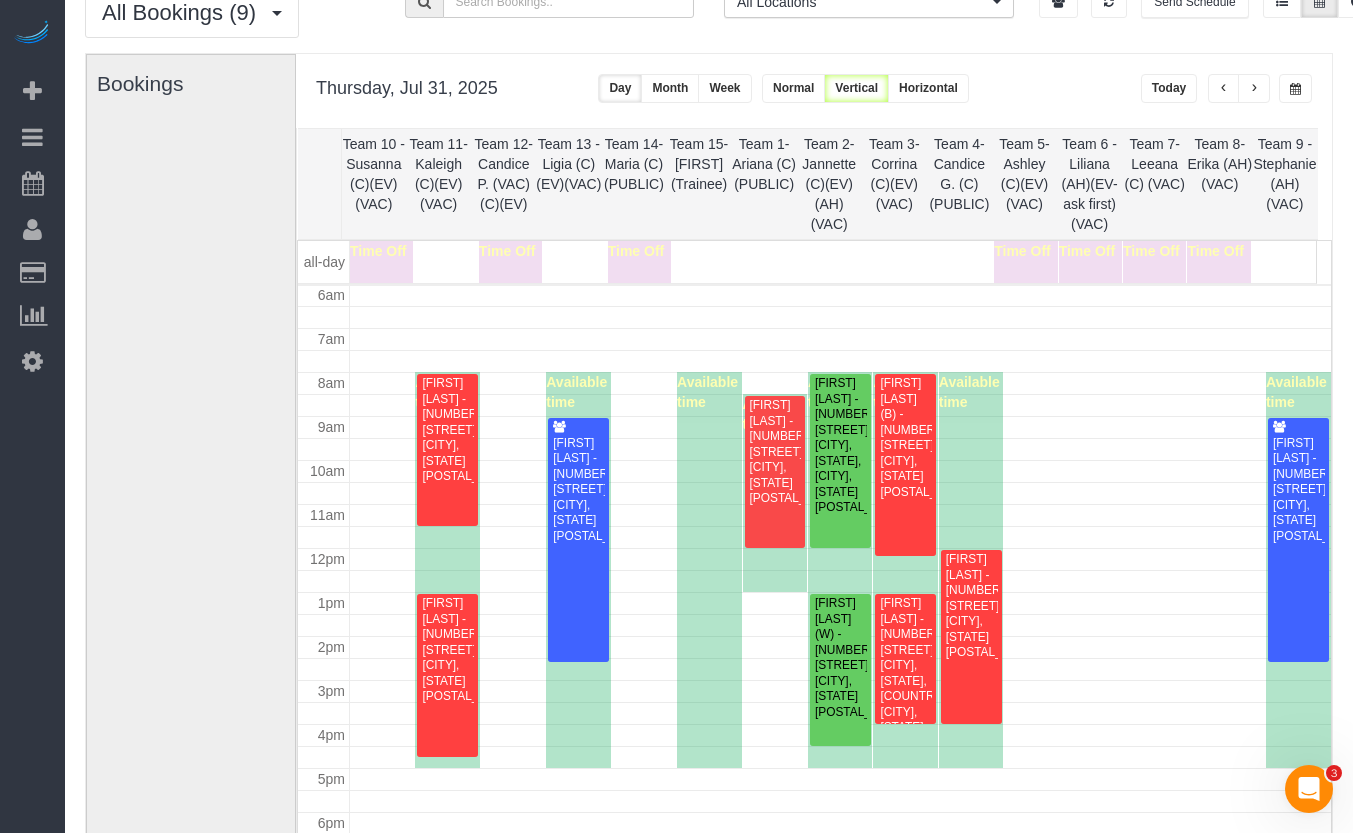 type 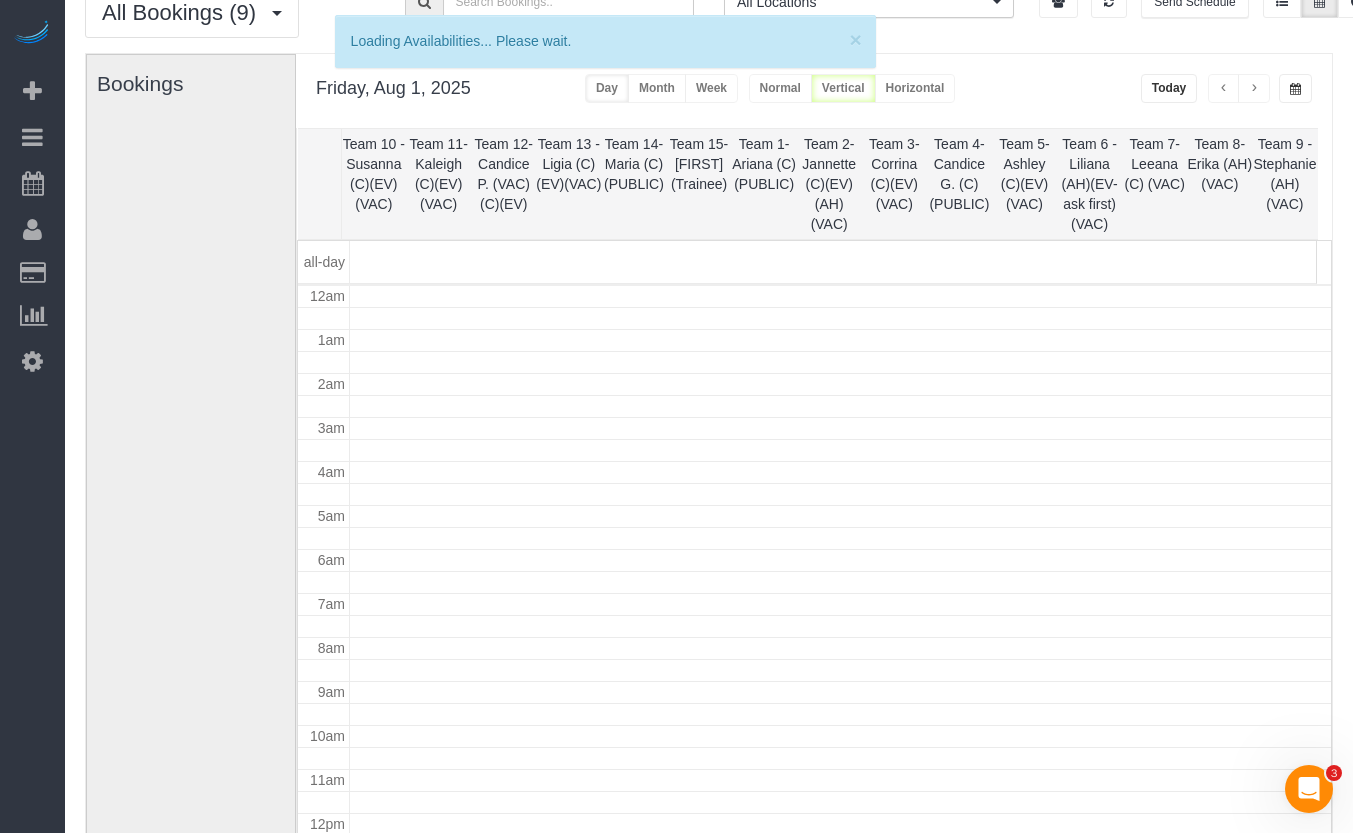 scroll, scrollTop: 265, scrollLeft: 0, axis: vertical 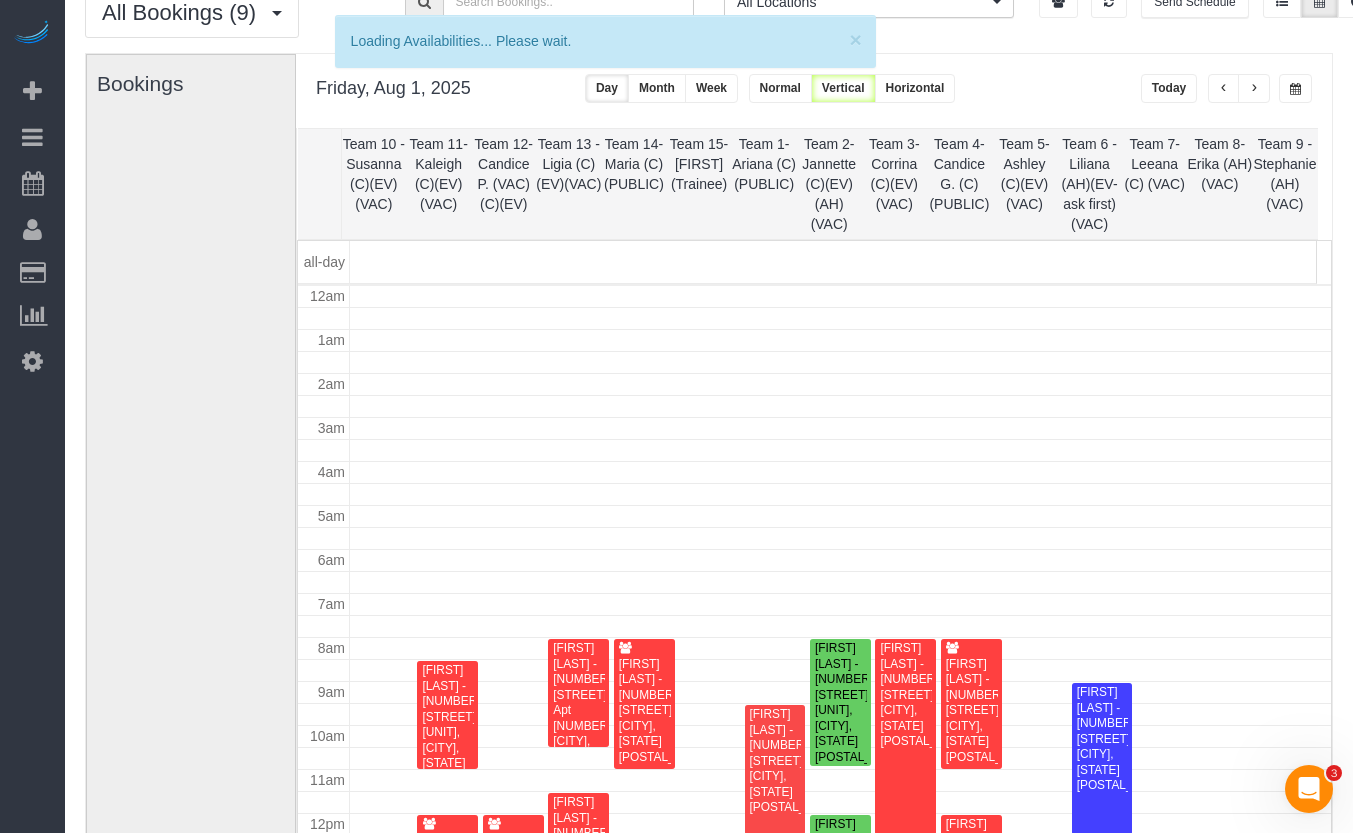 click at bounding box center [1224, 89] 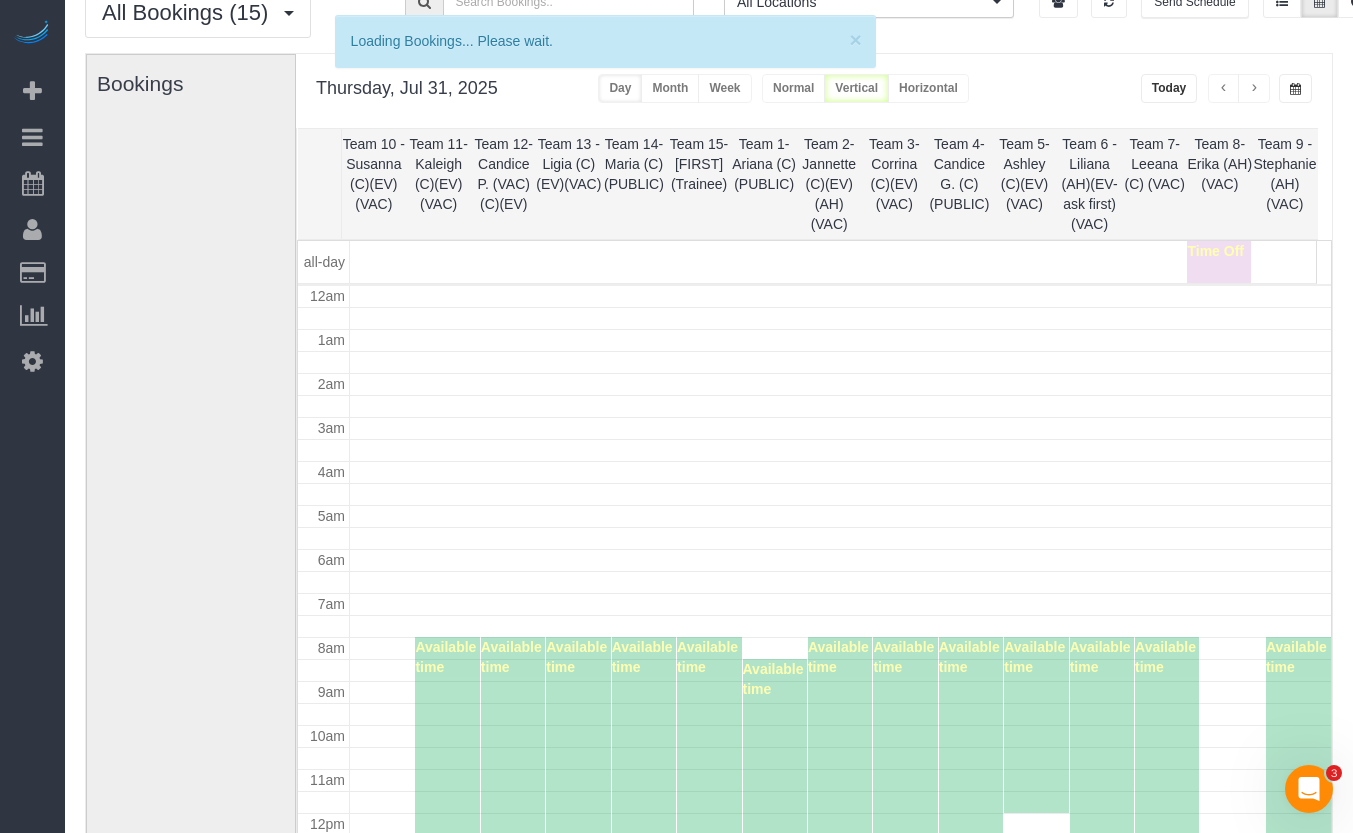 scroll, scrollTop: 265, scrollLeft: 0, axis: vertical 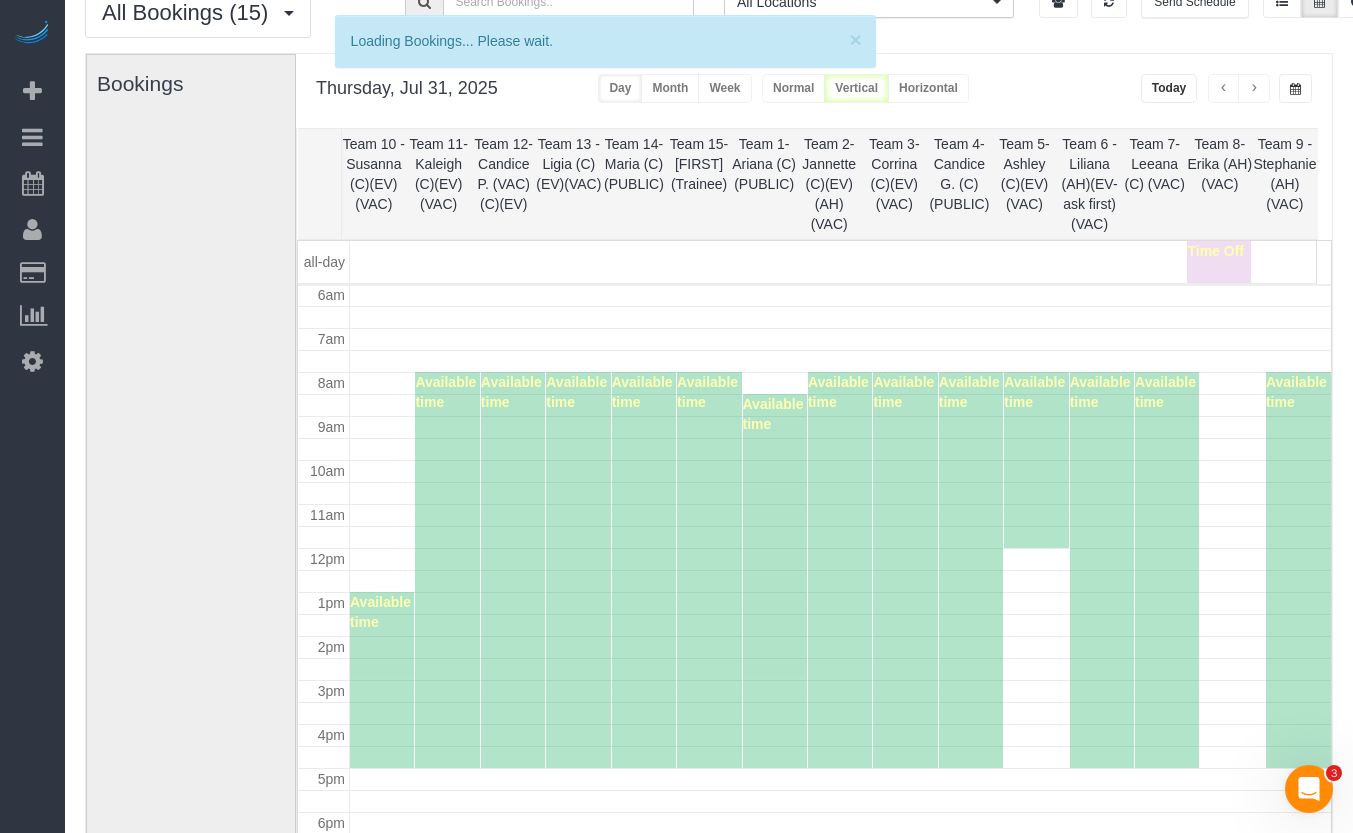click at bounding box center (1224, 89) 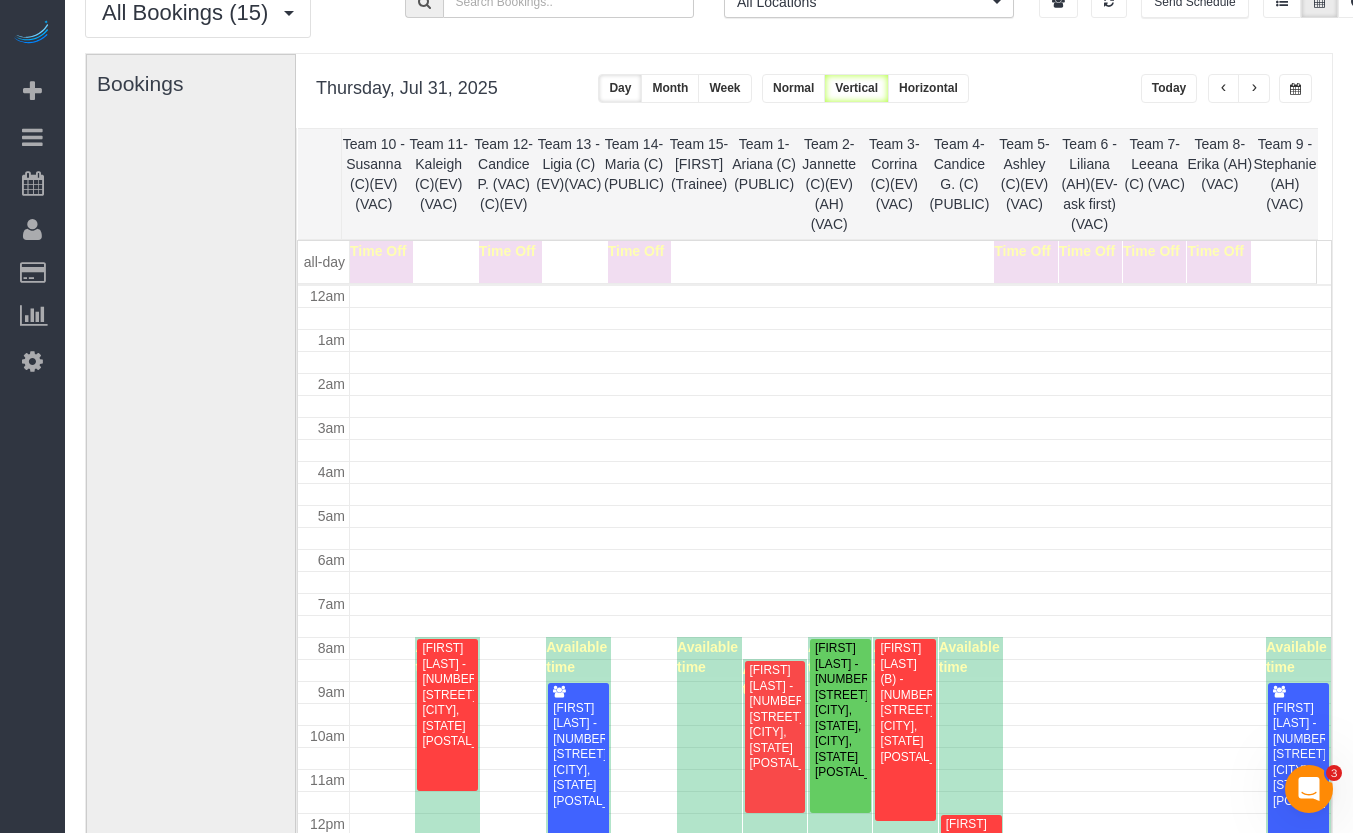 scroll, scrollTop: 265, scrollLeft: 0, axis: vertical 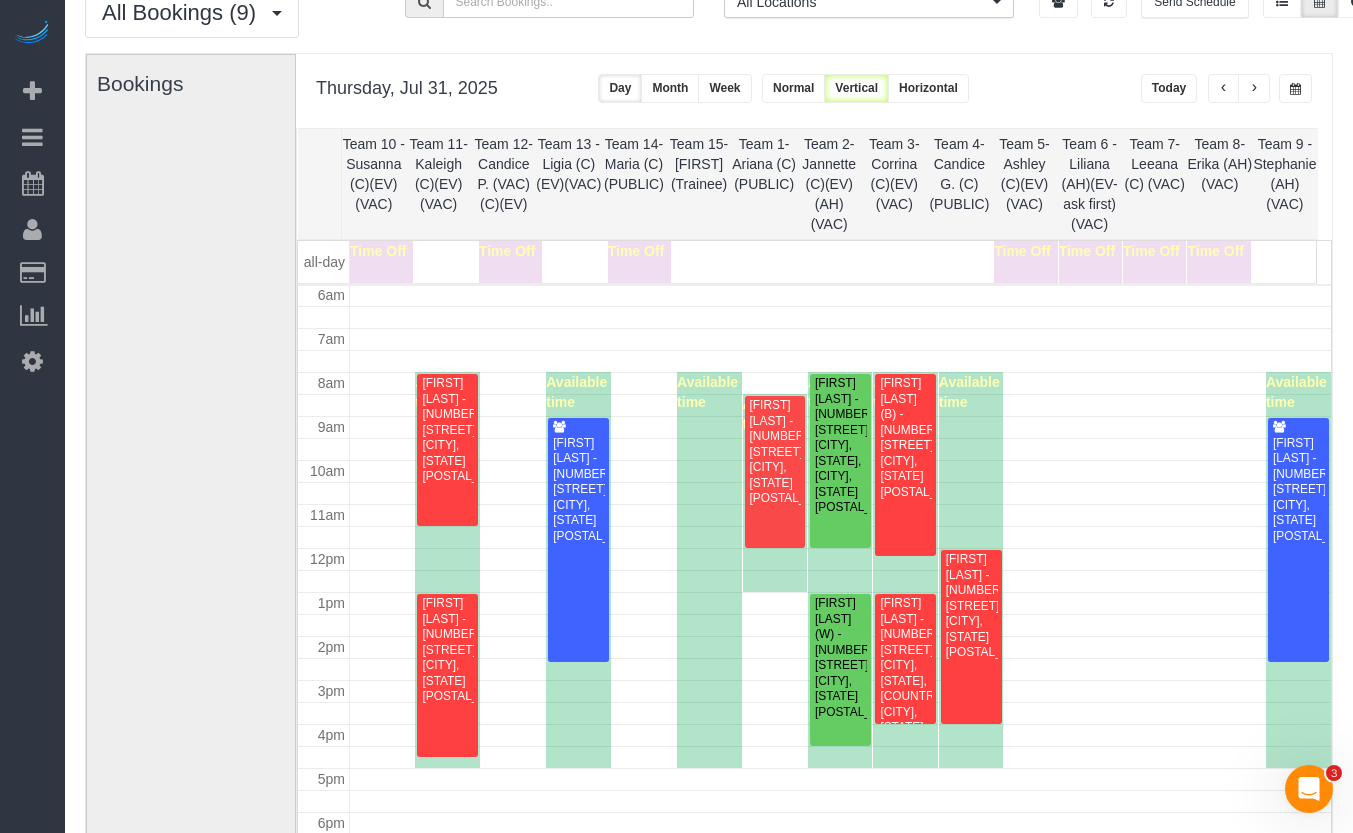 click at bounding box center [1224, 88] 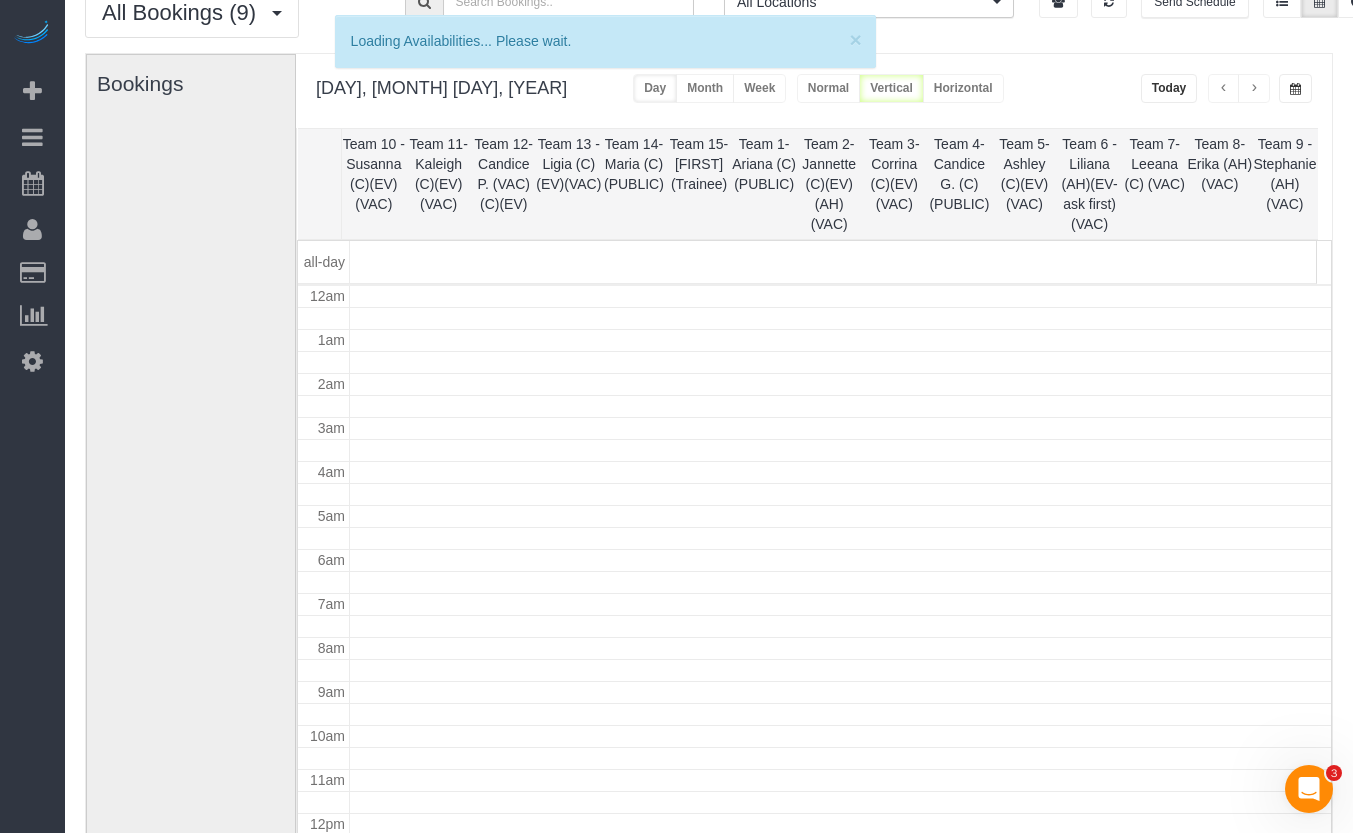 scroll, scrollTop: 265, scrollLeft: 0, axis: vertical 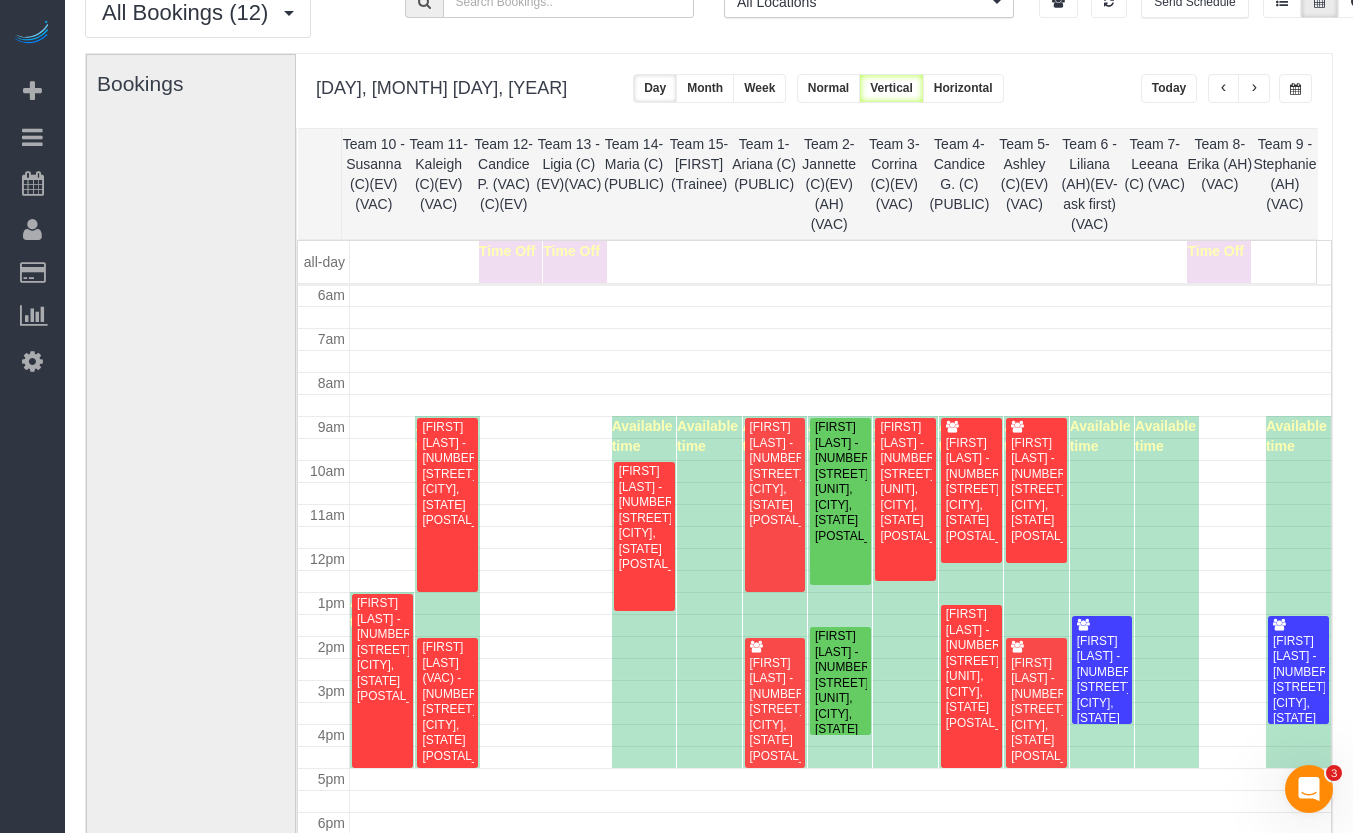 click at bounding box center (1224, 88) 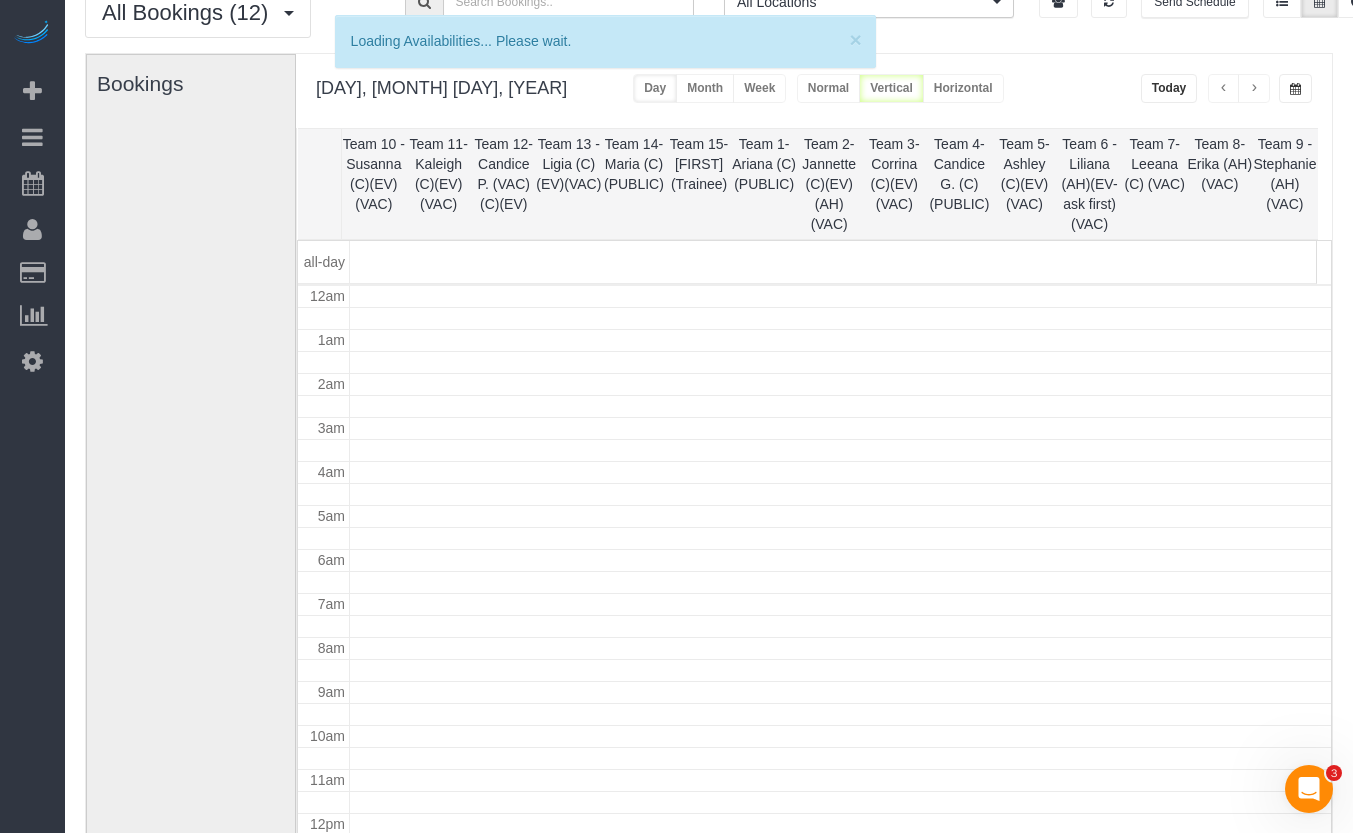 scroll, scrollTop: 265, scrollLeft: 0, axis: vertical 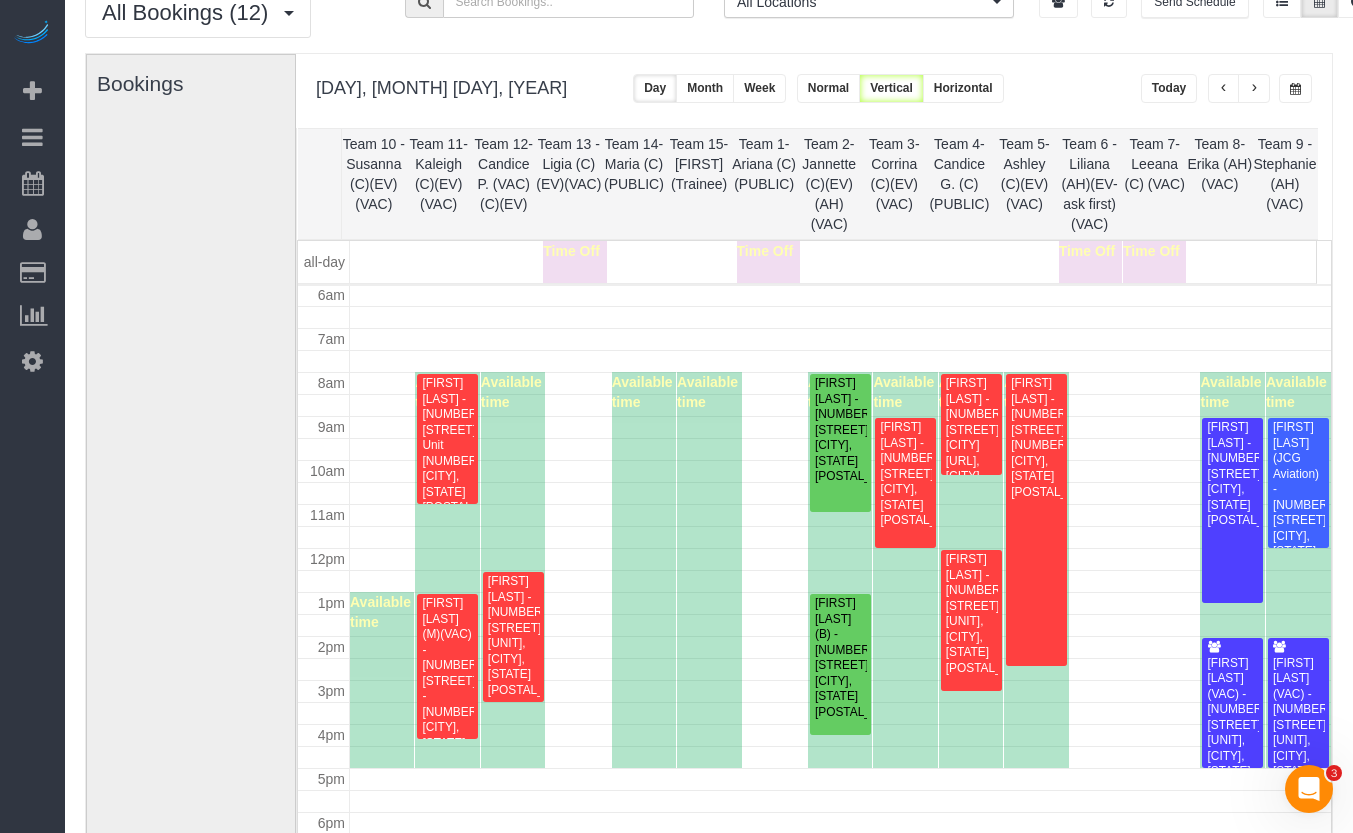 click at bounding box center (1254, 89) 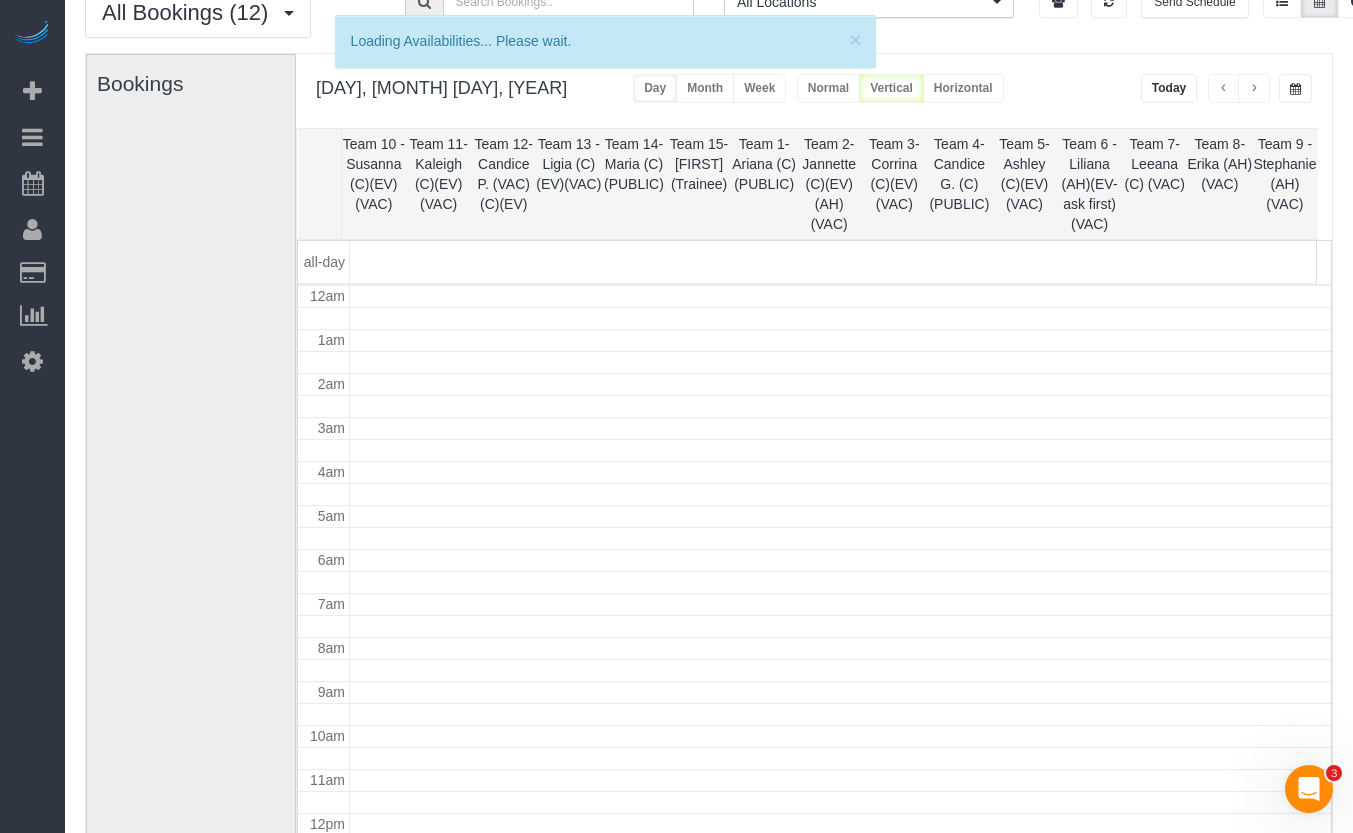 scroll, scrollTop: 265, scrollLeft: 0, axis: vertical 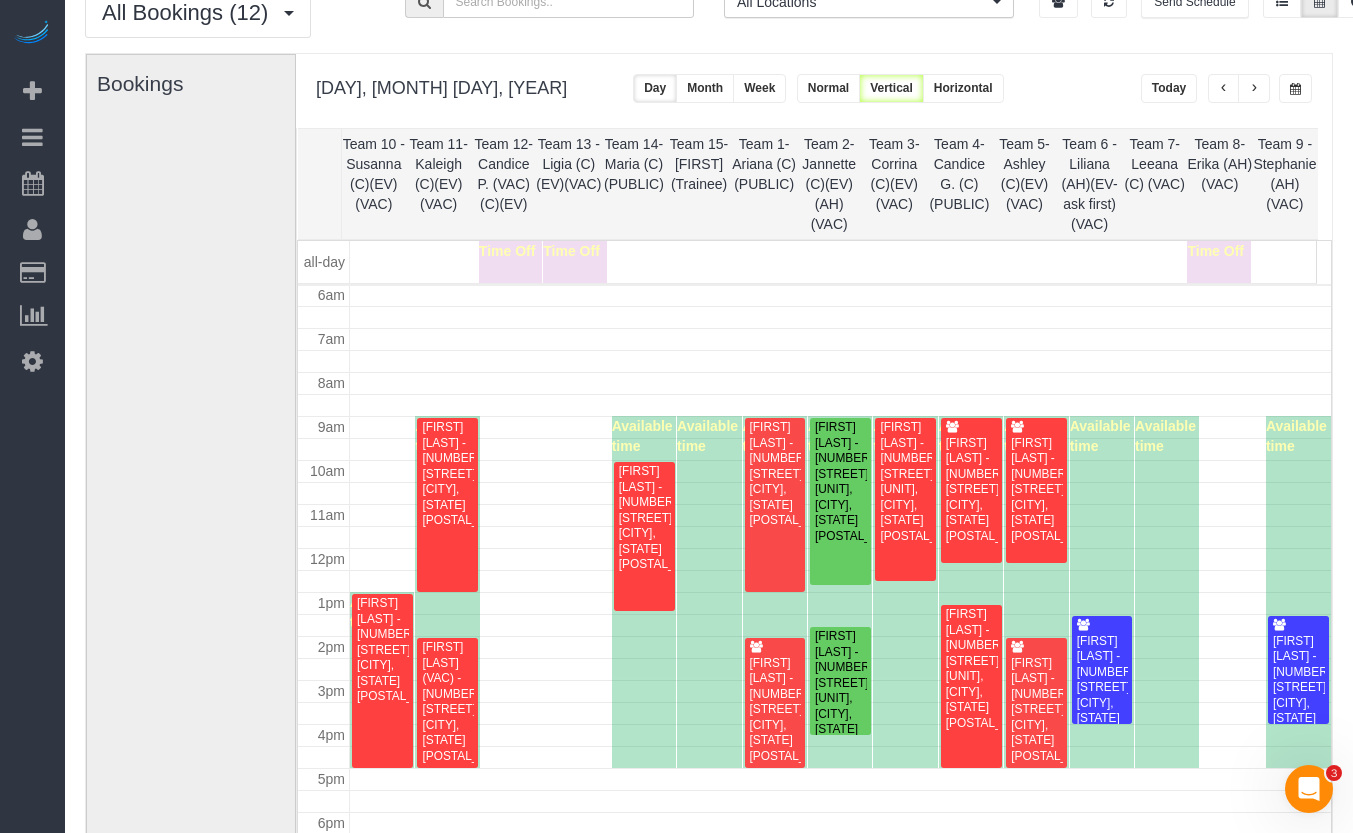 click at bounding box center [1224, 89] 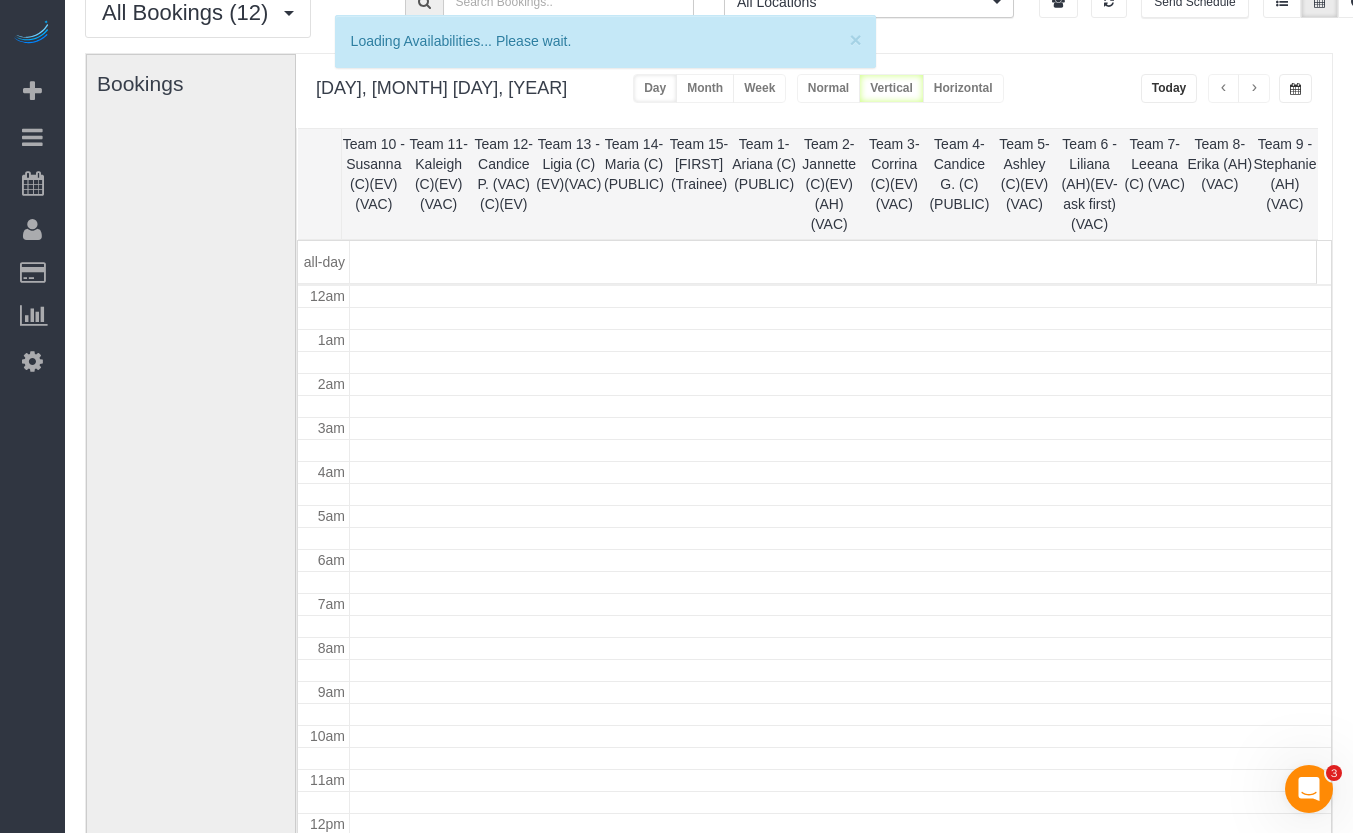 scroll, scrollTop: 265, scrollLeft: 0, axis: vertical 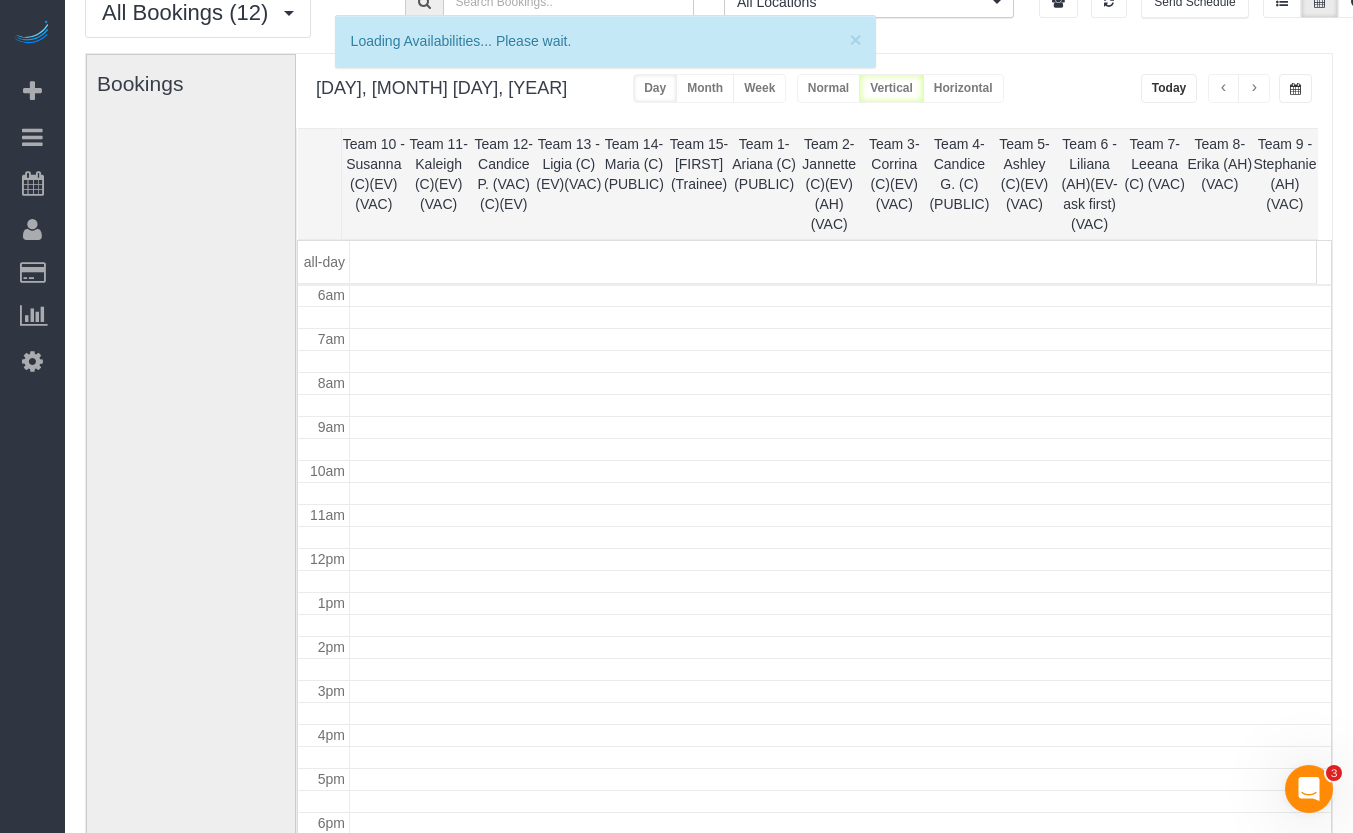 click at bounding box center (1224, 89) 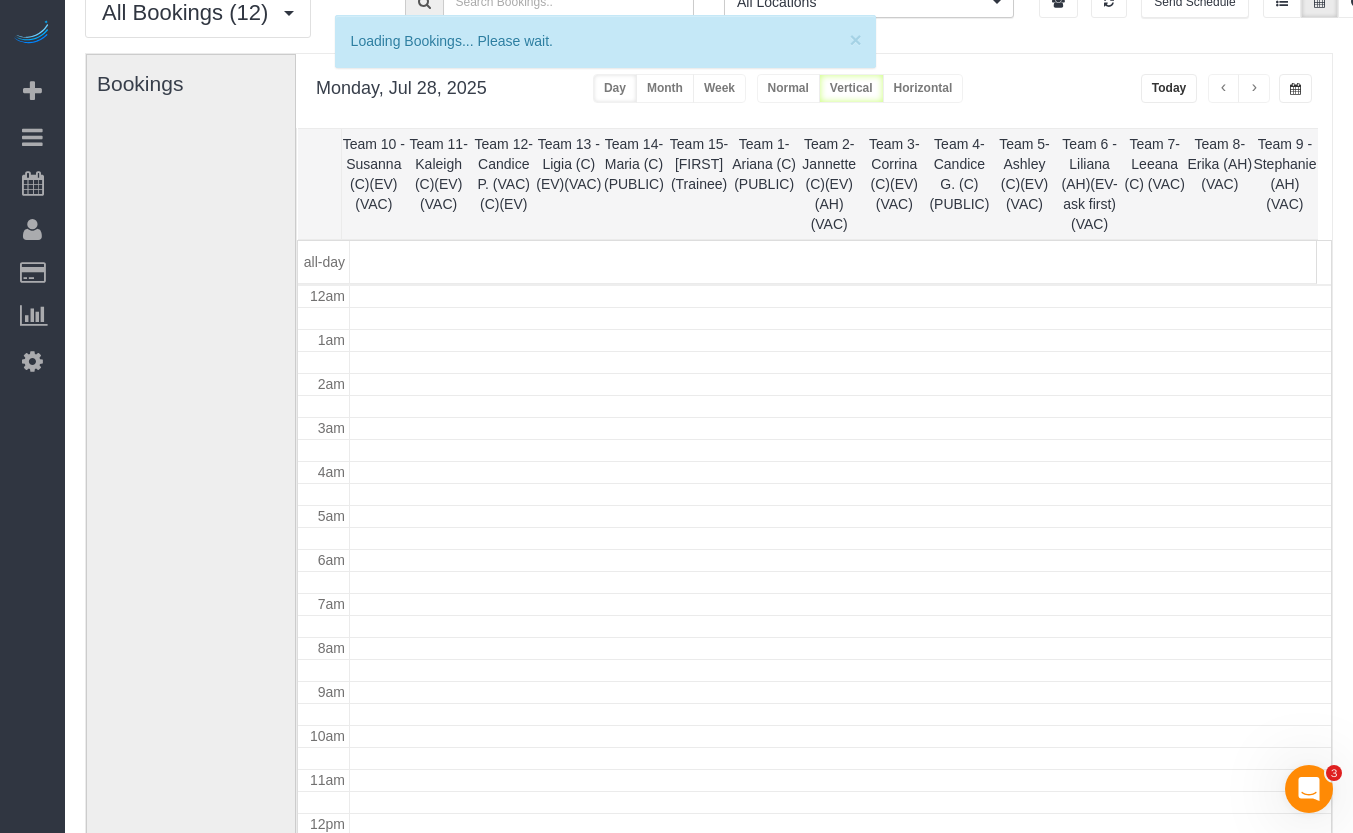 scroll, scrollTop: 265, scrollLeft: 0, axis: vertical 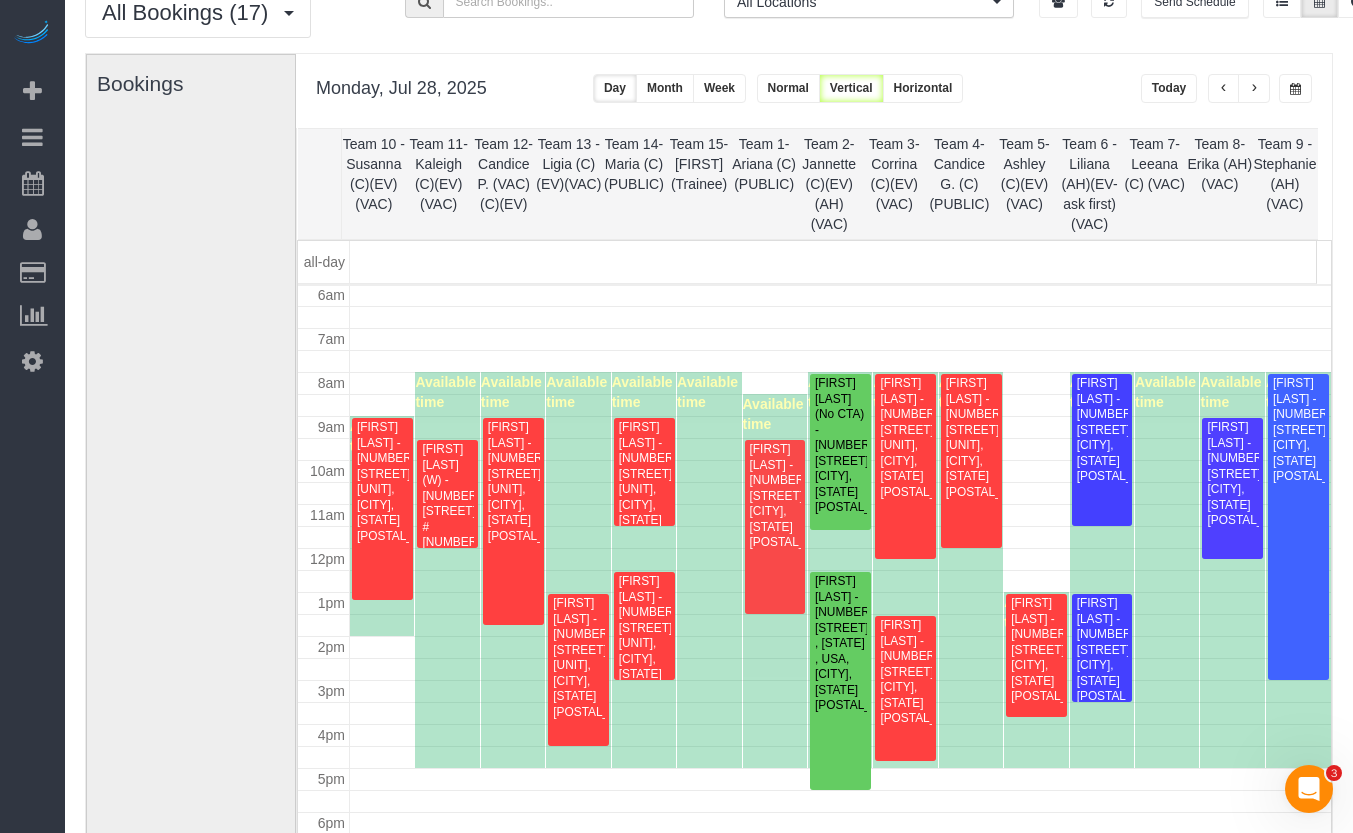 click at bounding box center (1254, 89) 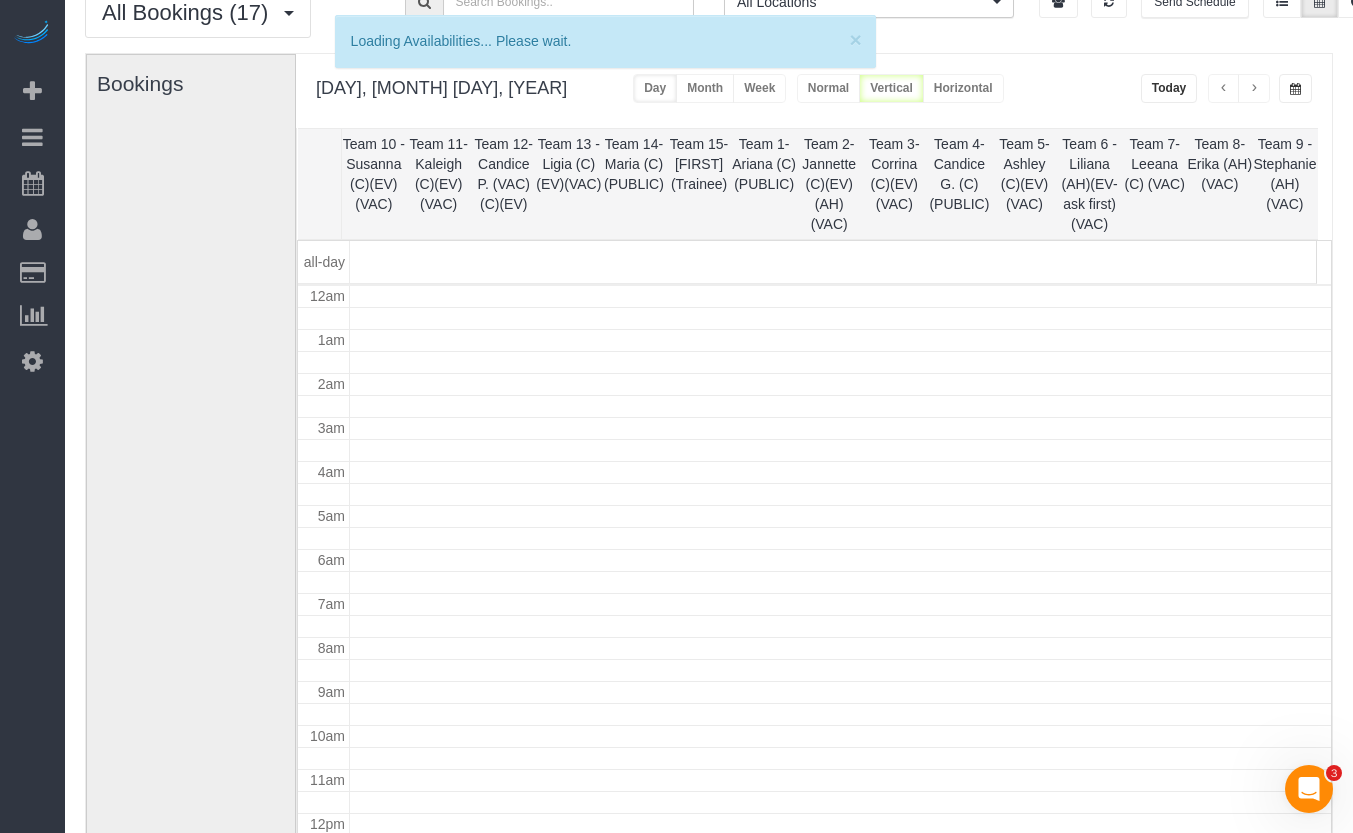 scroll, scrollTop: 265, scrollLeft: 0, axis: vertical 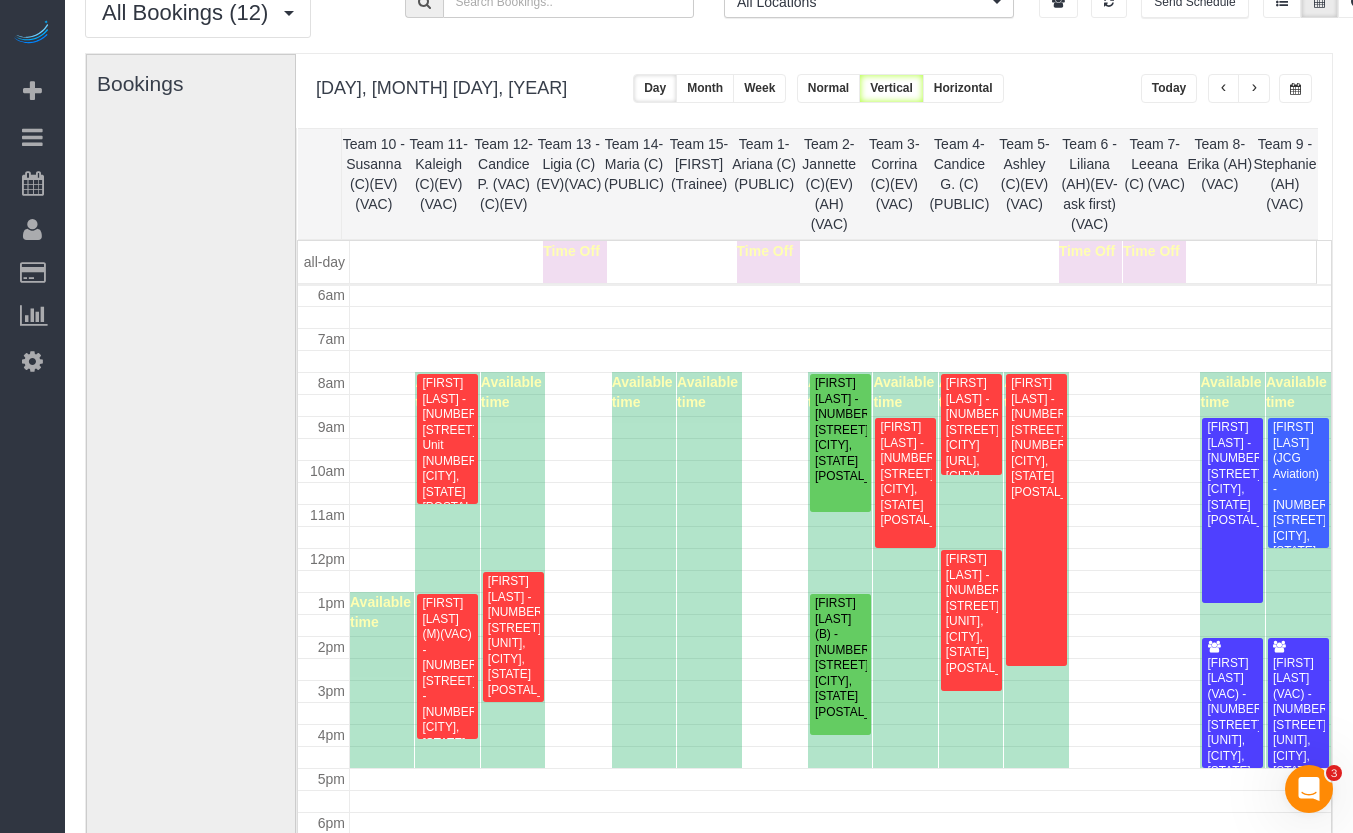 click at bounding box center [1224, 89] 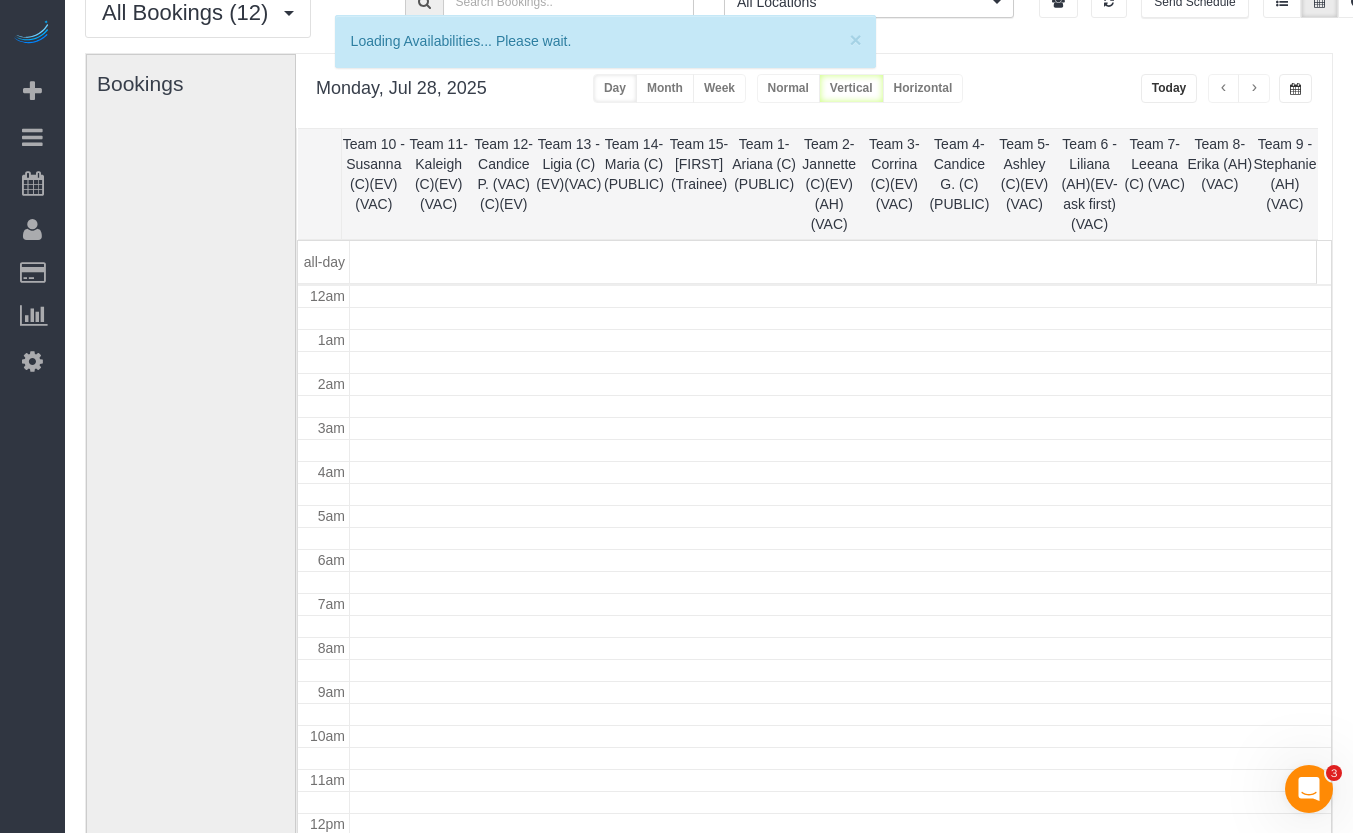 scroll, scrollTop: 265, scrollLeft: 0, axis: vertical 